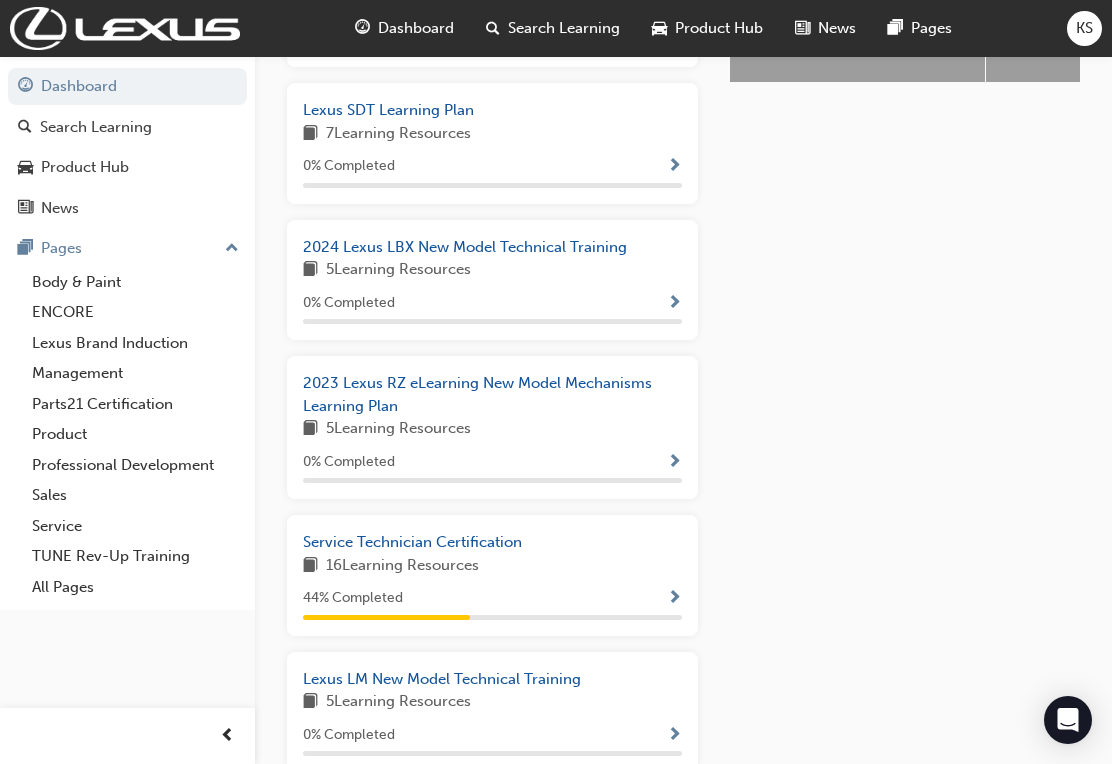 scroll, scrollTop: 1003, scrollLeft: 0, axis: vertical 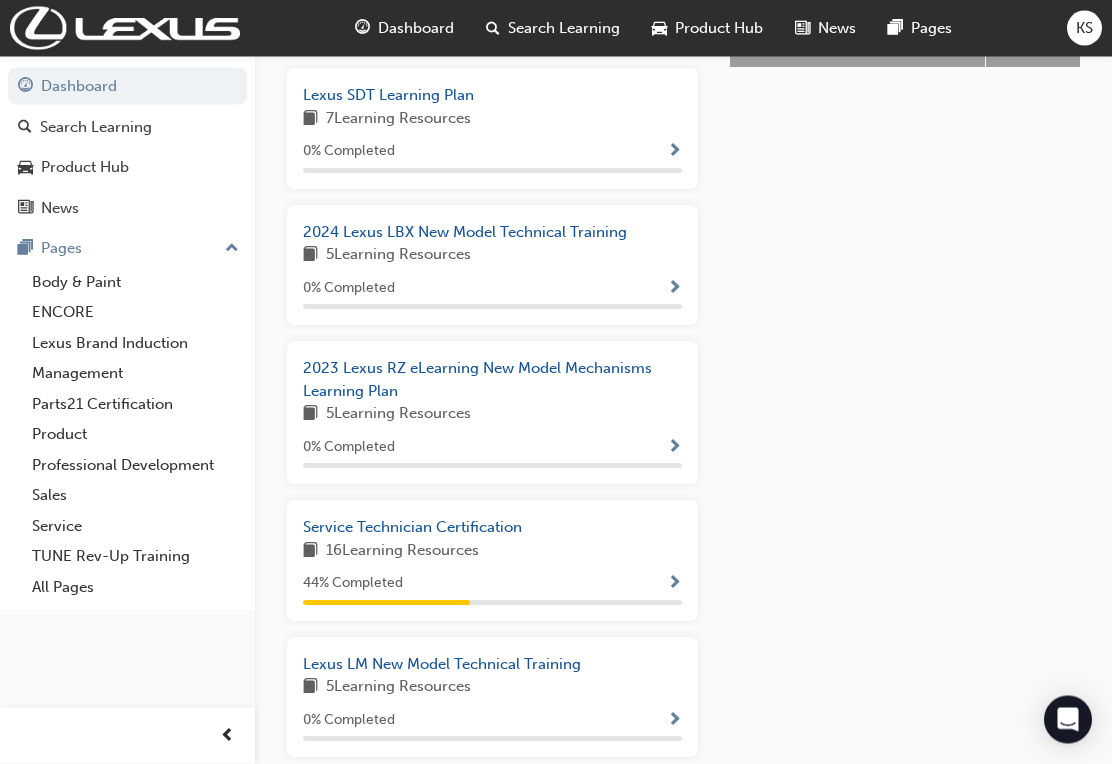 click on "Service Technician Certification" at bounding box center (412, 528) 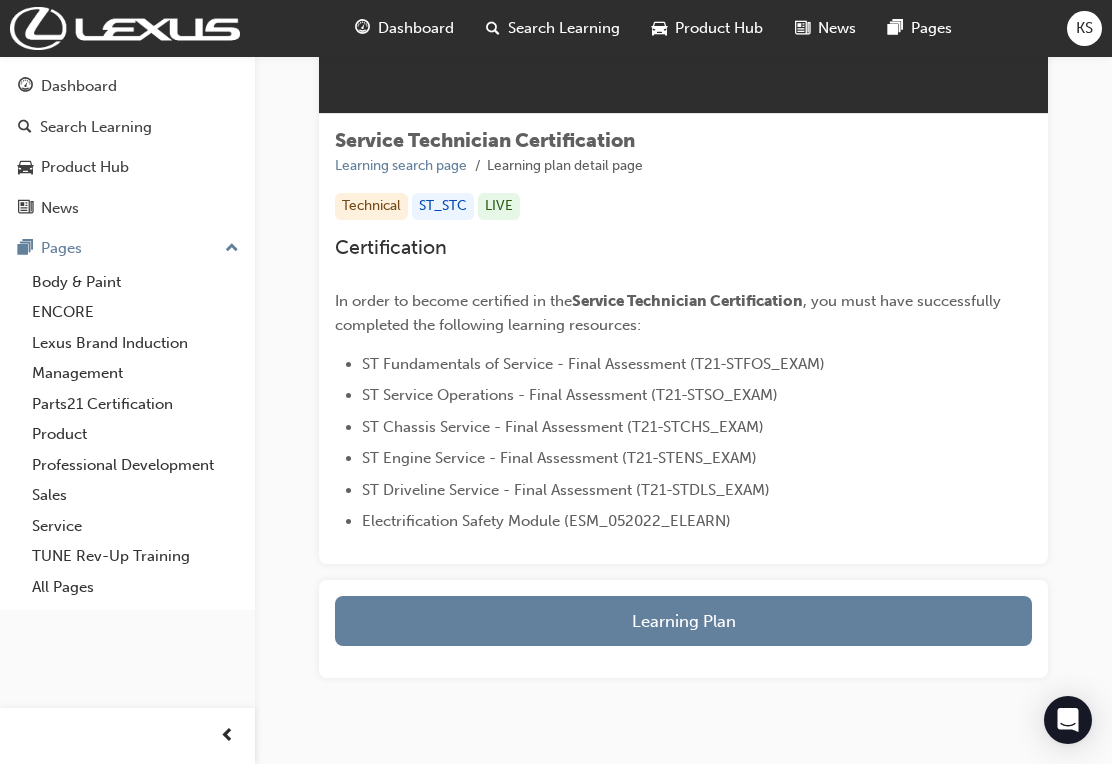 scroll, scrollTop: 285, scrollLeft: 0, axis: vertical 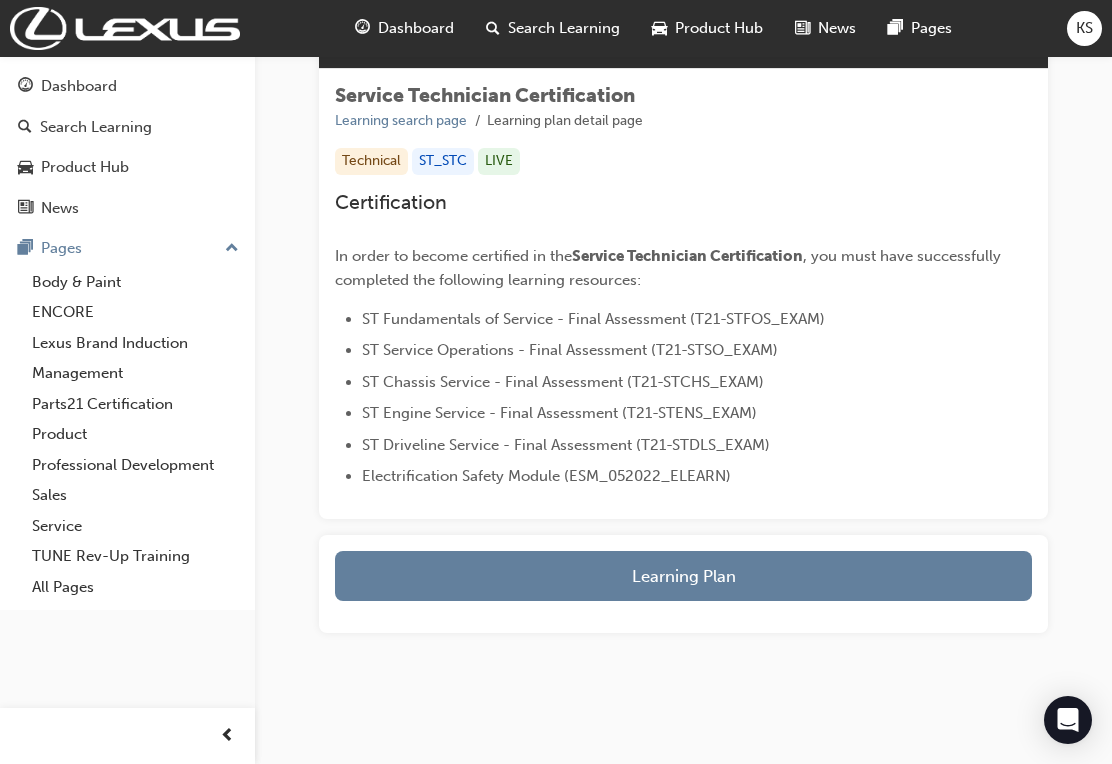 click on "Learning Plan" at bounding box center [683, 576] 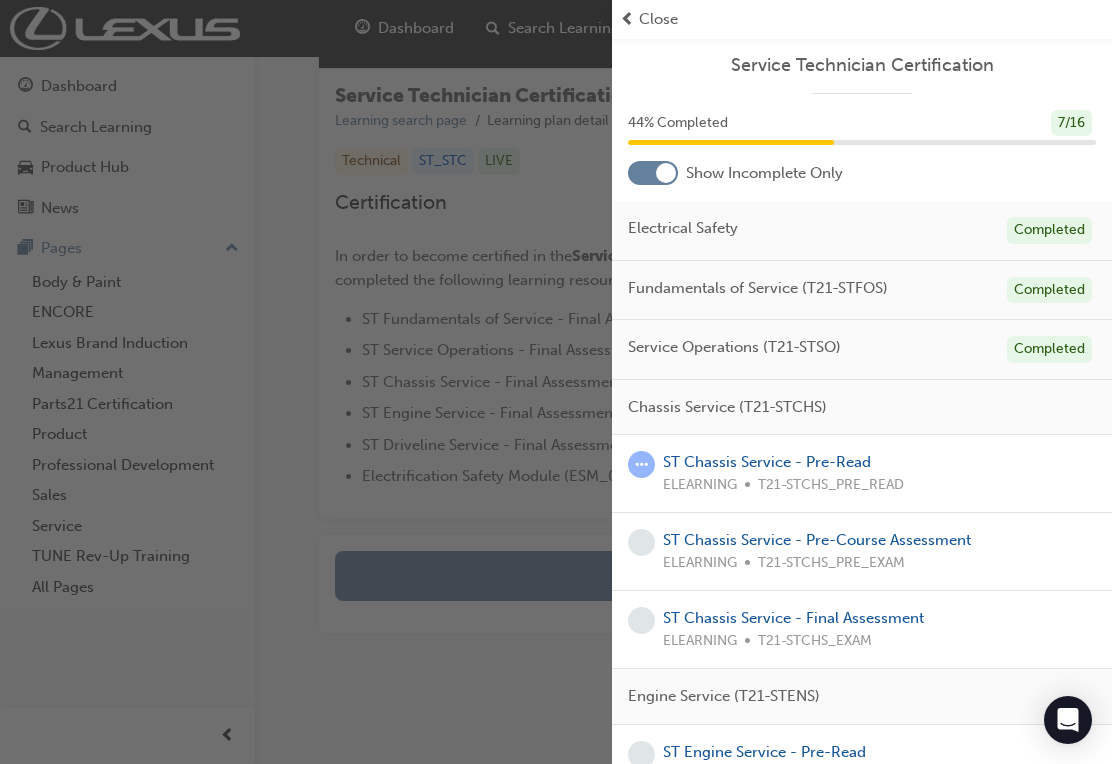 click on "ST Chassis Service - Pre-Read" at bounding box center (767, 462) 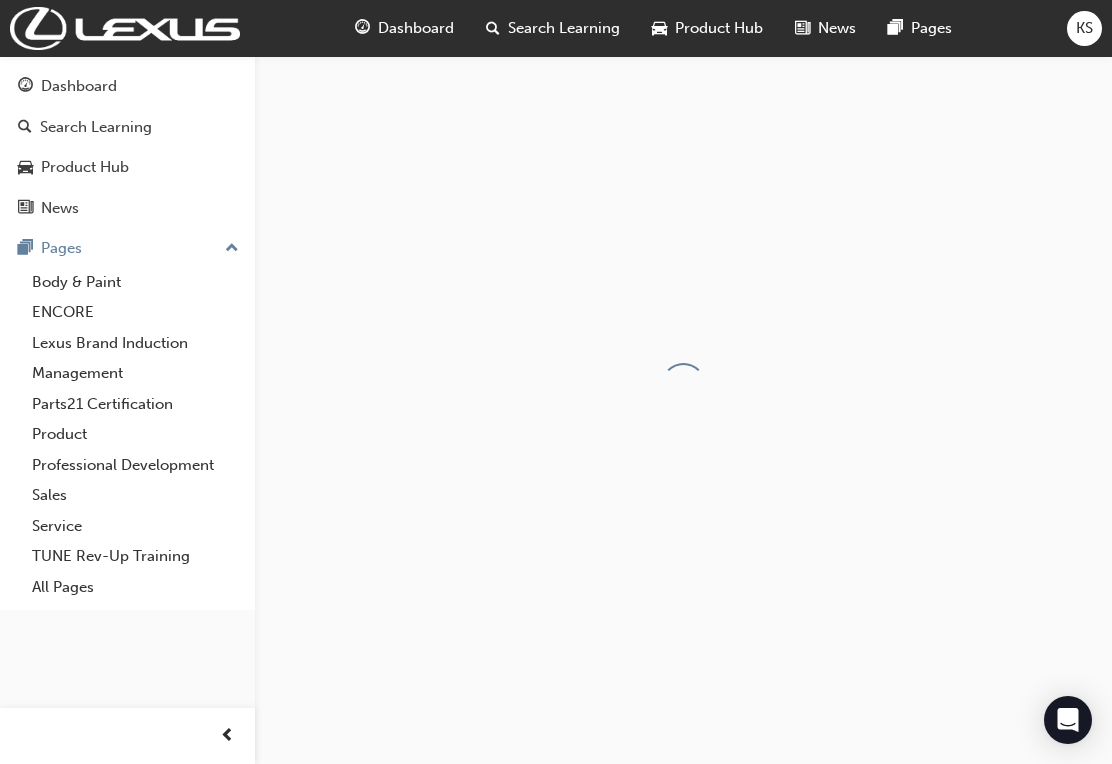 scroll, scrollTop: 0, scrollLeft: 0, axis: both 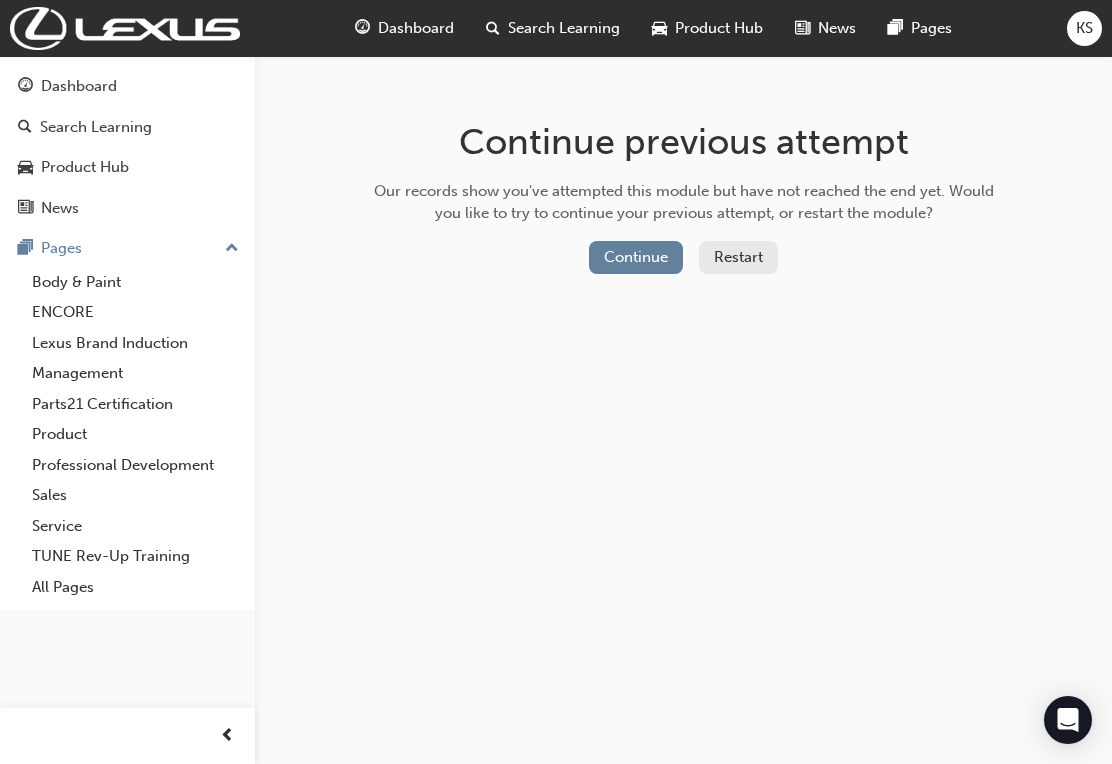 click on "Continue previous attempt Our records show you've attempted this module but have not reached the end yet. Would you like to try to continue your previous attempt, or restart the module? Continue Restart" at bounding box center (684, 201) 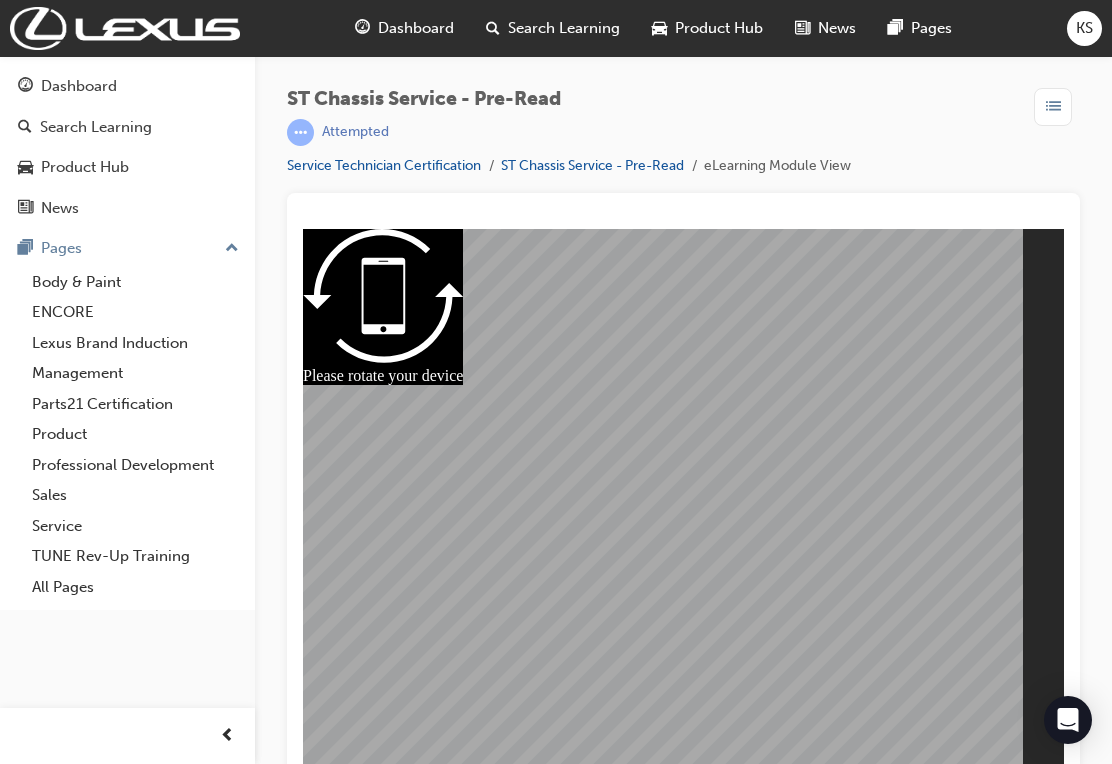 scroll, scrollTop: 0, scrollLeft: 0, axis: both 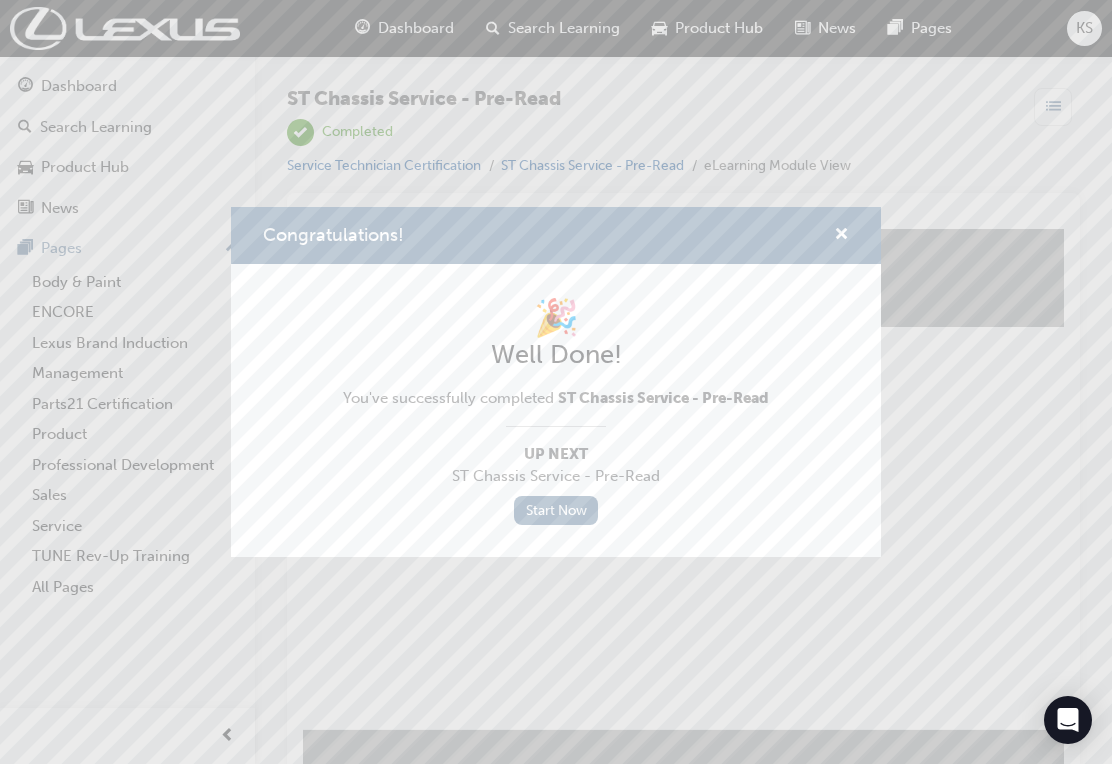 click on "Congratulations! 🎉 Well Done! You've successfully completed   ST Chassis Service - Pre-Read Up Next ST Chassis Service - Pre-Read Start Now" at bounding box center (556, 382) 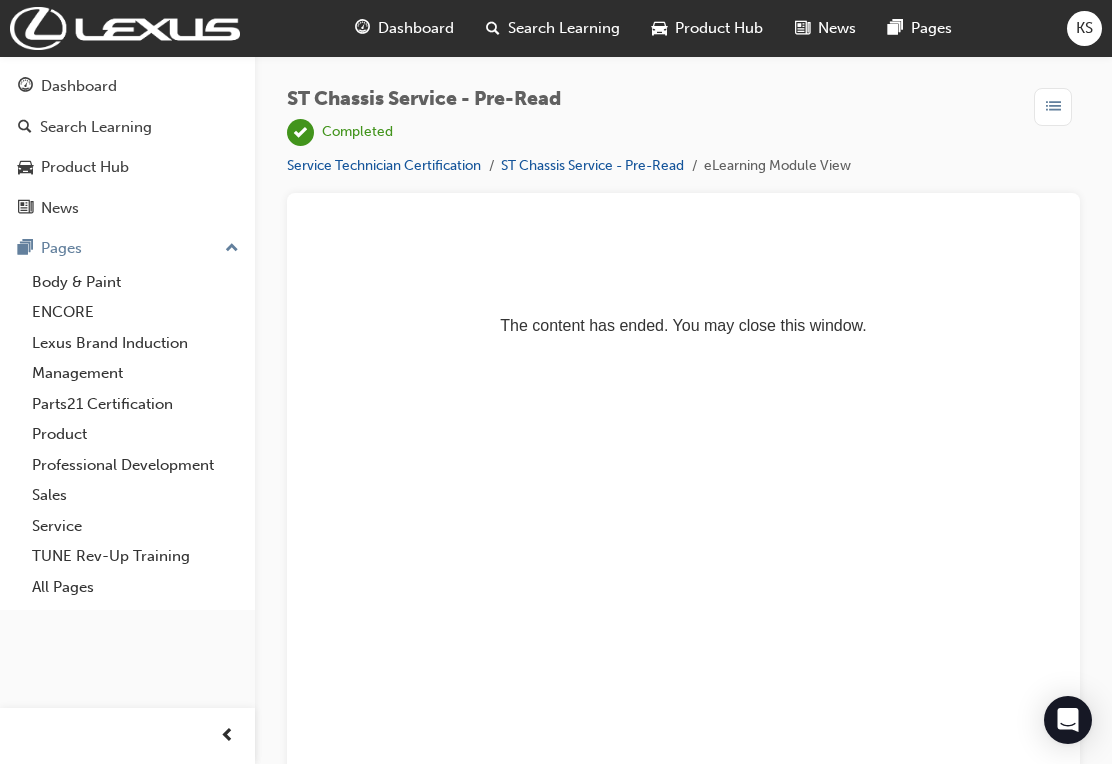 scroll, scrollTop: 0, scrollLeft: 0, axis: both 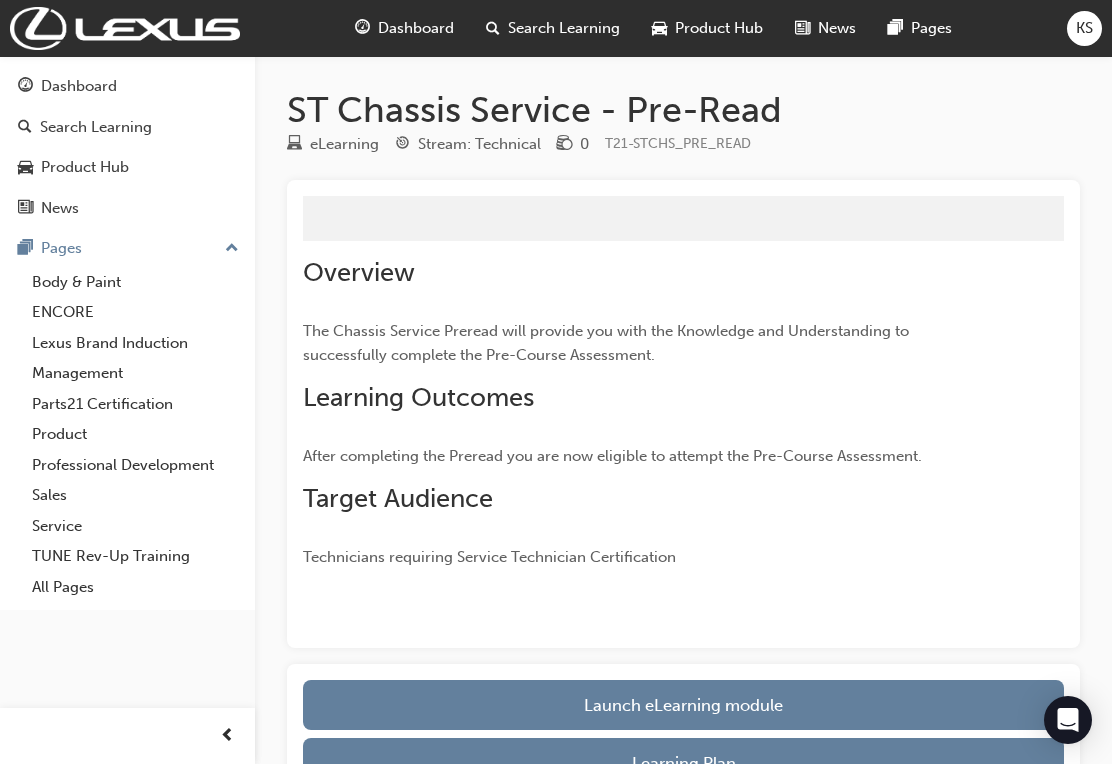click on "Stream:   Technical" at bounding box center [468, 144] 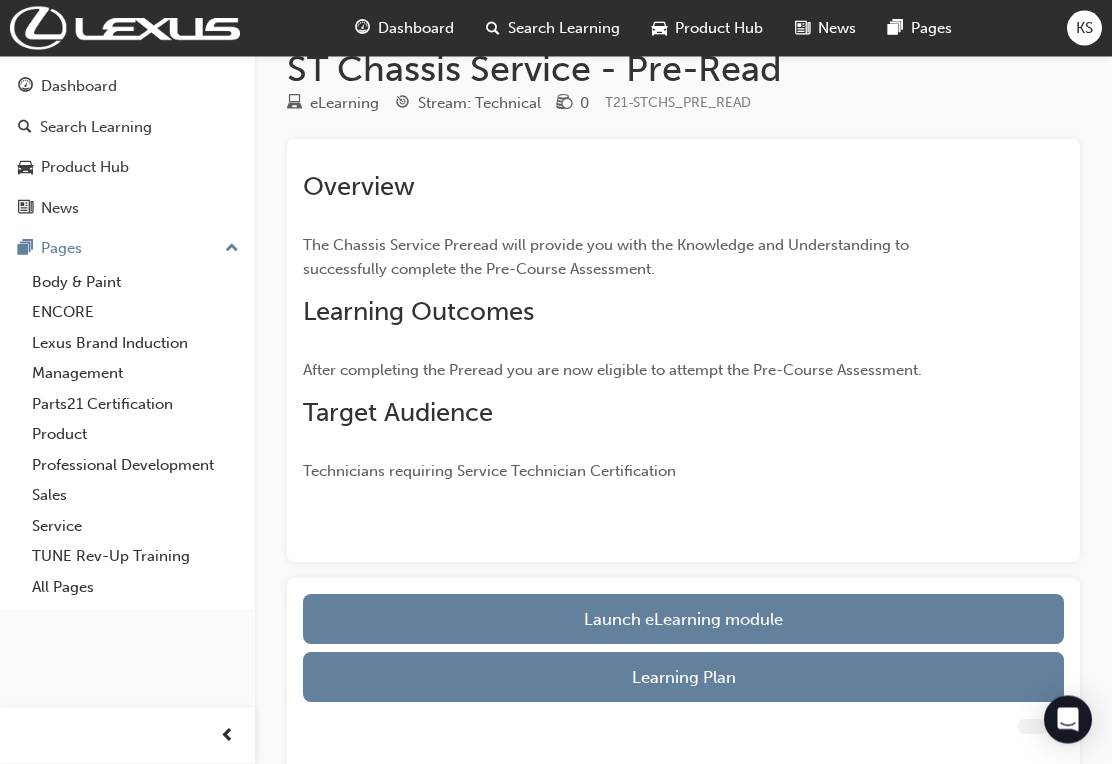 scroll, scrollTop: 41, scrollLeft: 0, axis: vertical 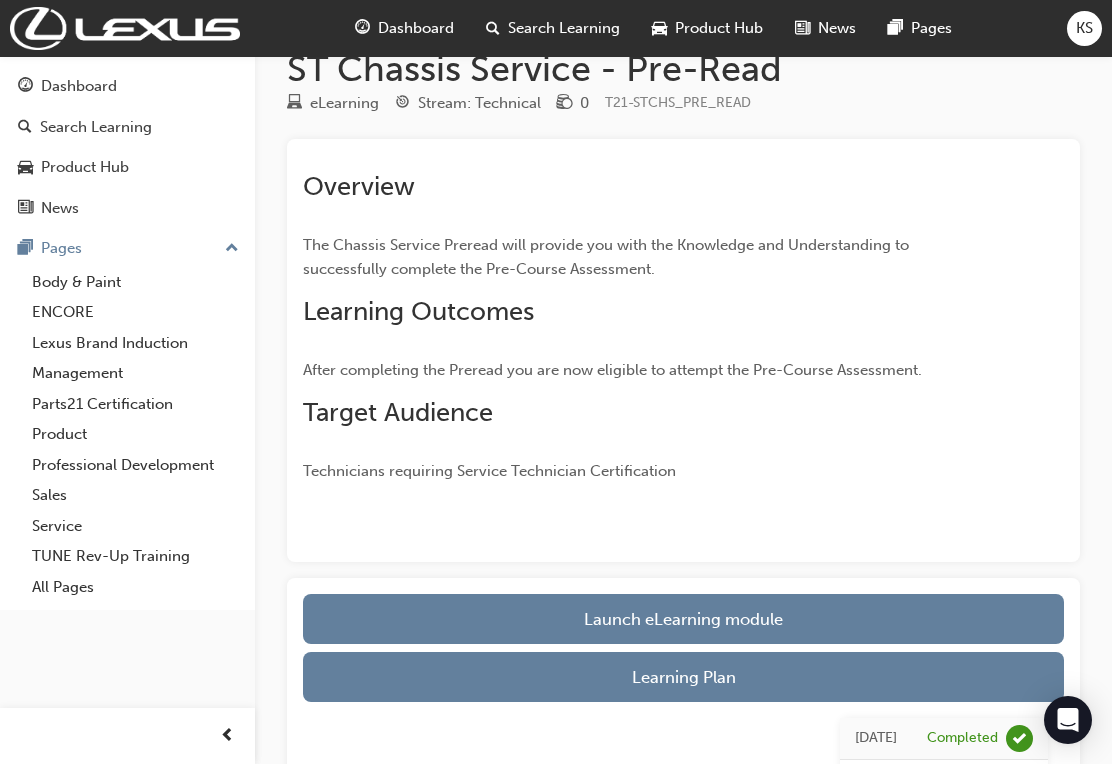click on "Learning Plan" at bounding box center (683, 677) 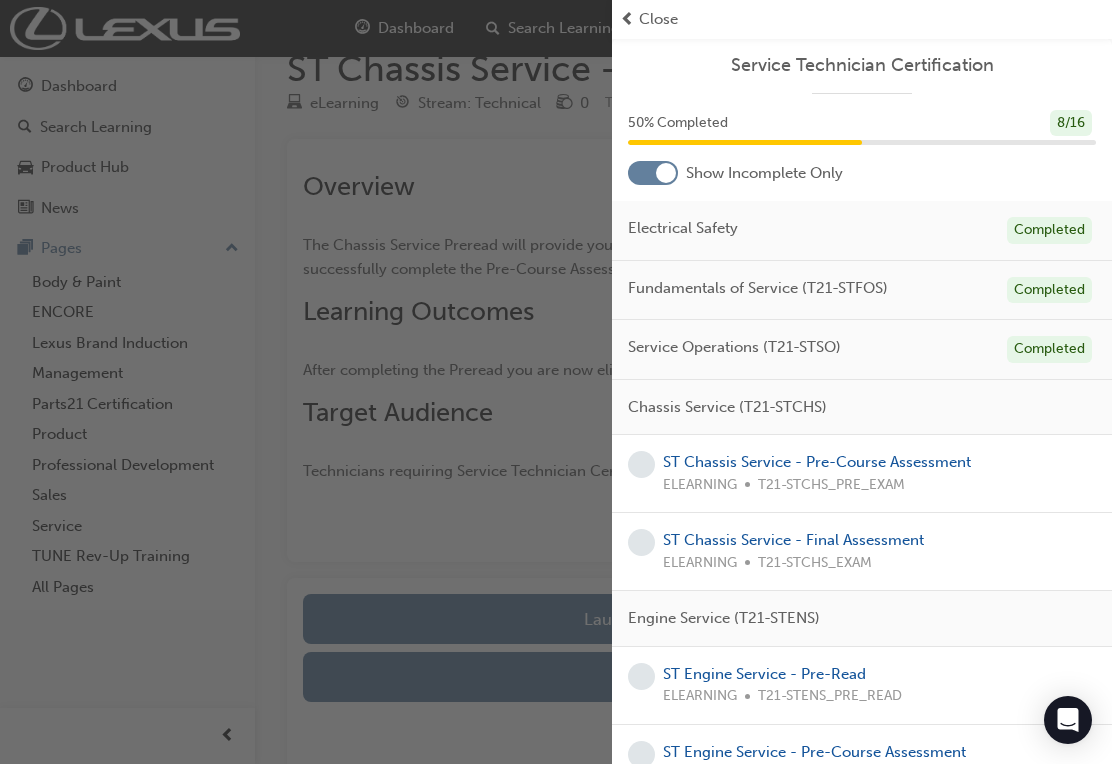 click on "ST Chassis Service - Pre-Course Assessment" at bounding box center (817, 462) 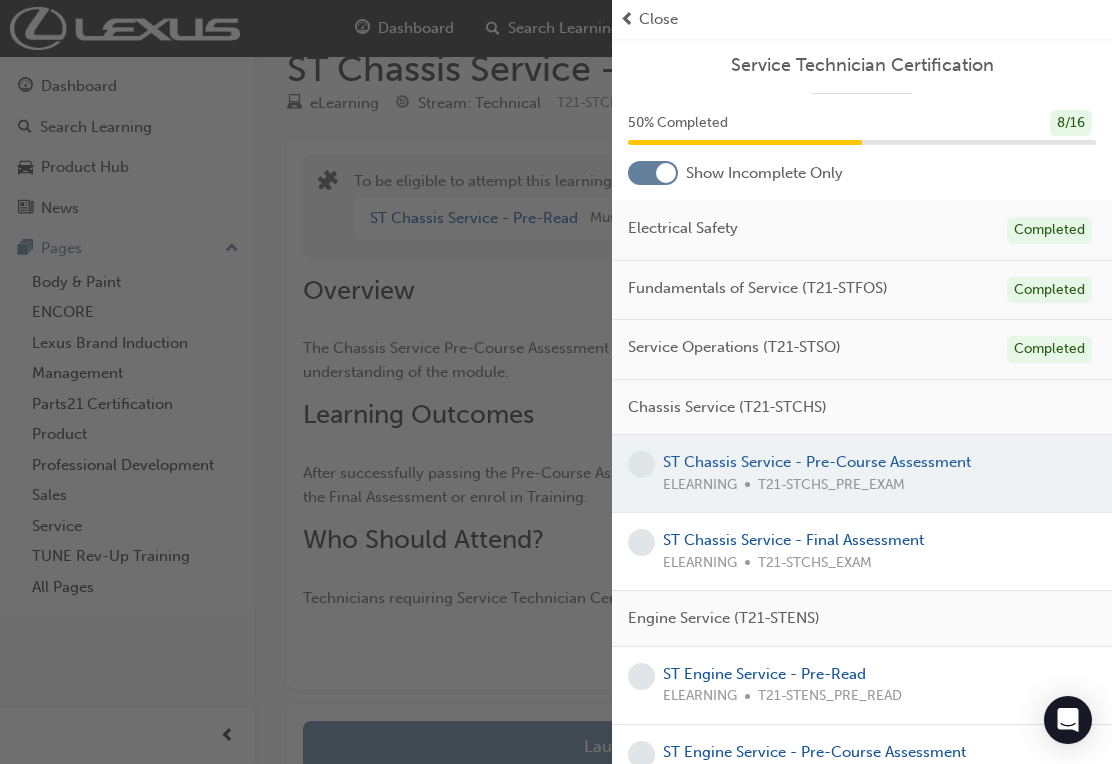 click at bounding box center (862, 473) 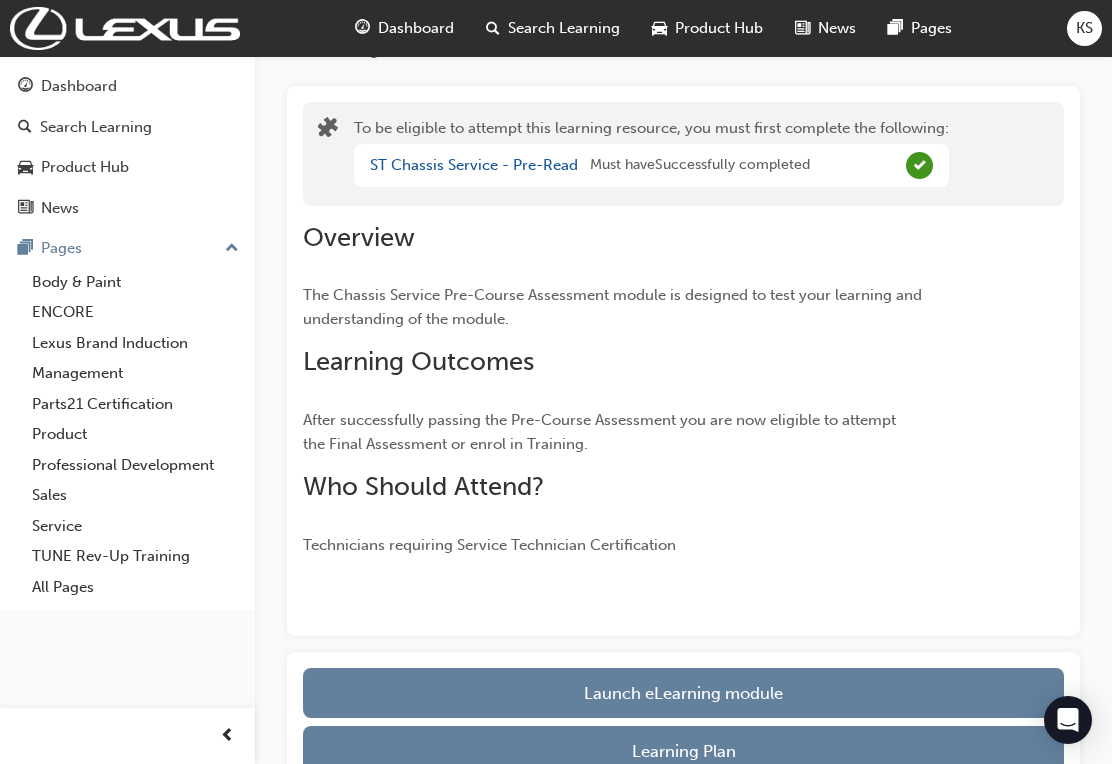 scroll, scrollTop: 245, scrollLeft: 0, axis: vertical 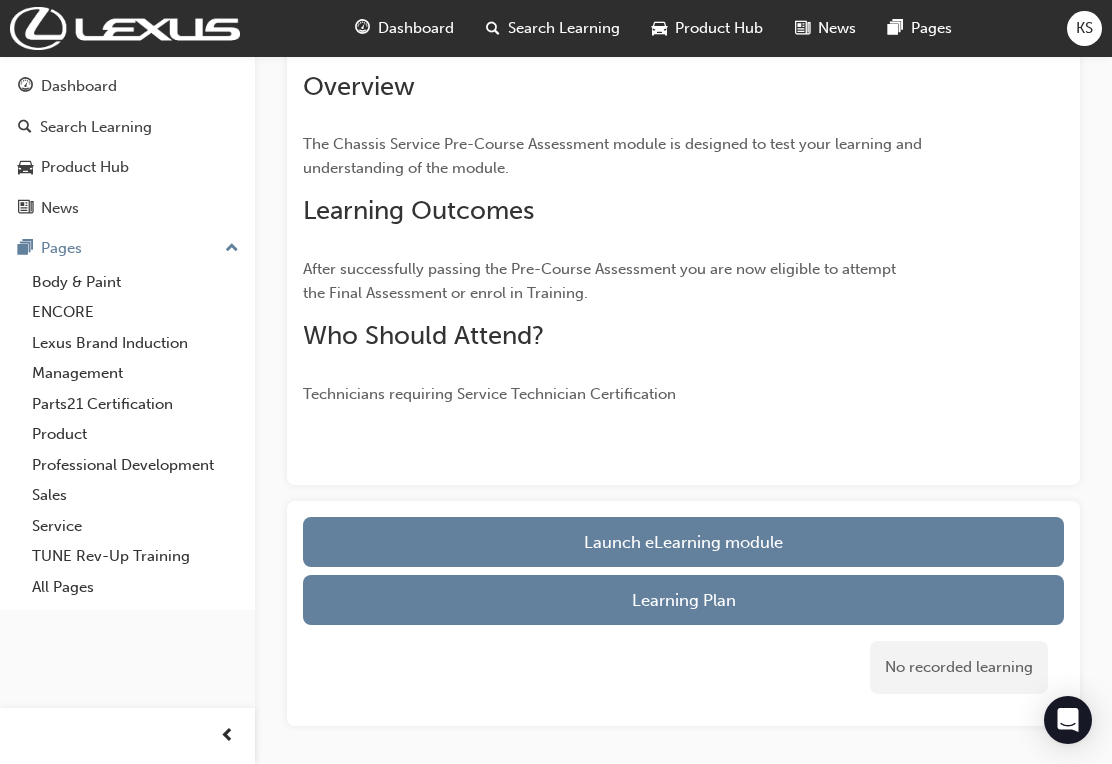 click on "Launch eLearning module" at bounding box center [683, 542] 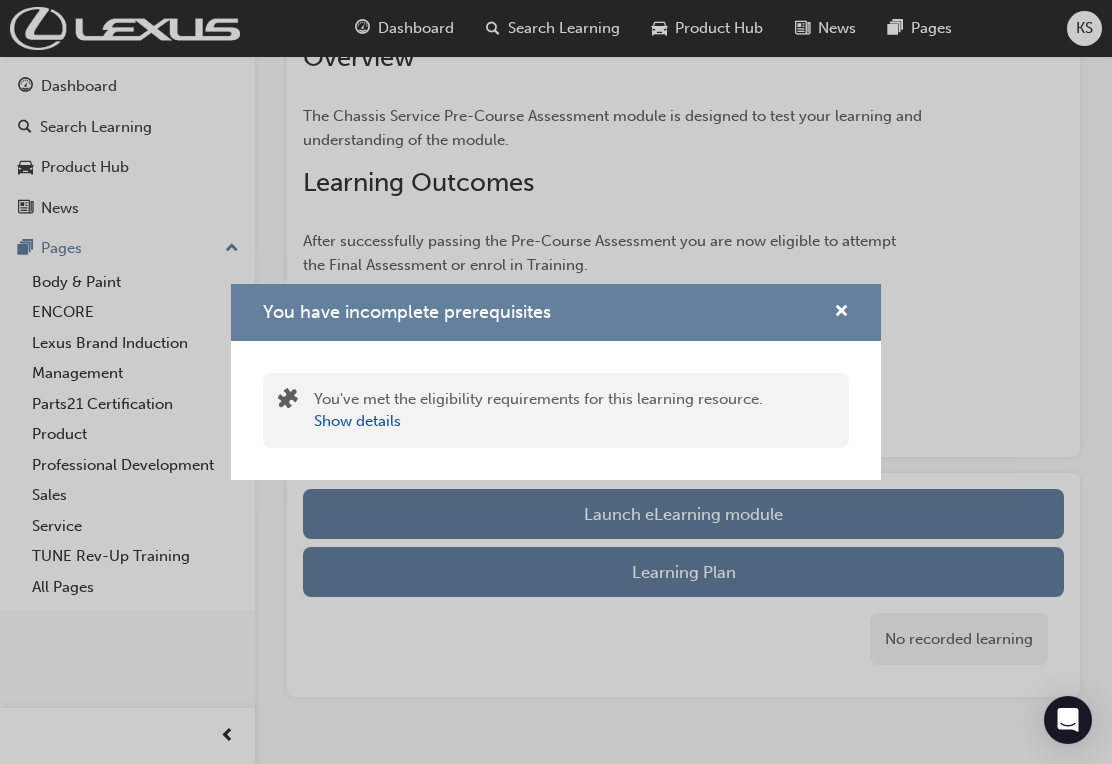 click at bounding box center [841, 313] 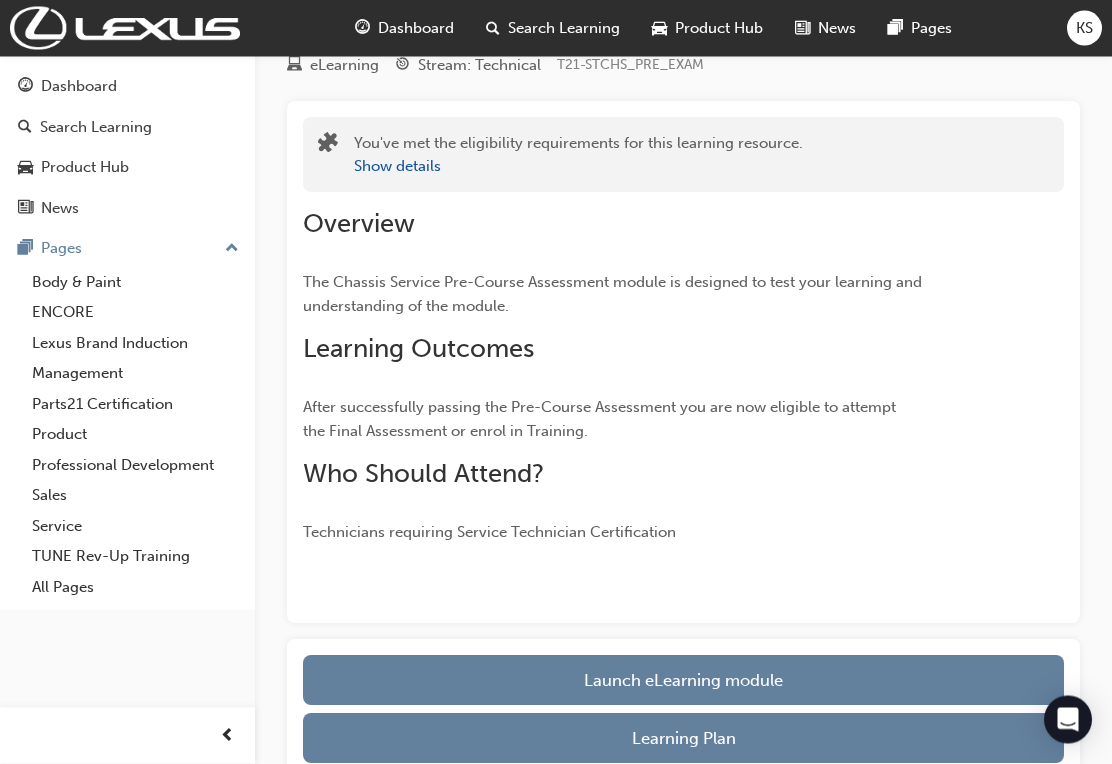 scroll, scrollTop: 0, scrollLeft: 0, axis: both 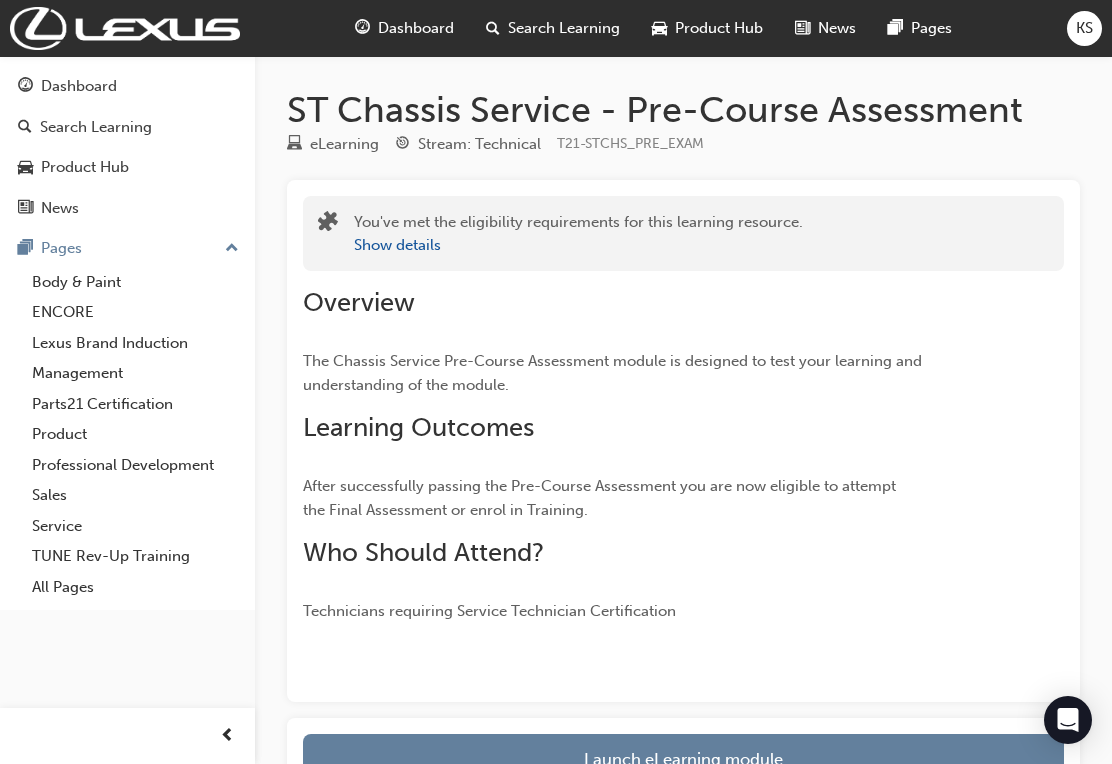 click on "Dashboard" at bounding box center (404, 28) 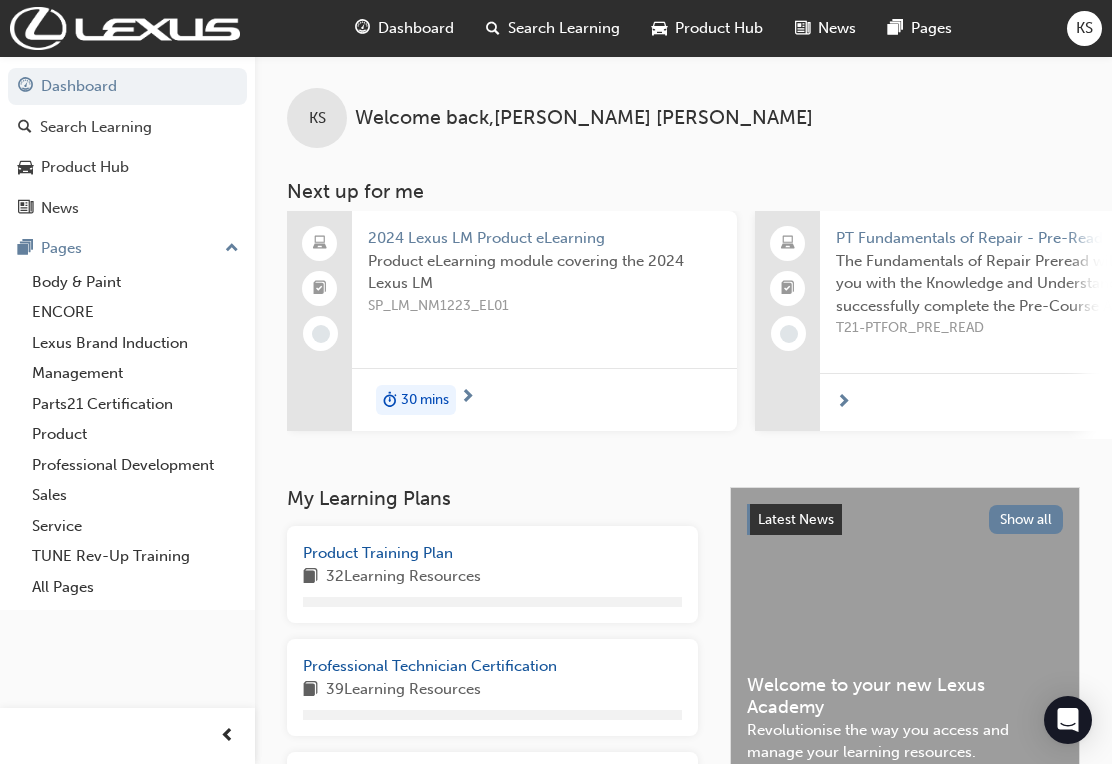 click on "Dashboard" at bounding box center [416, 28] 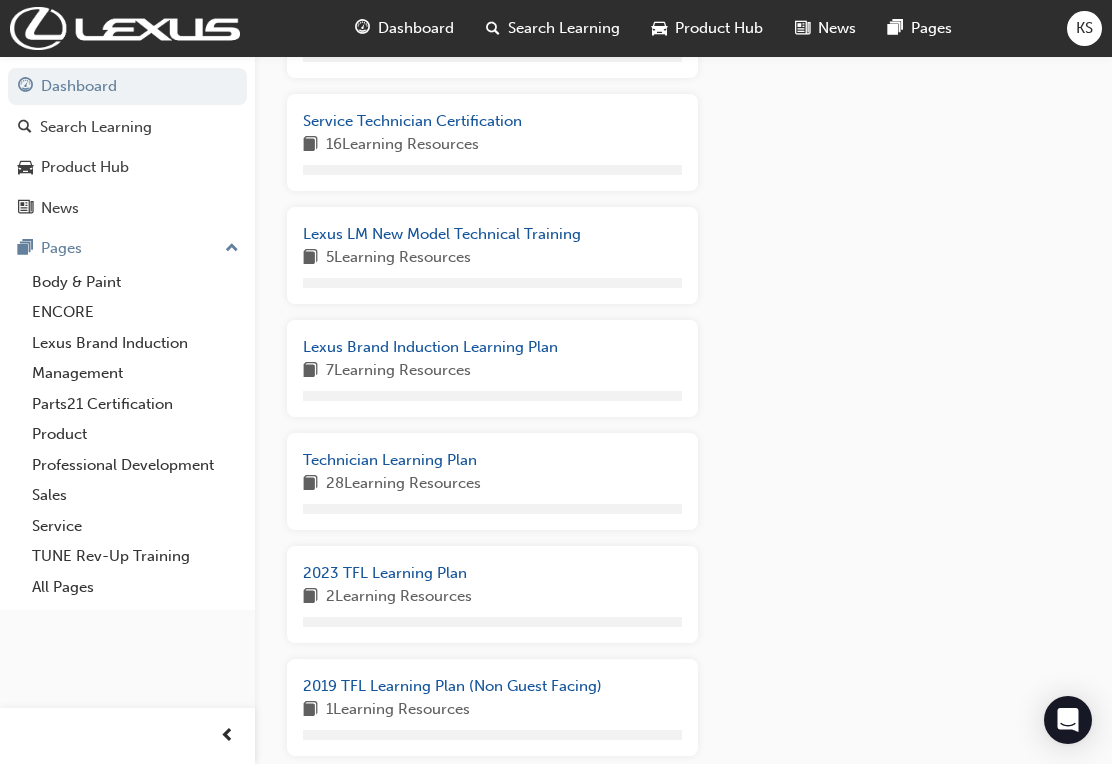 scroll, scrollTop: 1357, scrollLeft: 0, axis: vertical 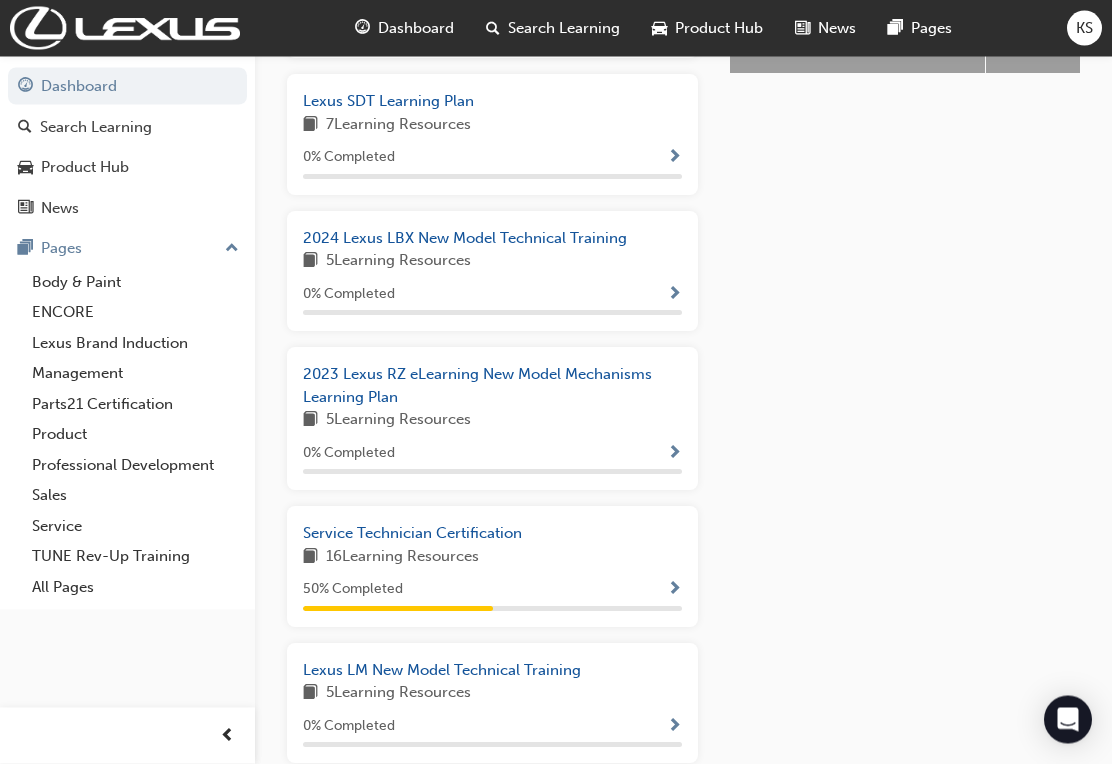 click on "Service Technician Certification" at bounding box center [412, 534] 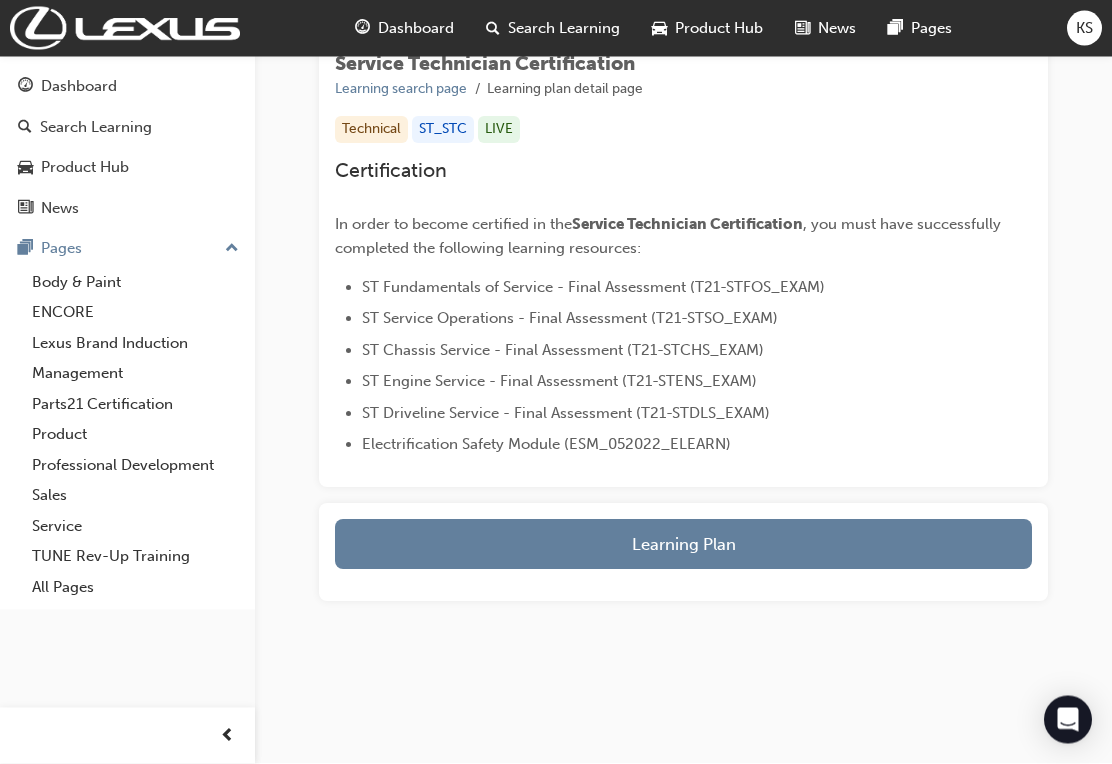 scroll, scrollTop: 285, scrollLeft: 0, axis: vertical 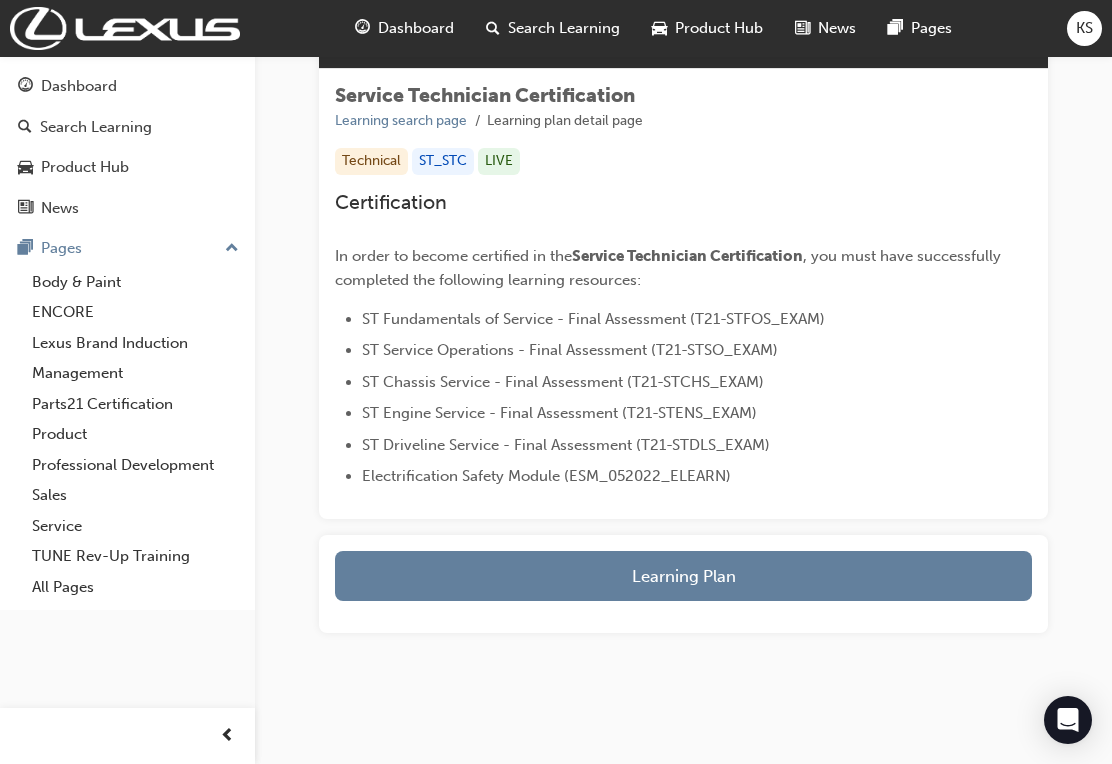 click on "Learning Plan" at bounding box center [683, 576] 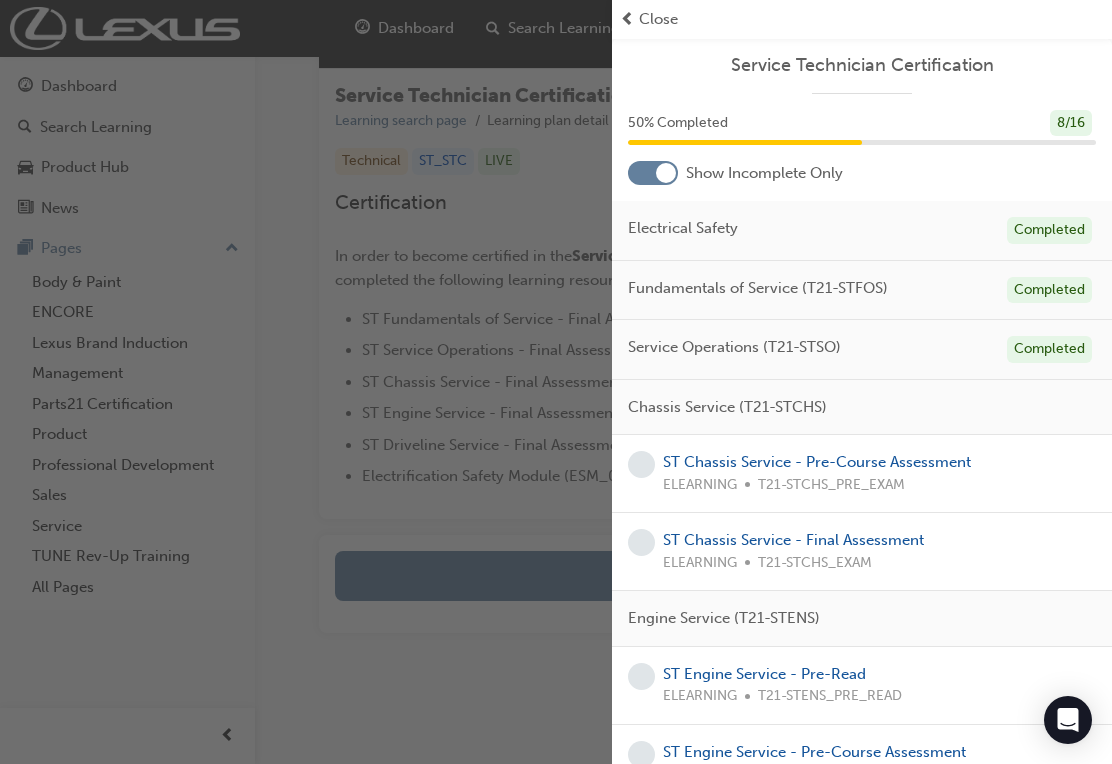 click on "ST Chassis Service - Pre-Course Assessment" at bounding box center [817, 462] 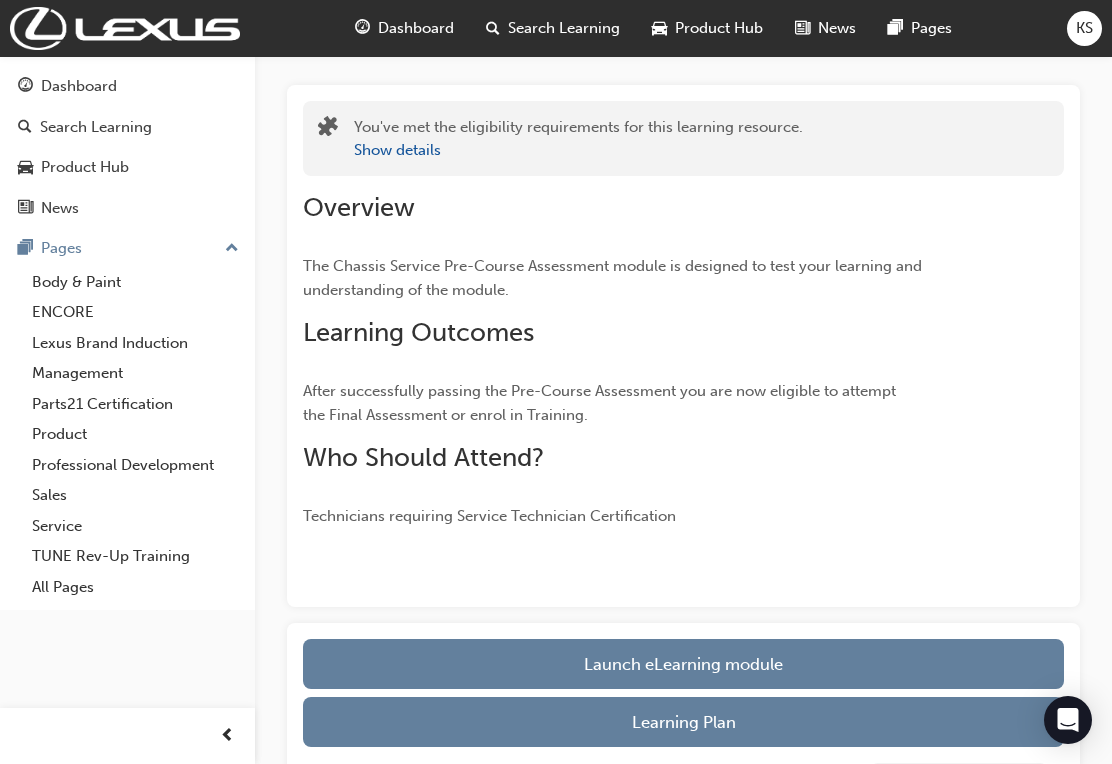 scroll, scrollTop: 274, scrollLeft: 0, axis: vertical 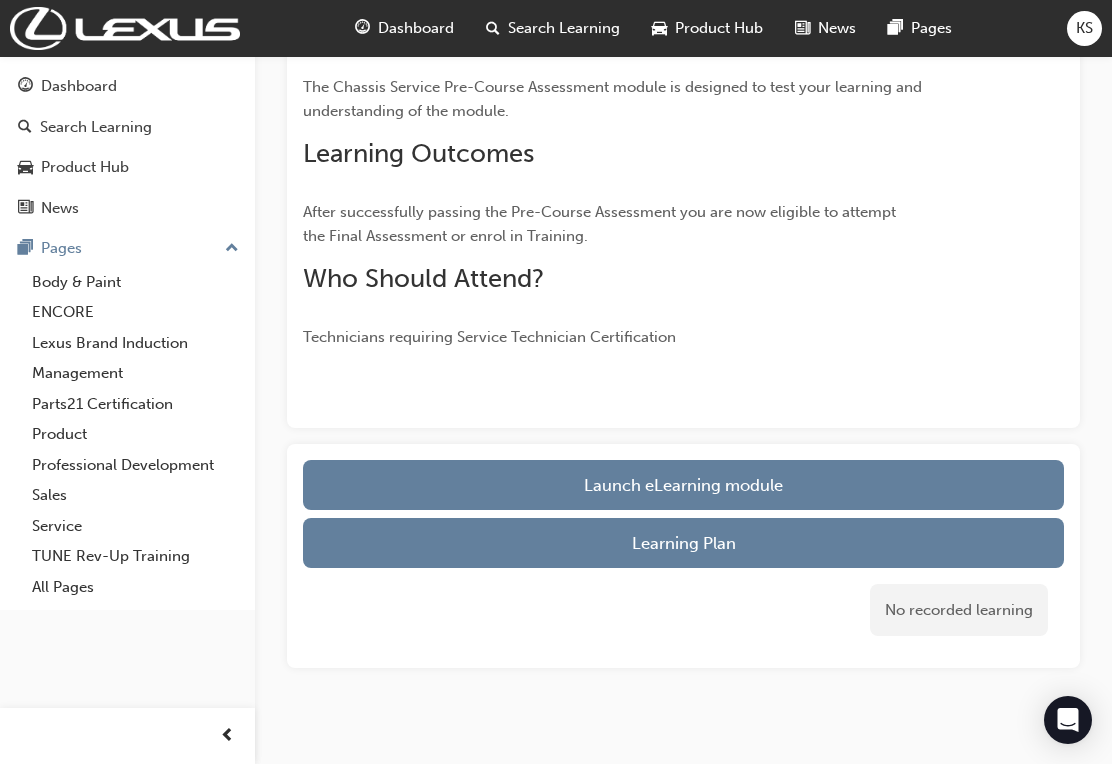 click on "Launch eLearning module" at bounding box center [683, 485] 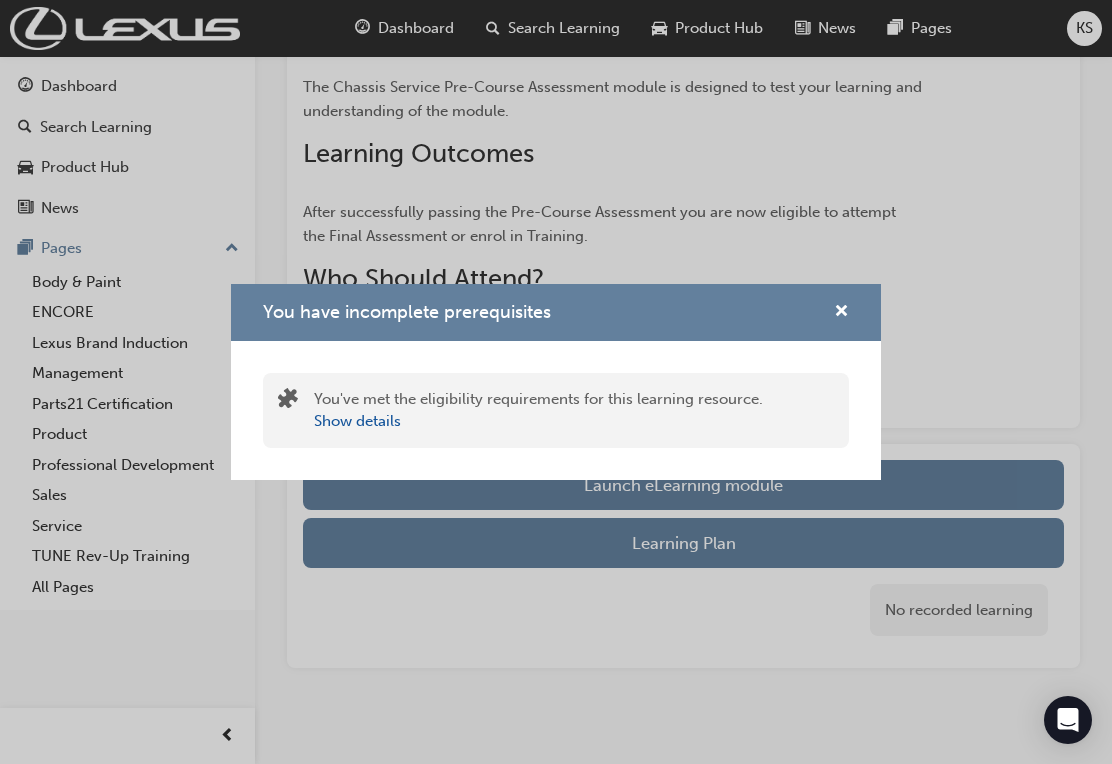 click on "Show details" at bounding box center (357, 421) 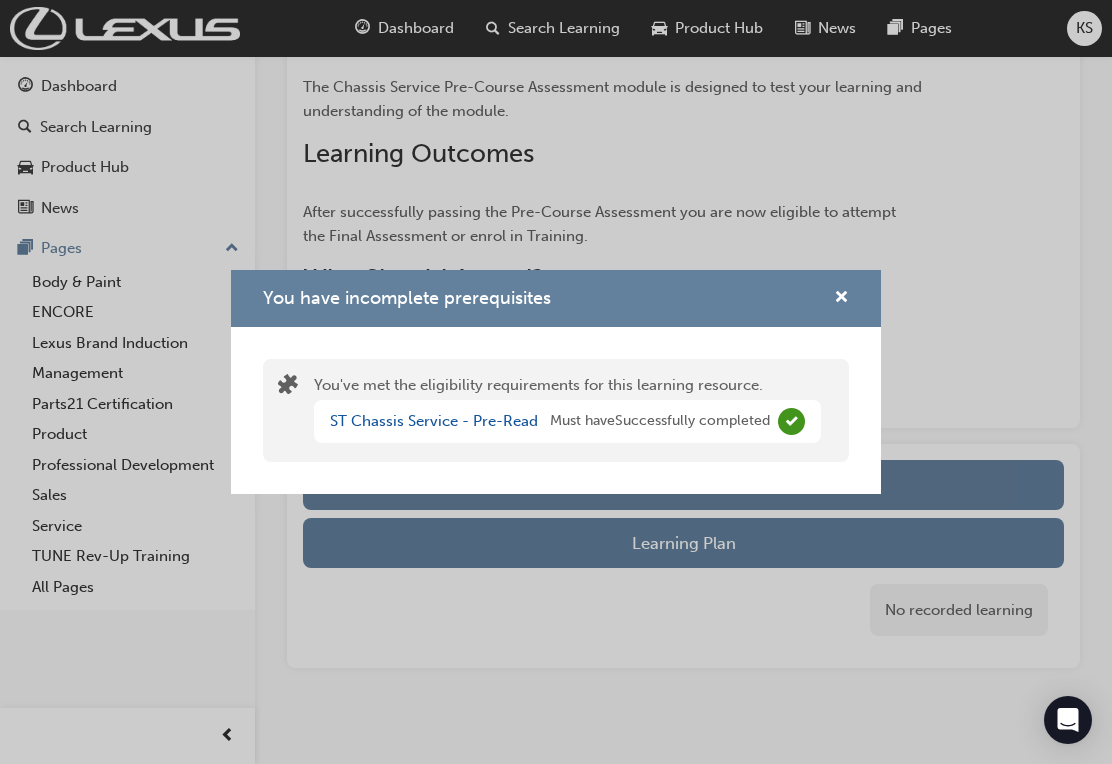 click on "ST Chassis Service - Pre-Read" at bounding box center [434, 421] 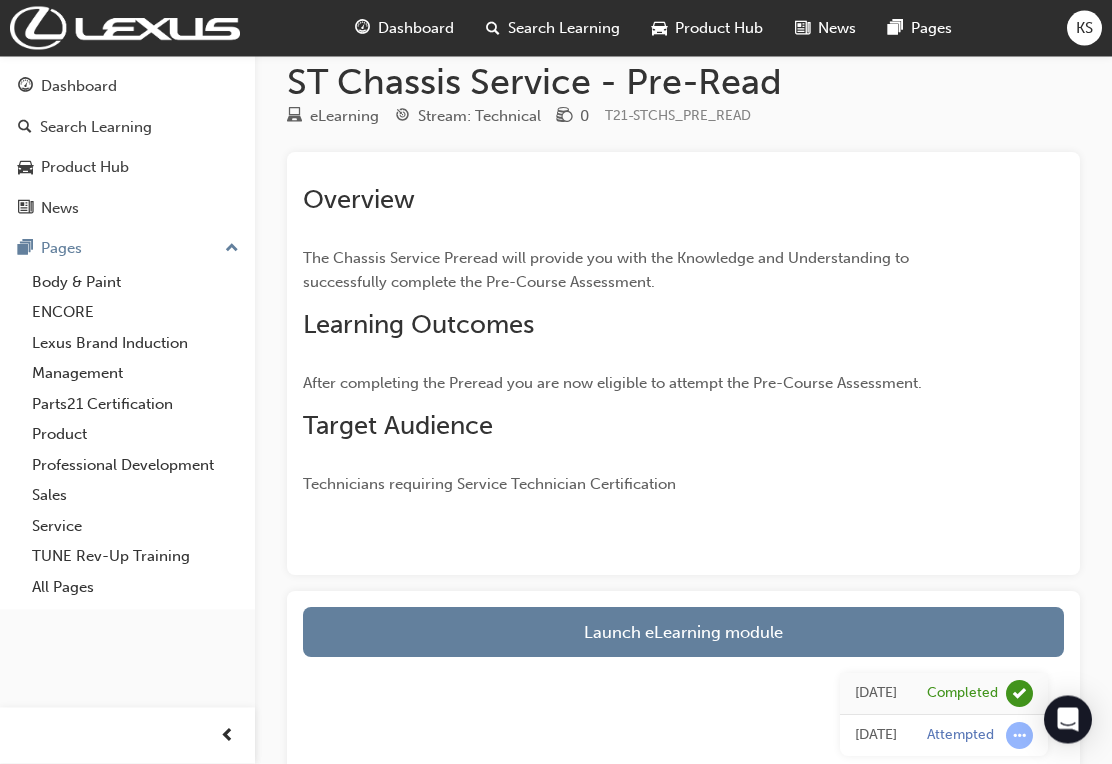 scroll, scrollTop: 0, scrollLeft: 0, axis: both 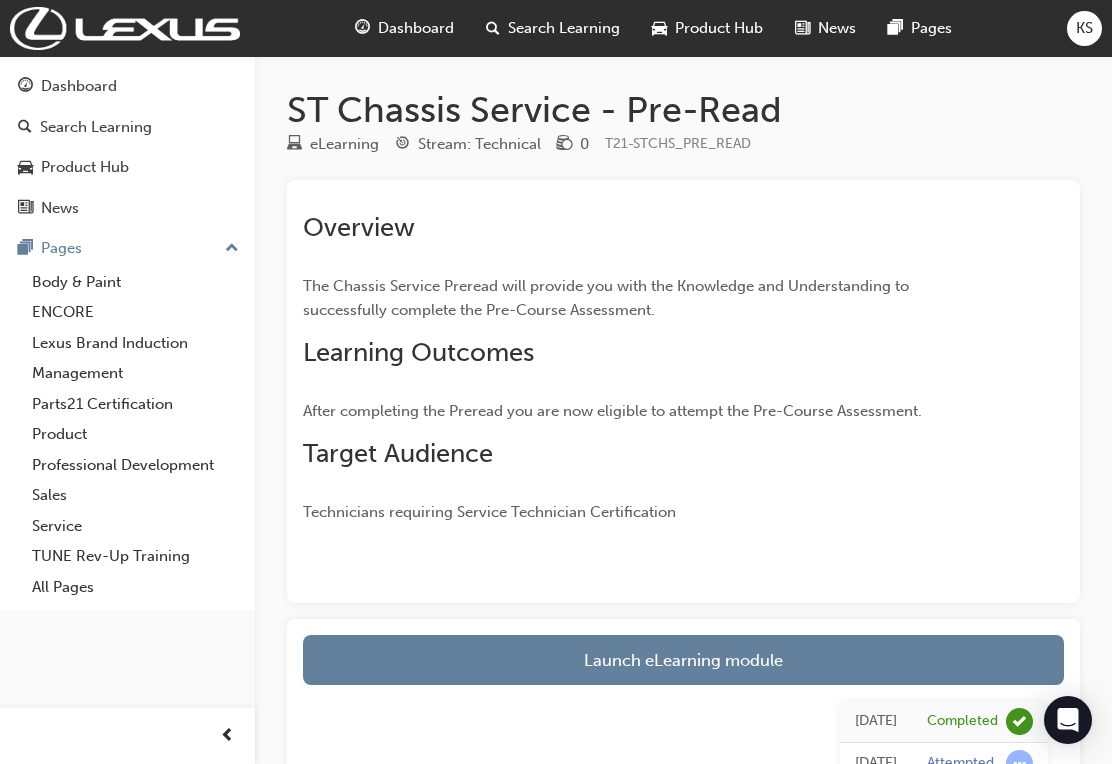 click on "Launch eLearning module" at bounding box center (683, 660) 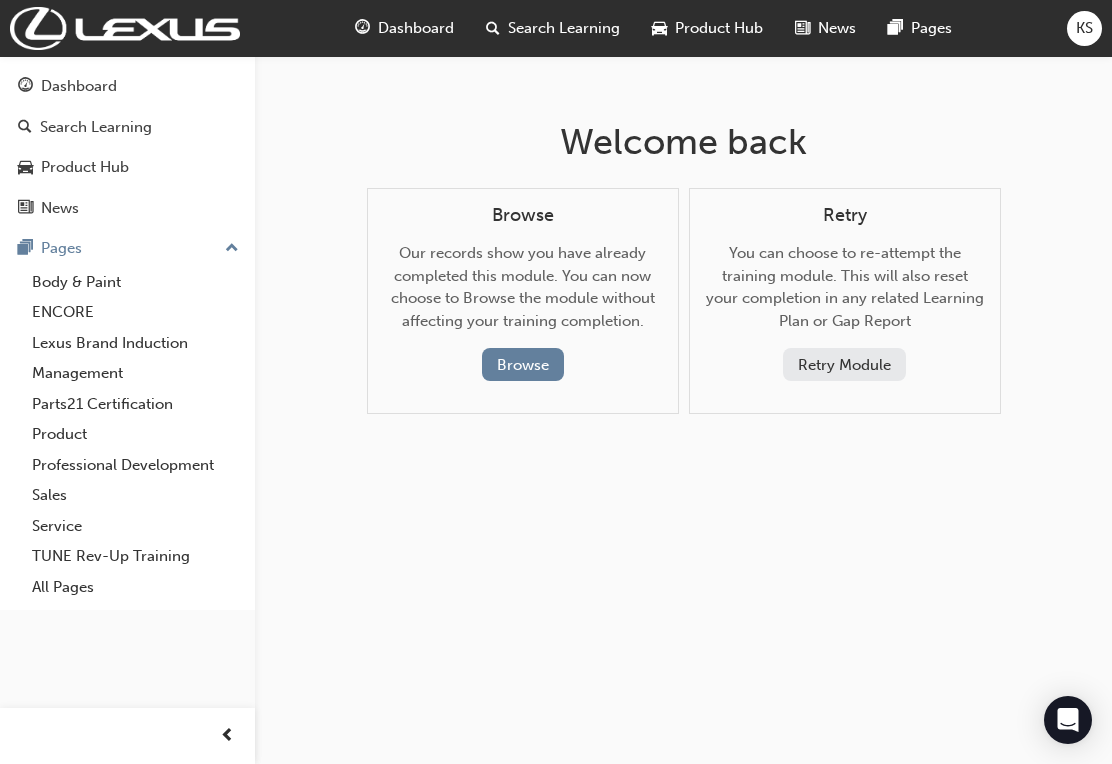 click on "Retry Module" at bounding box center [844, 364] 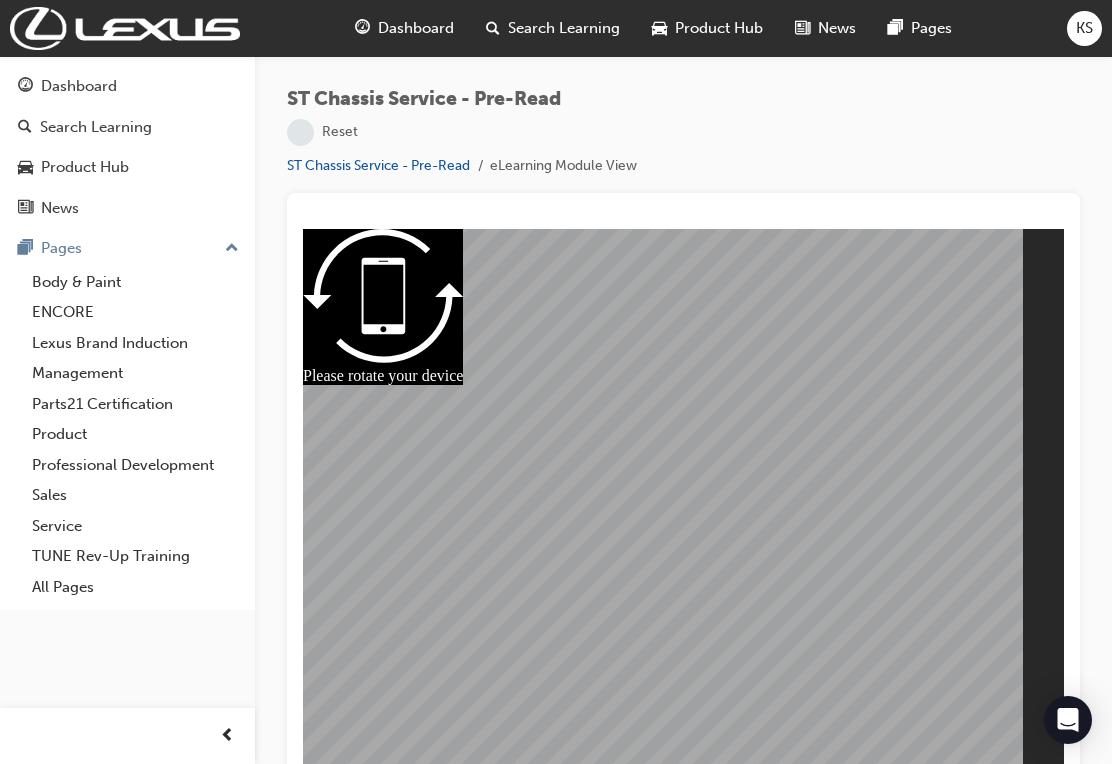 scroll, scrollTop: 26, scrollLeft: 0, axis: vertical 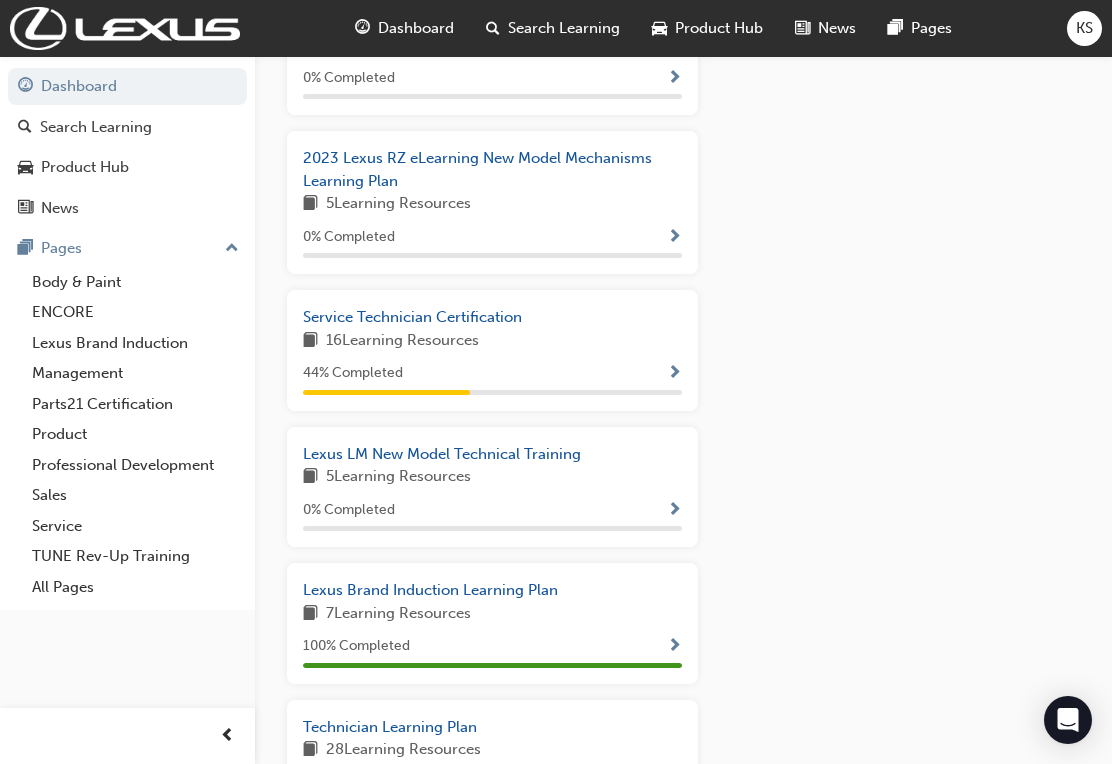 click on "Service Technician Certification" at bounding box center (412, 317) 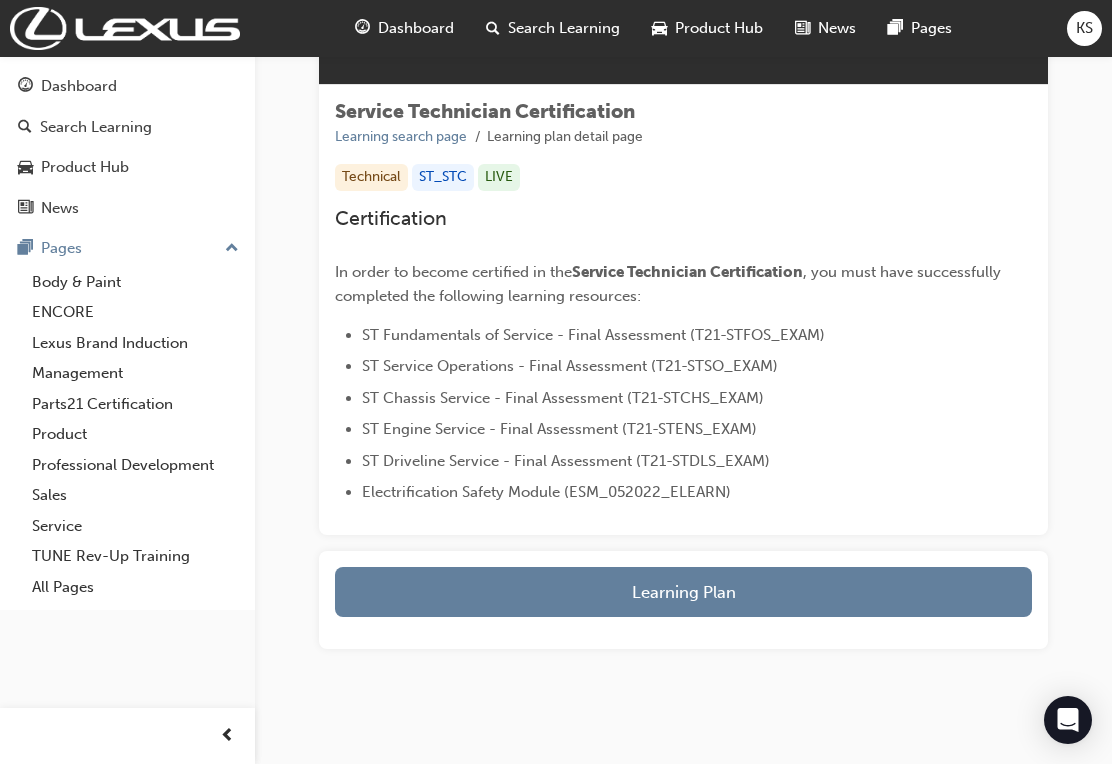 scroll, scrollTop: 285, scrollLeft: 0, axis: vertical 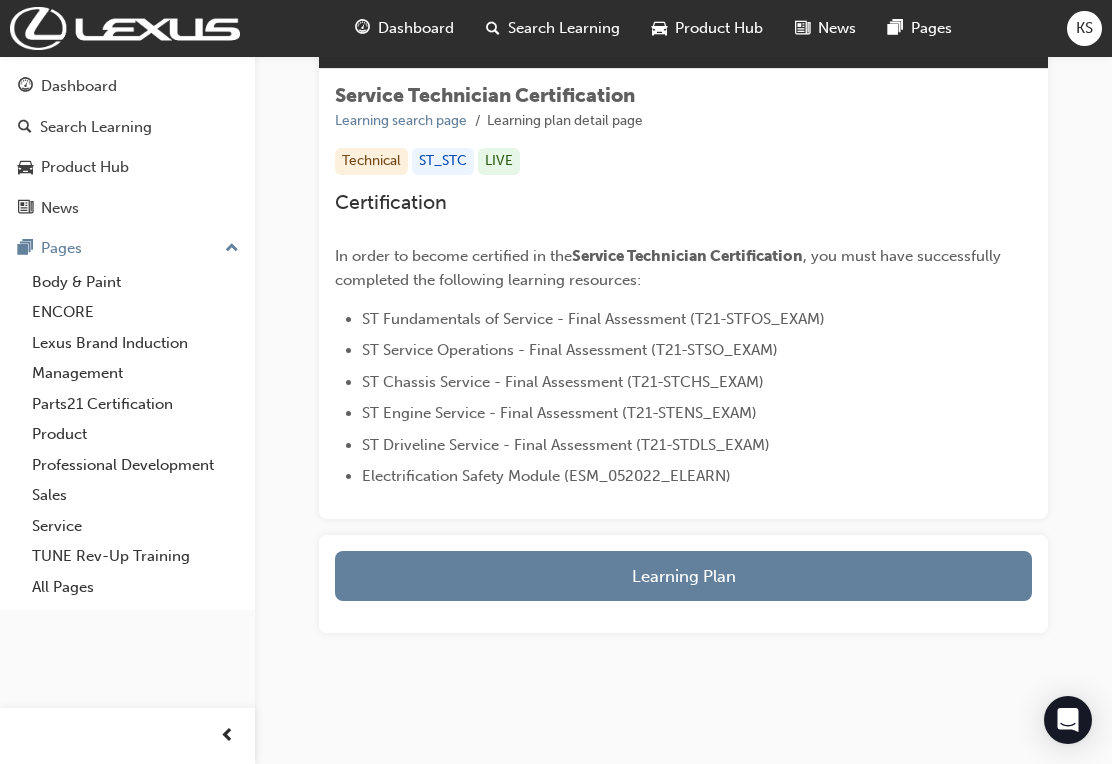 click on "Learning Plan" at bounding box center (683, 576) 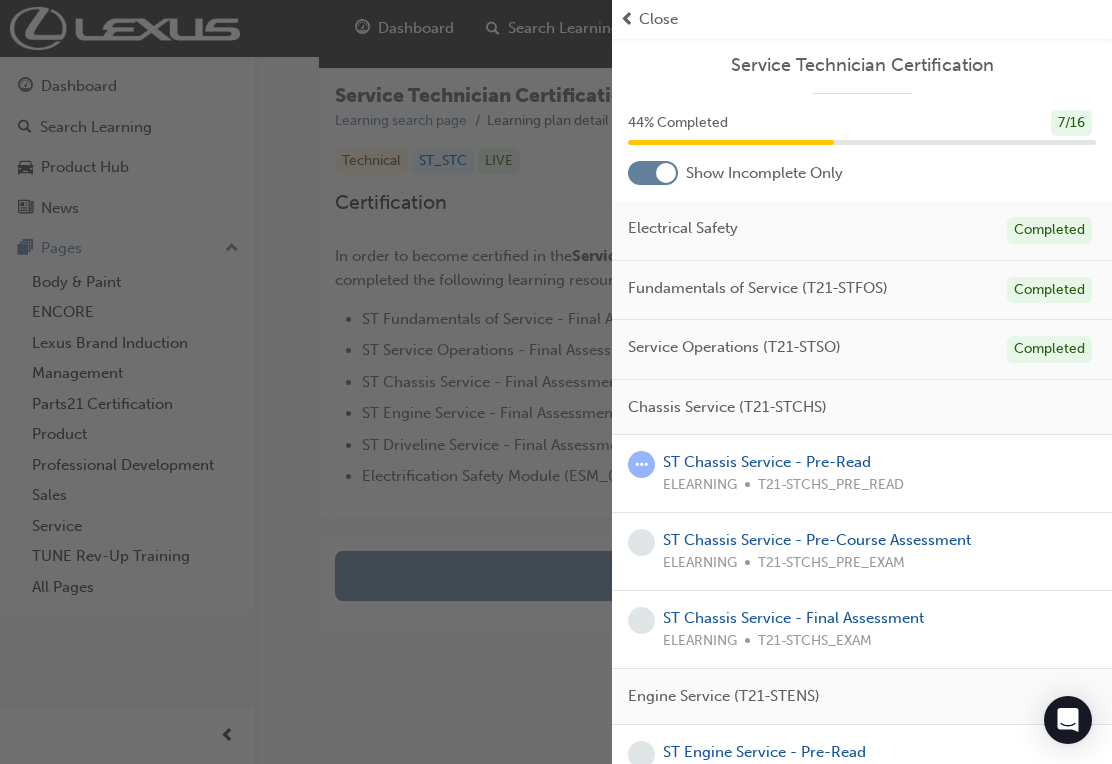 click on "ST Chassis Service - Pre-Read" at bounding box center (767, 462) 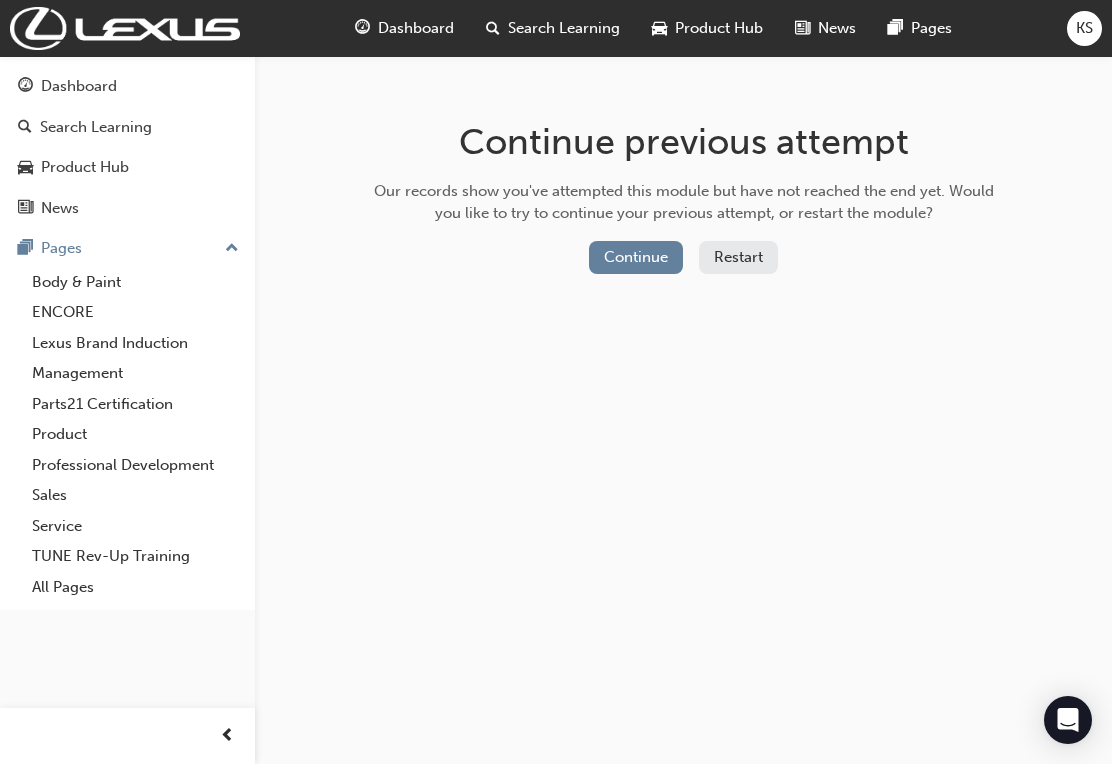 click on "Continue" at bounding box center (636, 257) 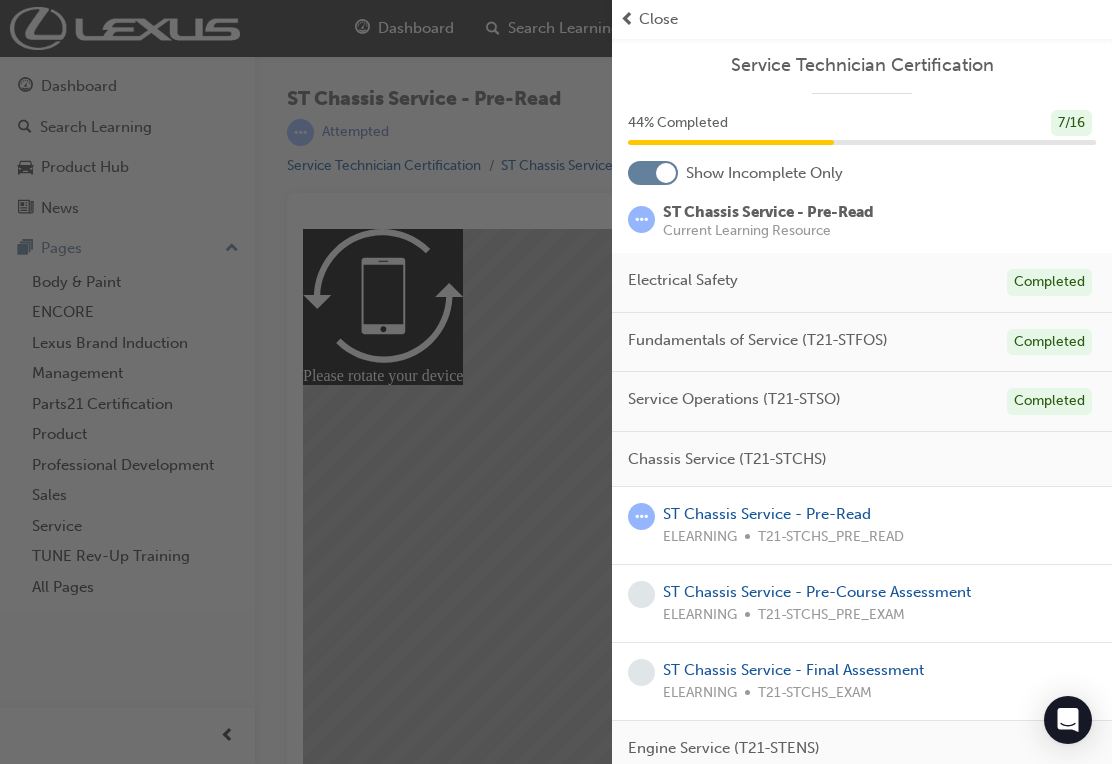 scroll, scrollTop: 0, scrollLeft: 0, axis: both 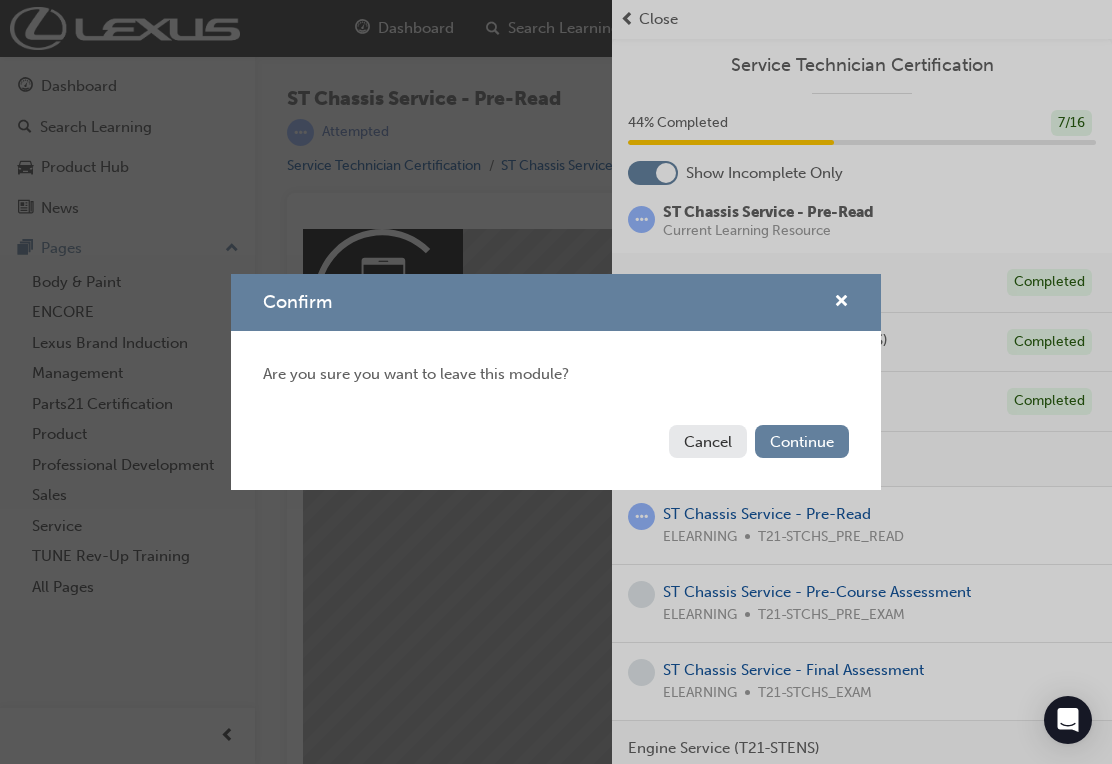click on "Continue" at bounding box center [802, 441] 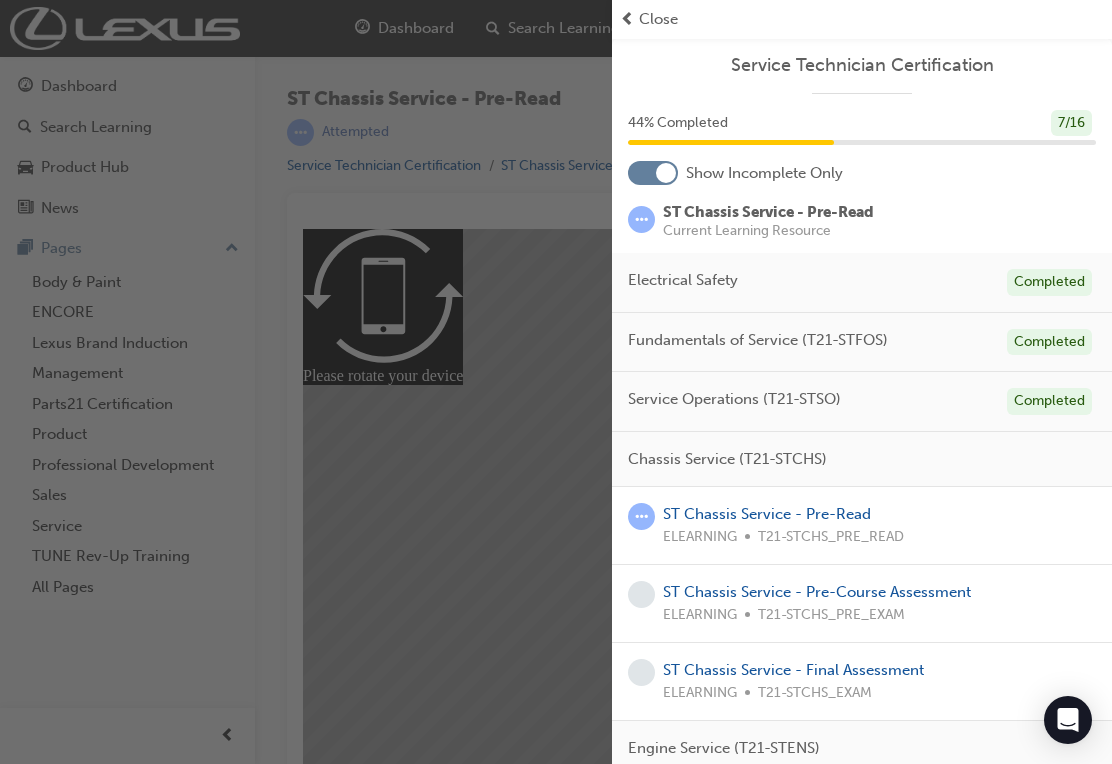 click on "Close" at bounding box center (658, 19) 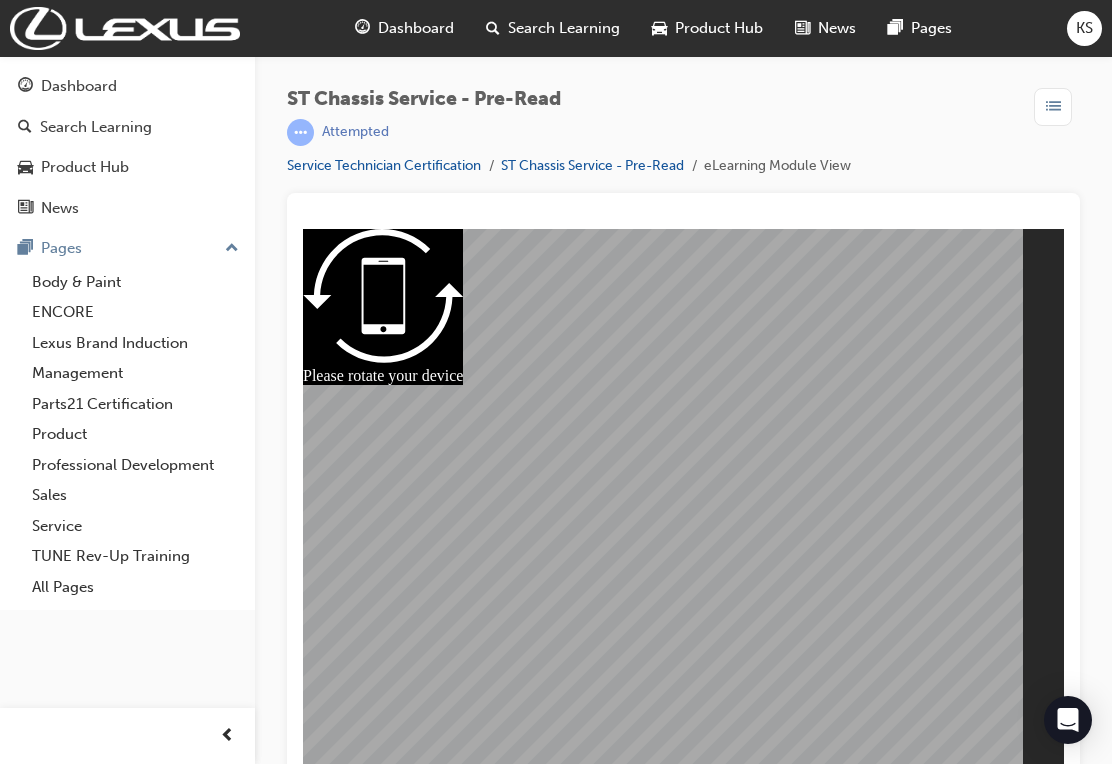 scroll, scrollTop: 26, scrollLeft: 0, axis: vertical 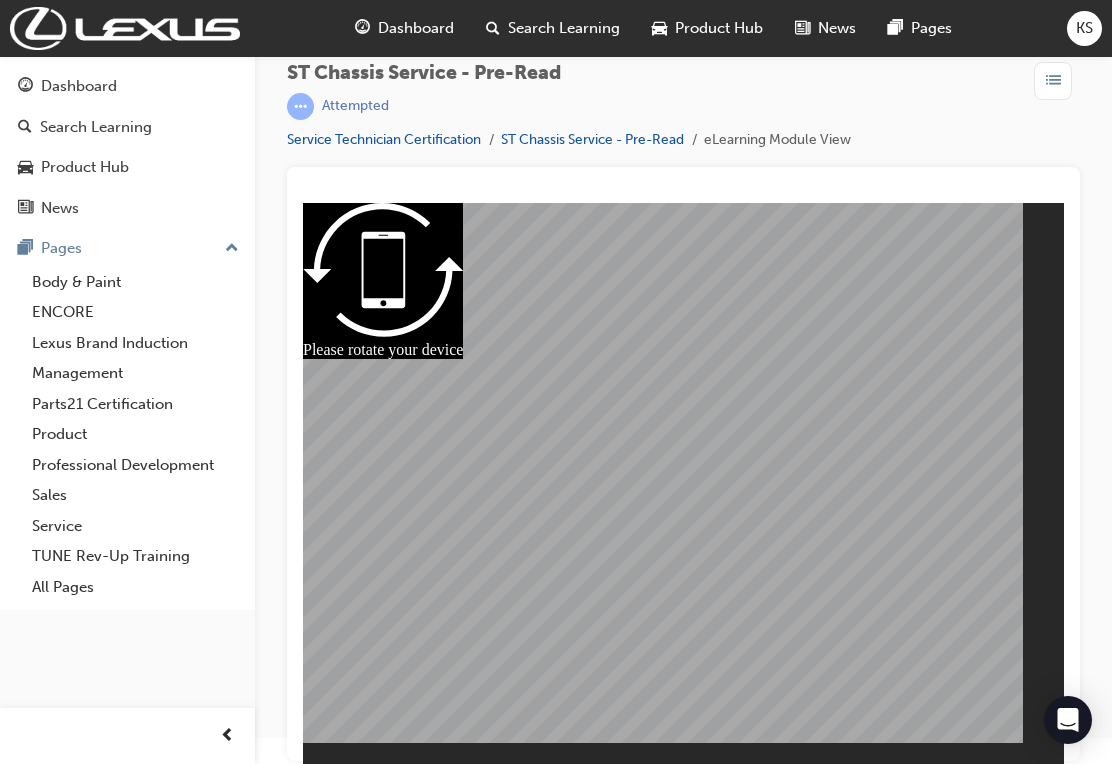 click on "Resume" at bounding box center (341, 795) 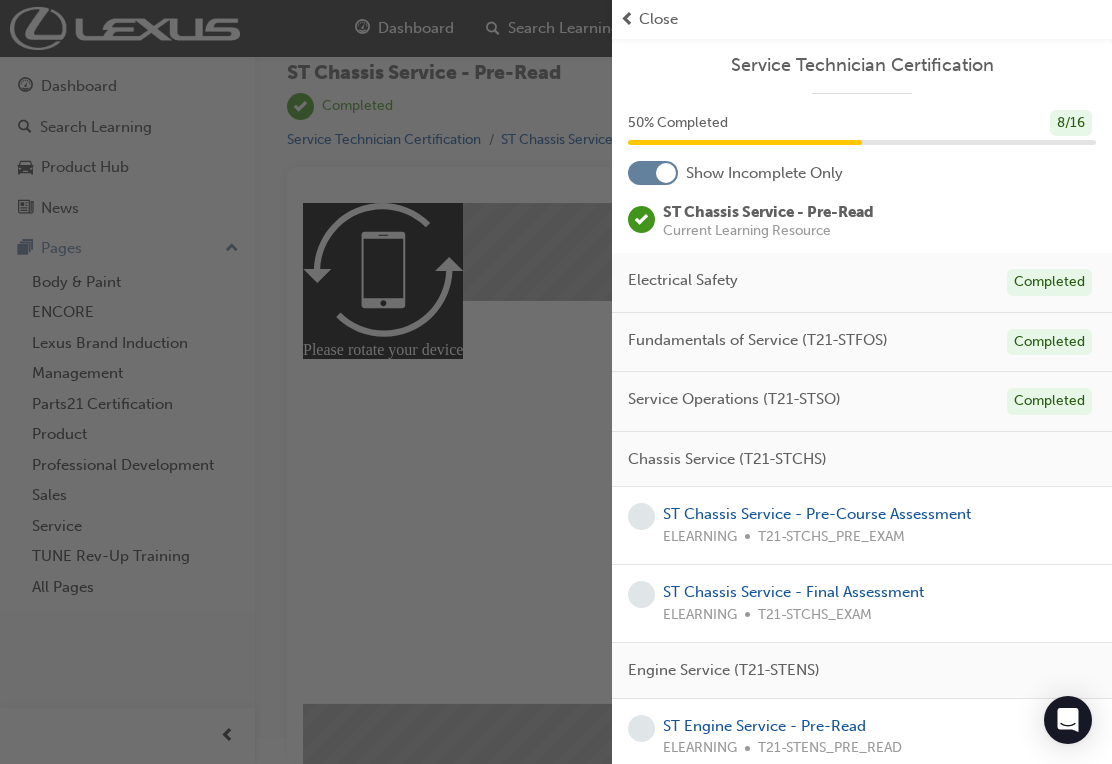 click on "ST Chassis Service - Pre-Course Assessment" at bounding box center [817, 514] 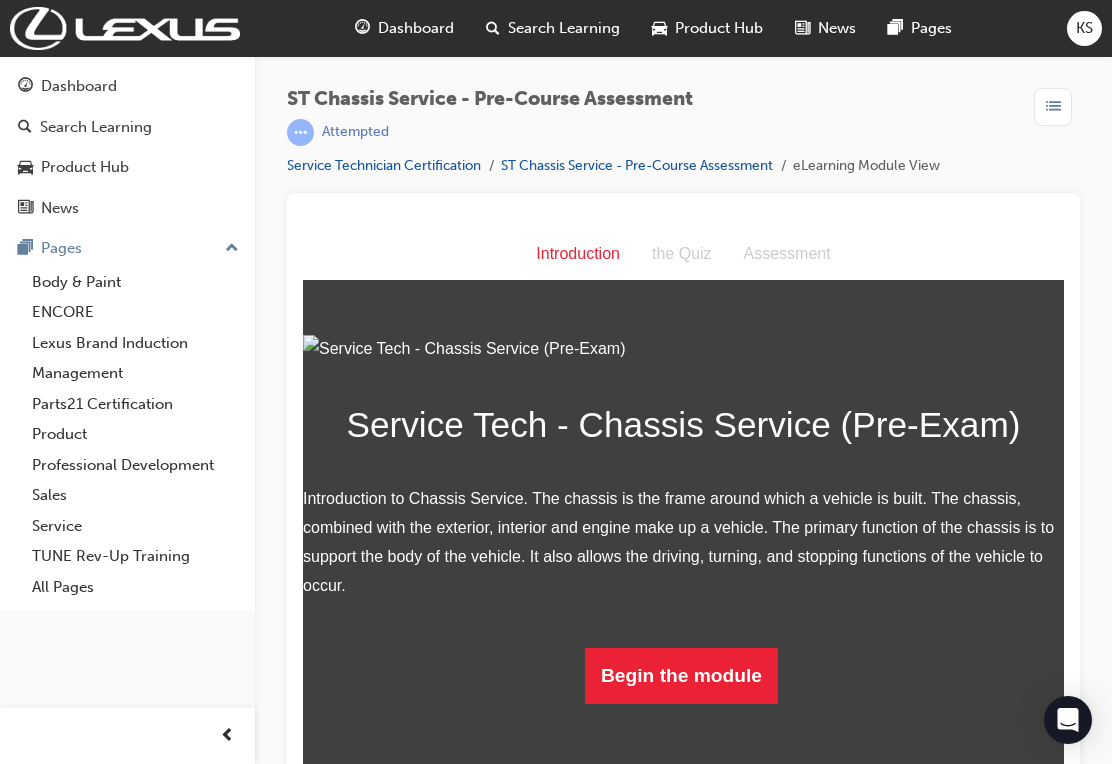 scroll, scrollTop: 117, scrollLeft: 0, axis: vertical 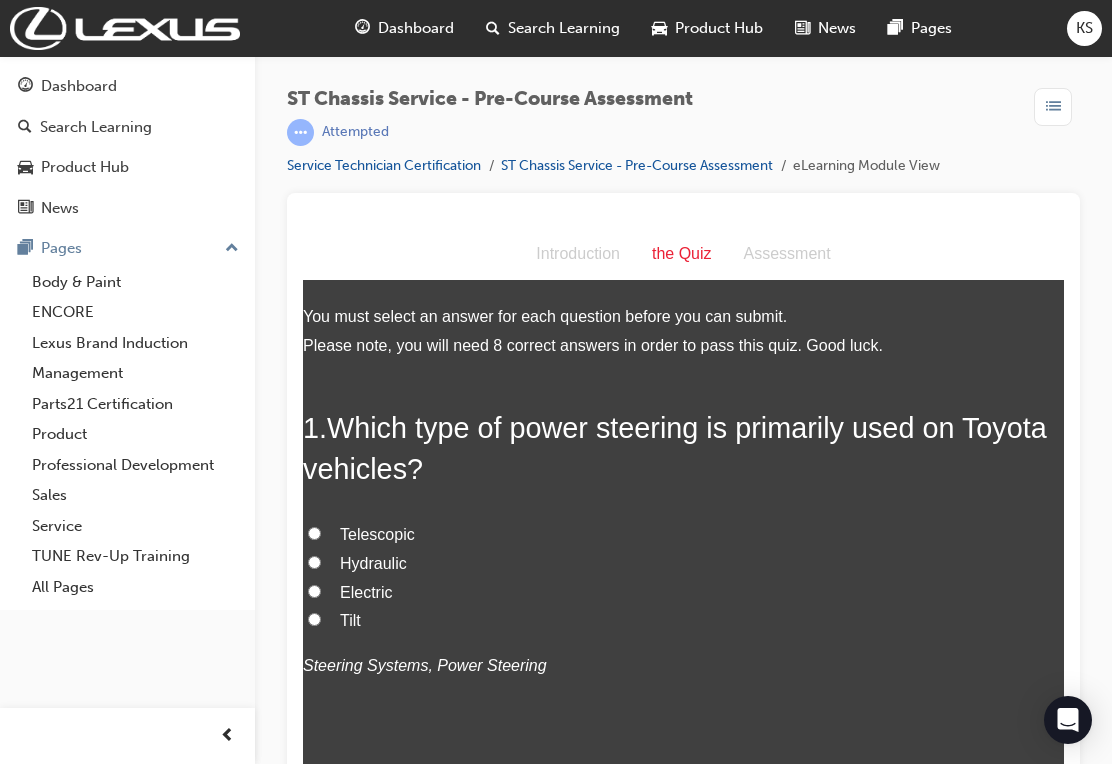 click on "Electric" at bounding box center (314, 591) 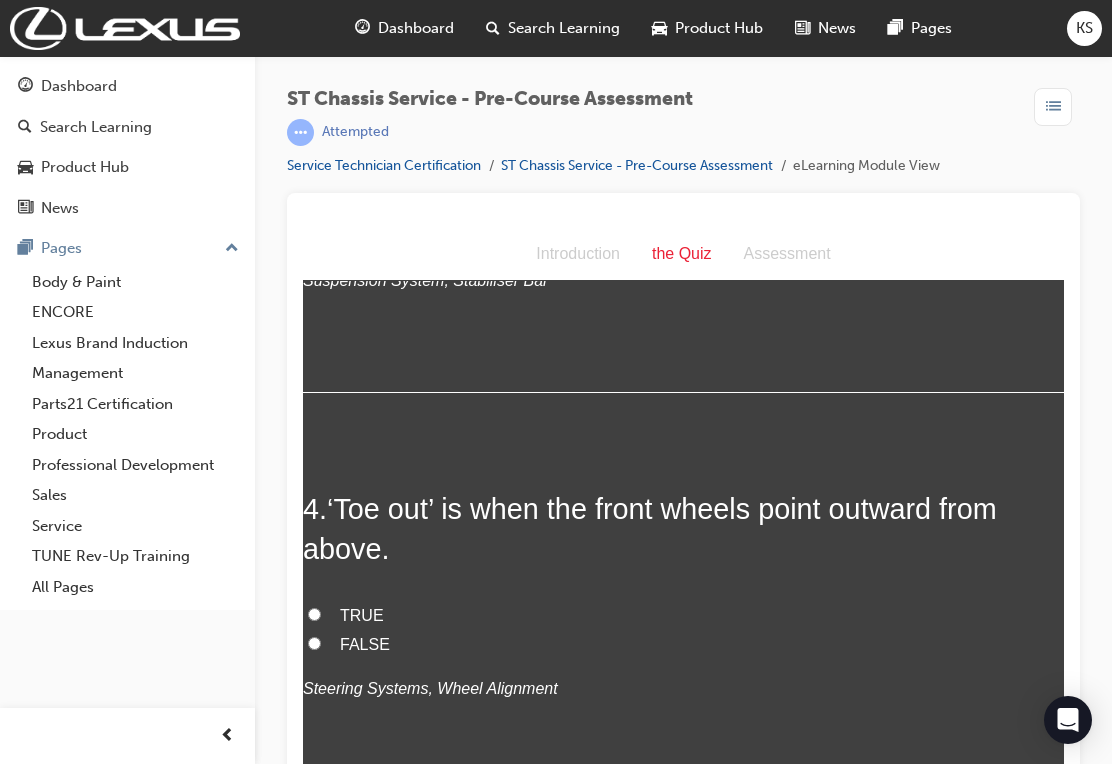 scroll, scrollTop: 1264, scrollLeft: 0, axis: vertical 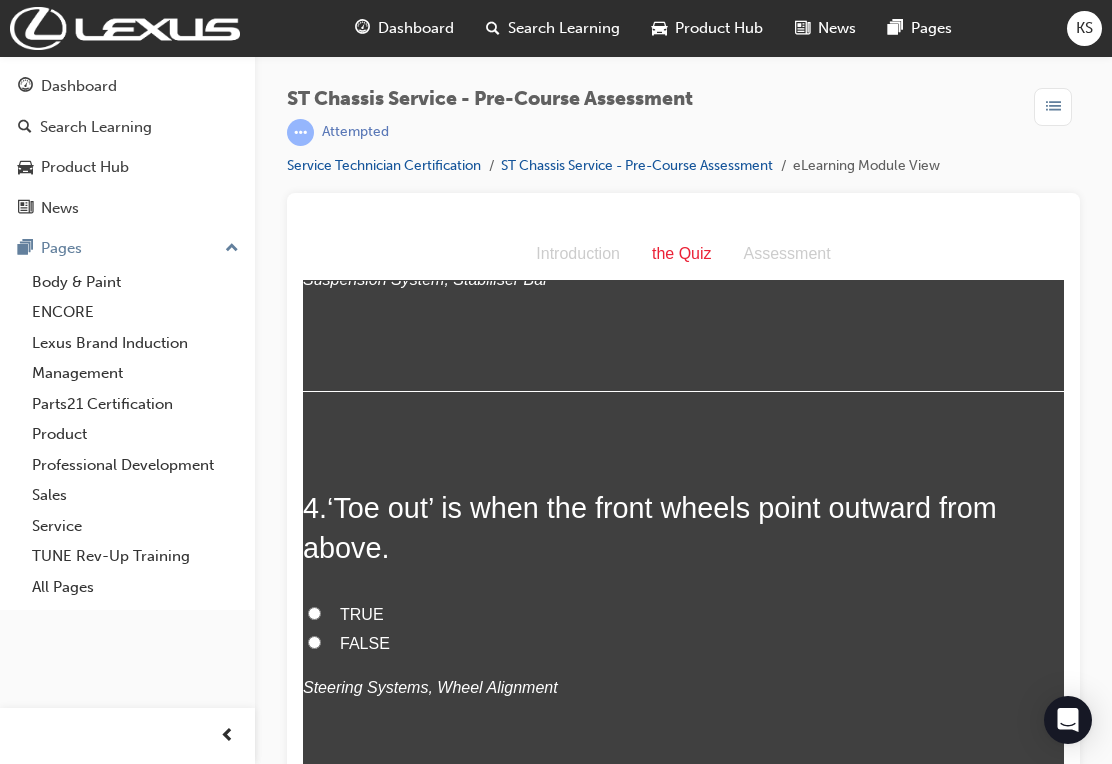click on "Brake booster" at bounding box center [314, -221] 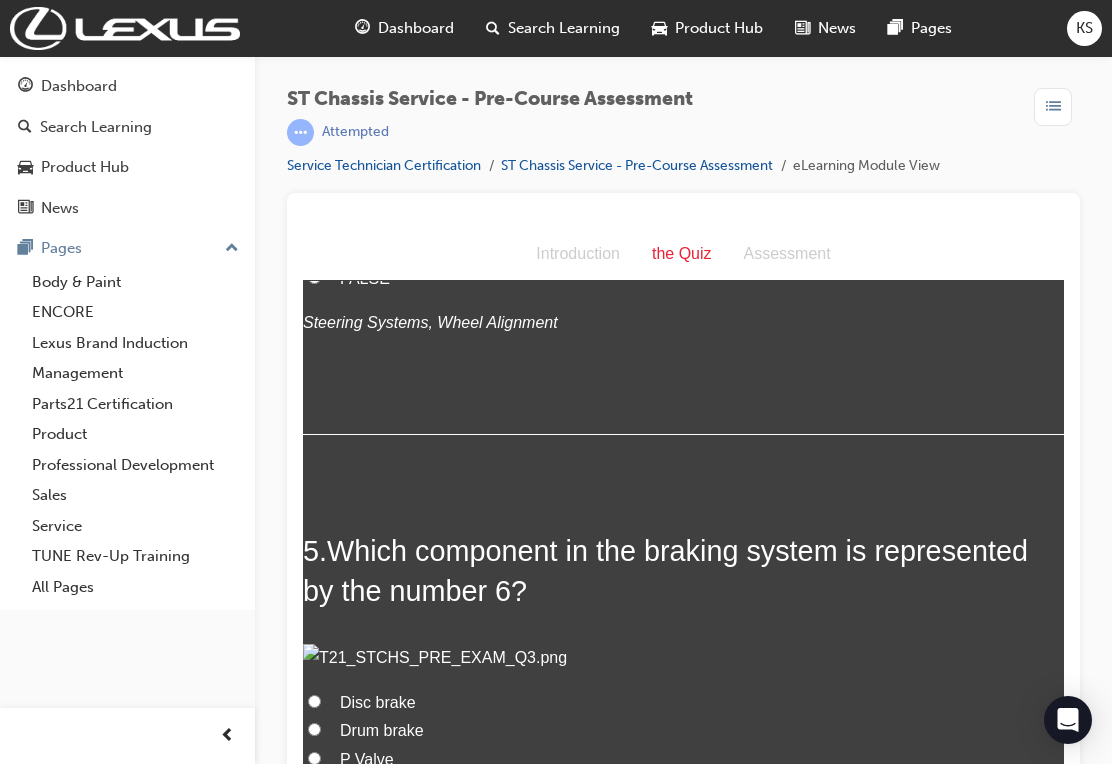 scroll, scrollTop: 1630, scrollLeft: 0, axis: vertical 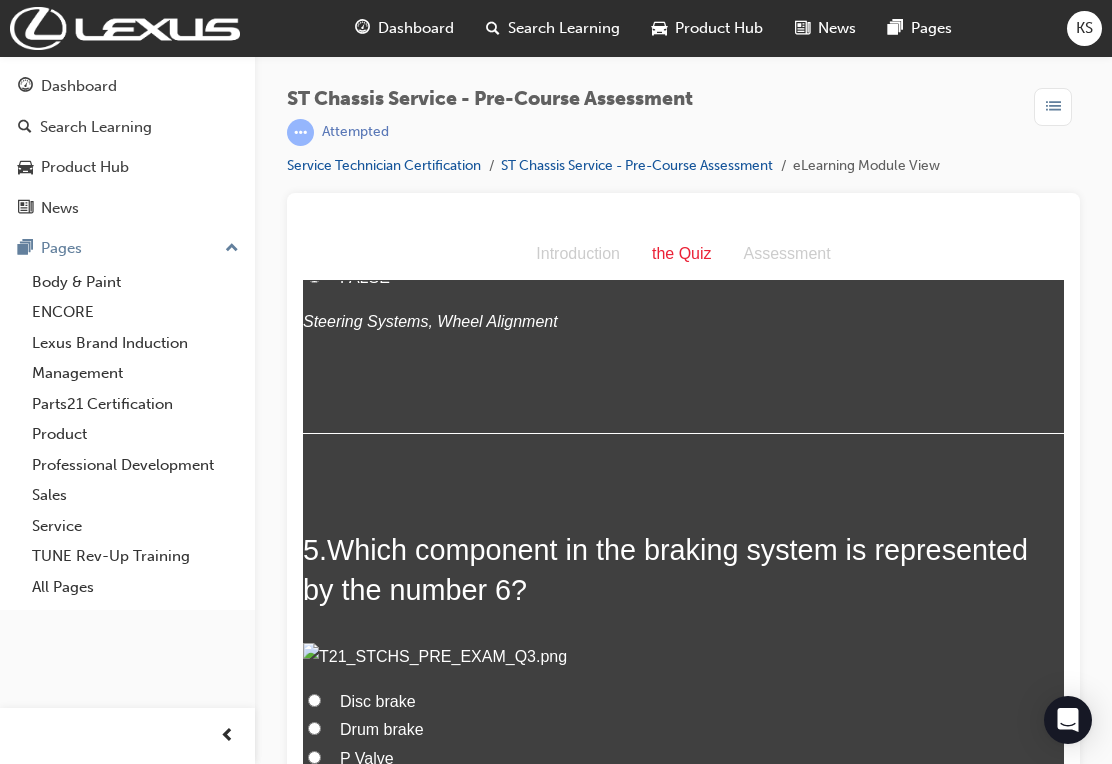 click on "When the vehicle is travelling on uneven ground" at bounding box center (683, -131) 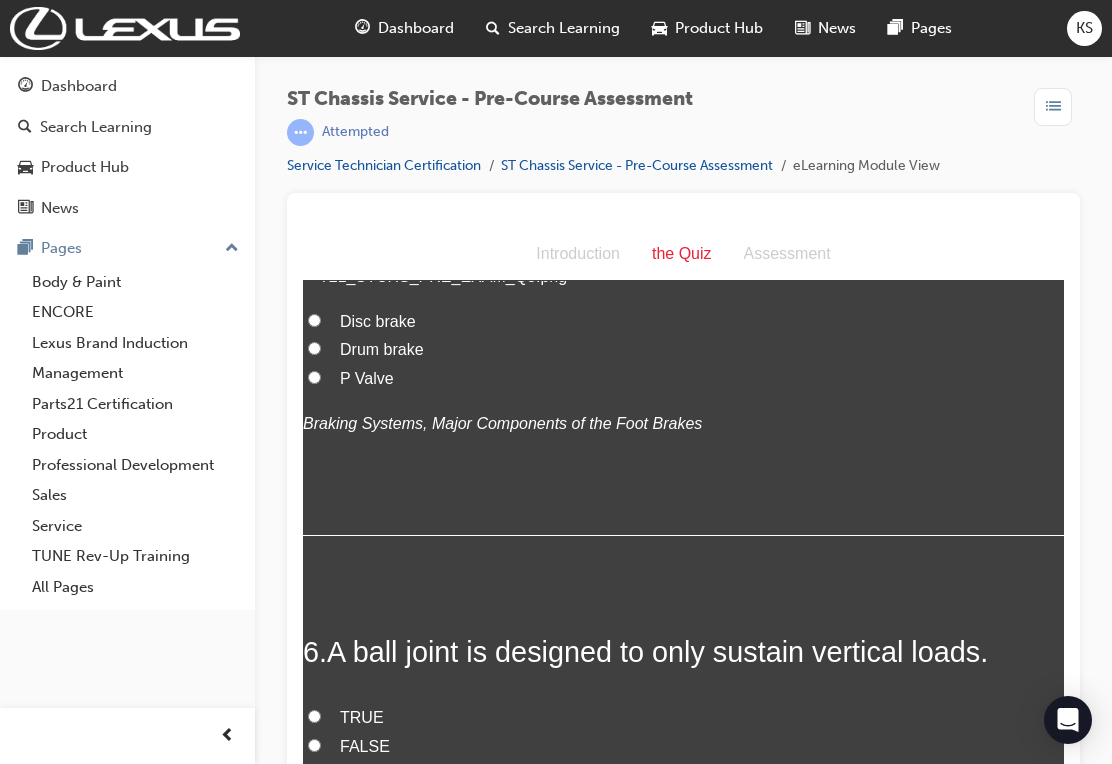 scroll, scrollTop: 2020, scrollLeft: 0, axis: vertical 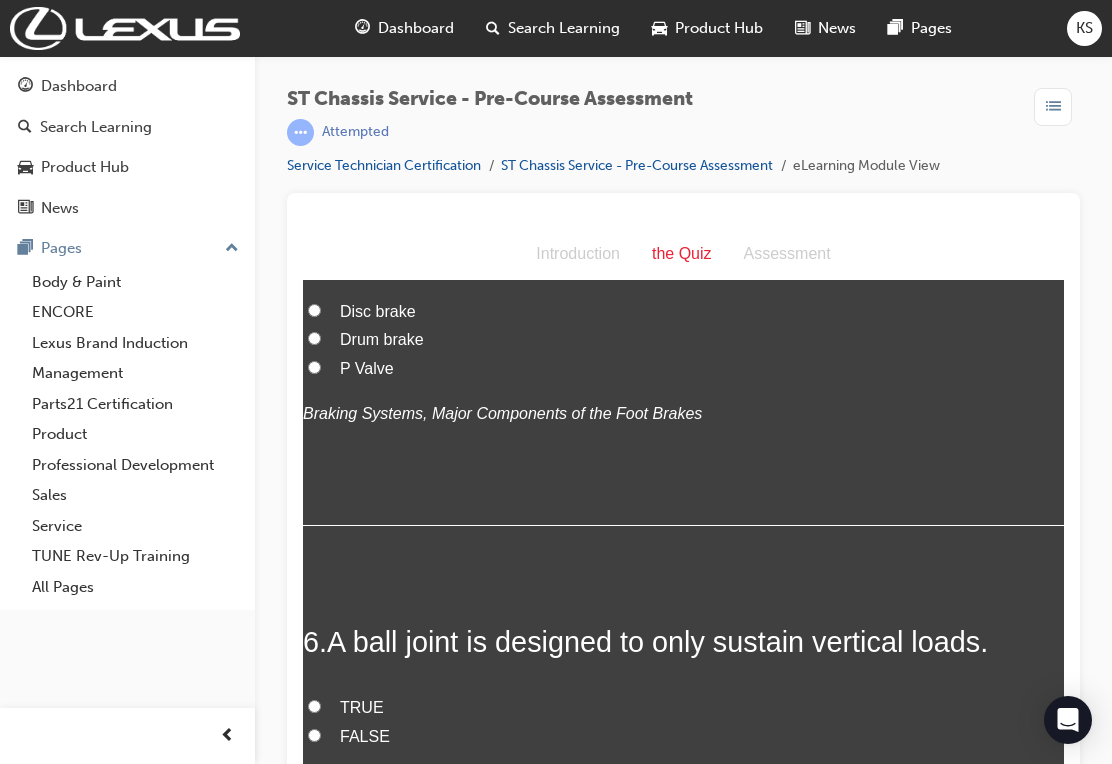 click on "TRUE" at bounding box center [314, -143] 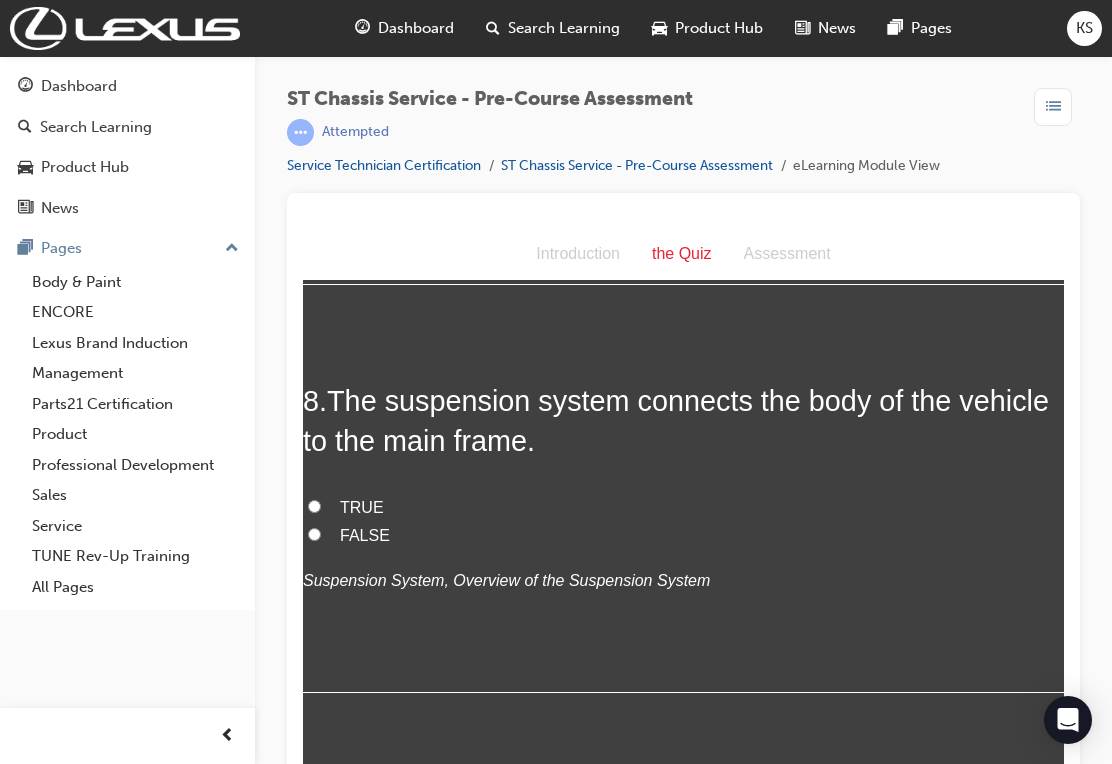 scroll, scrollTop: 3094, scrollLeft: 0, axis: vertical 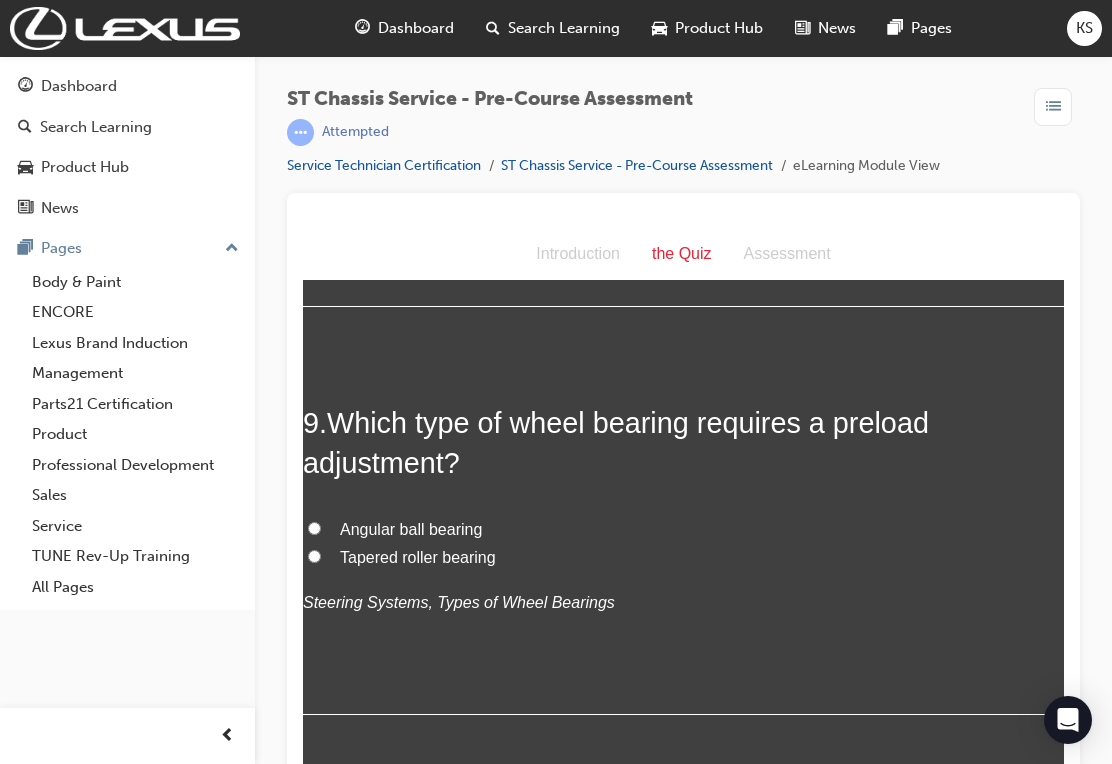 click on "FALSE" at bounding box center [314, -725] 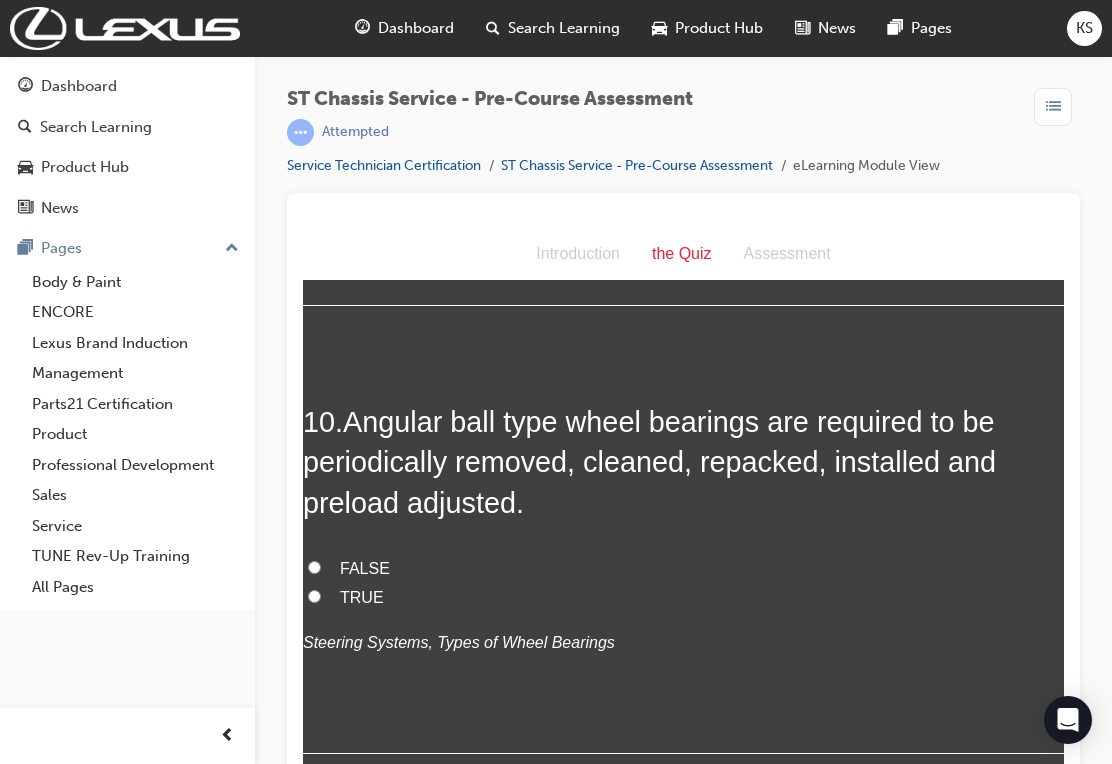scroll, scrollTop: 3890, scrollLeft: 0, axis: vertical 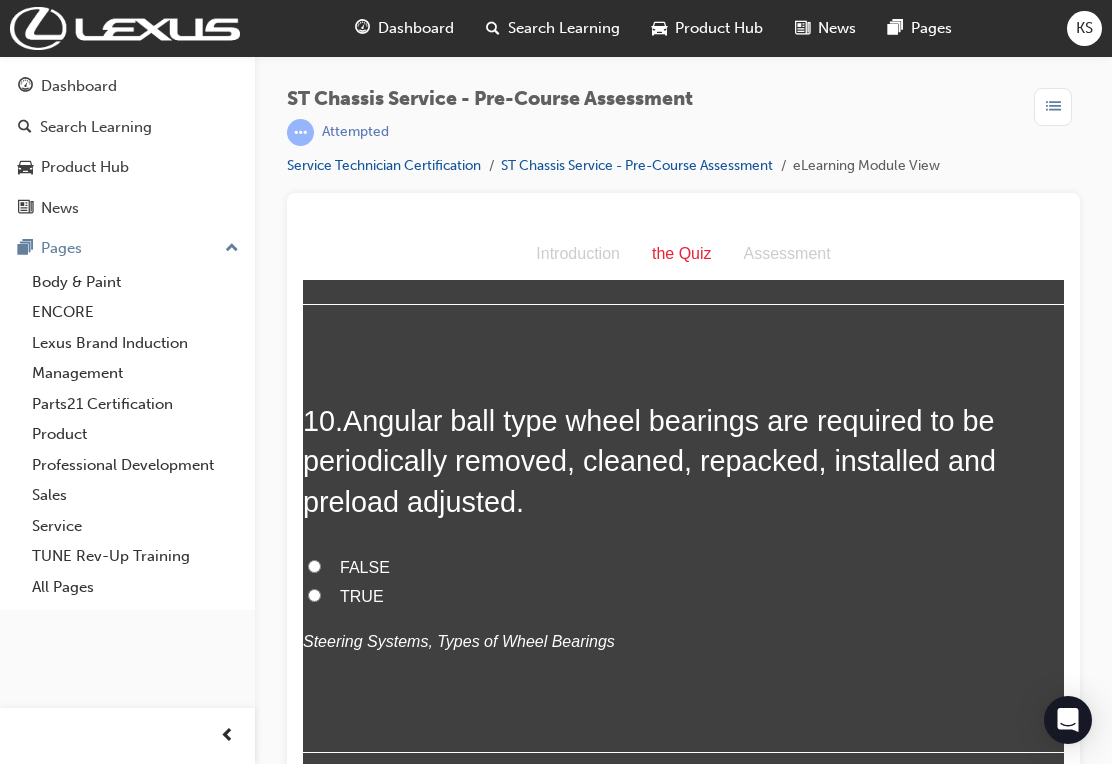 click on "All of these" at bounding box center (683, -668) 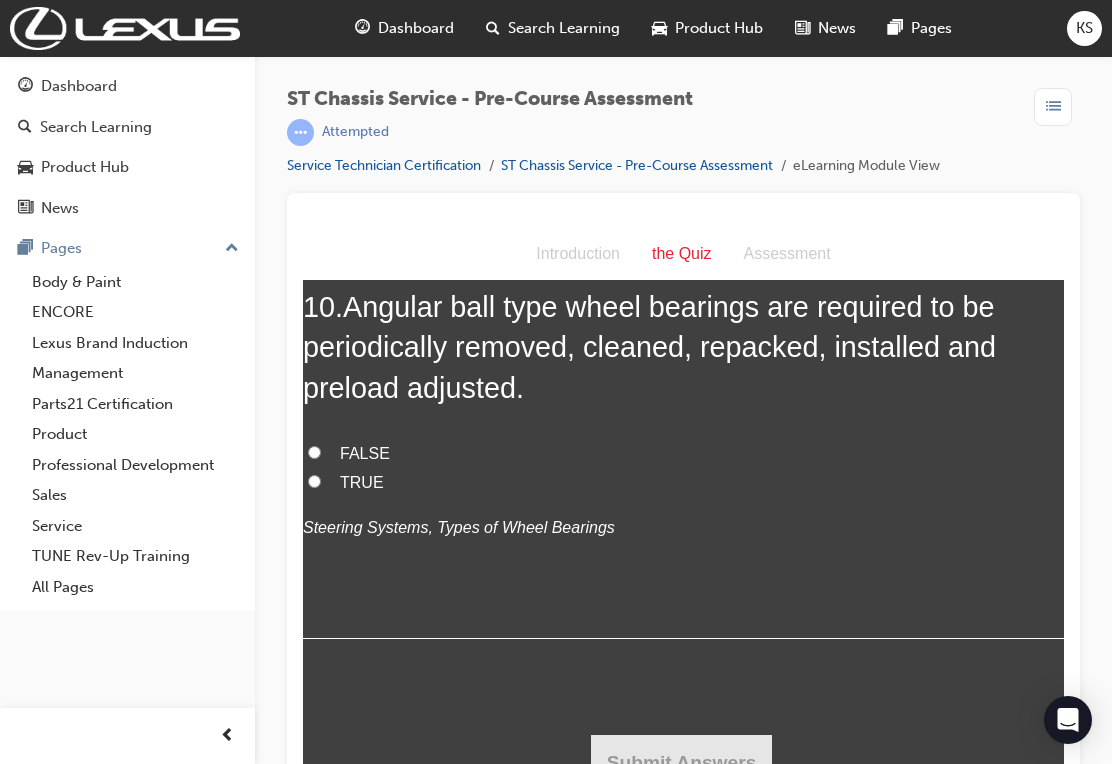 scroll, scrollTop: 4333, scrollLeft: 0, axis: vertical 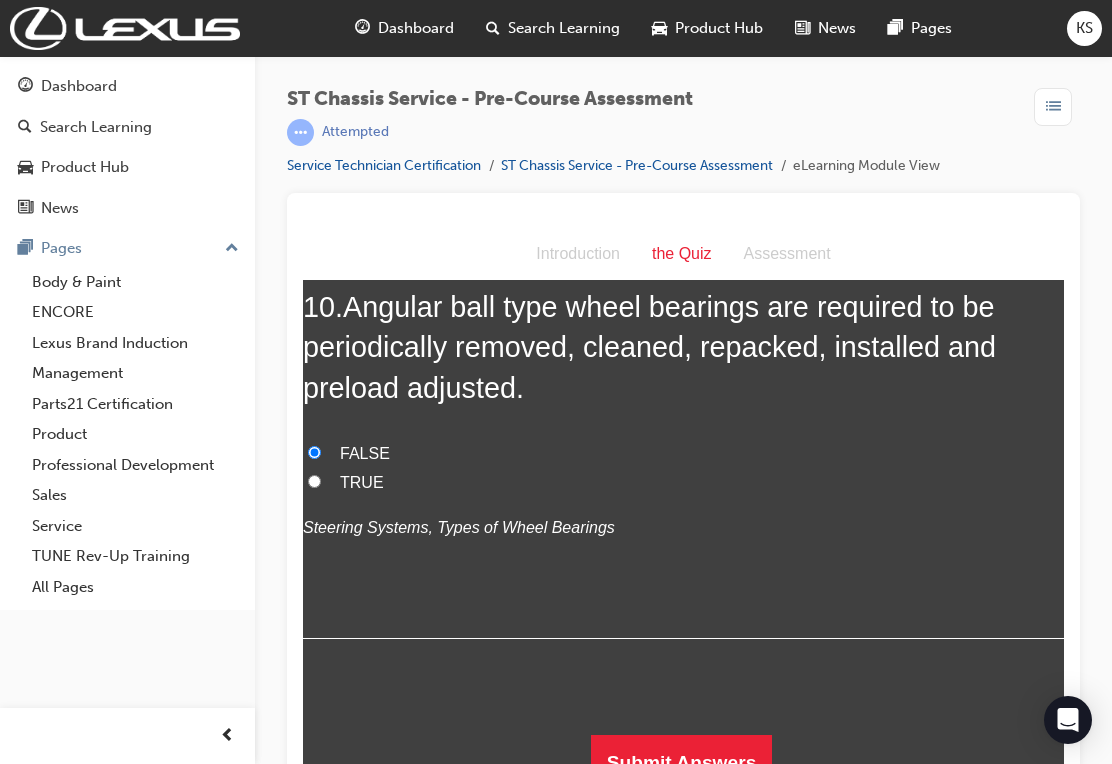 click on "Submit Answers" at bounding box center (682, 763) 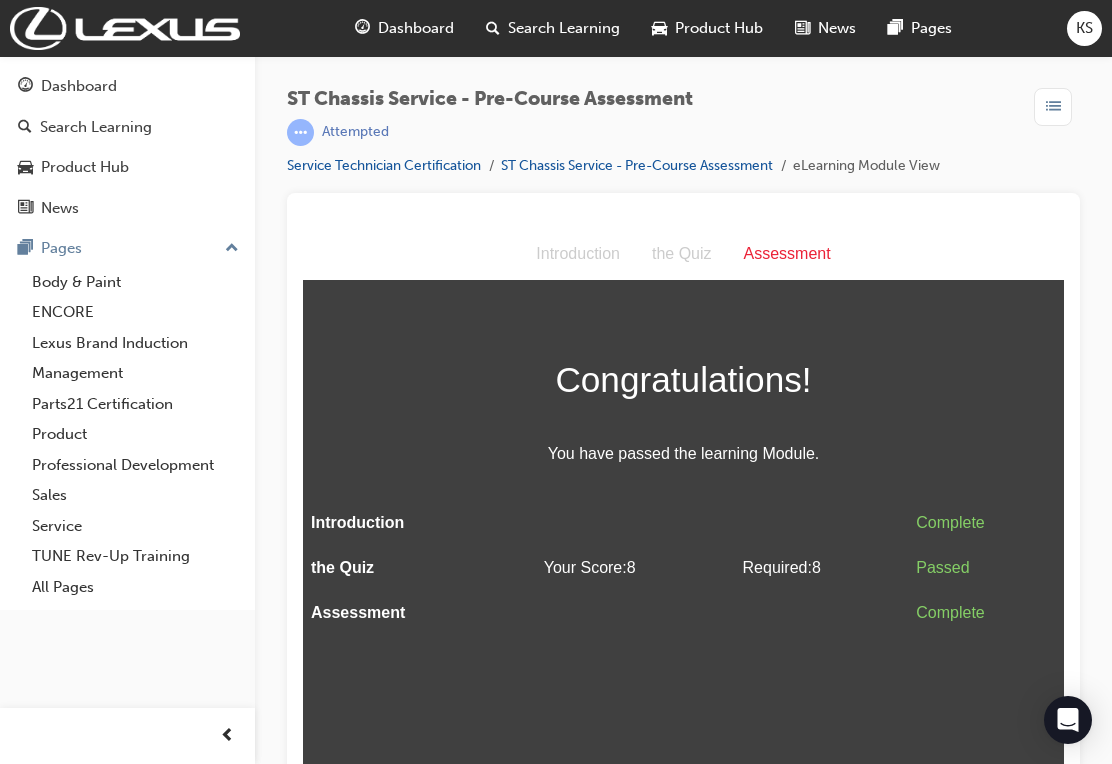 scroll, scrollTop: 26, scrollLeft: 0, axis: vertical 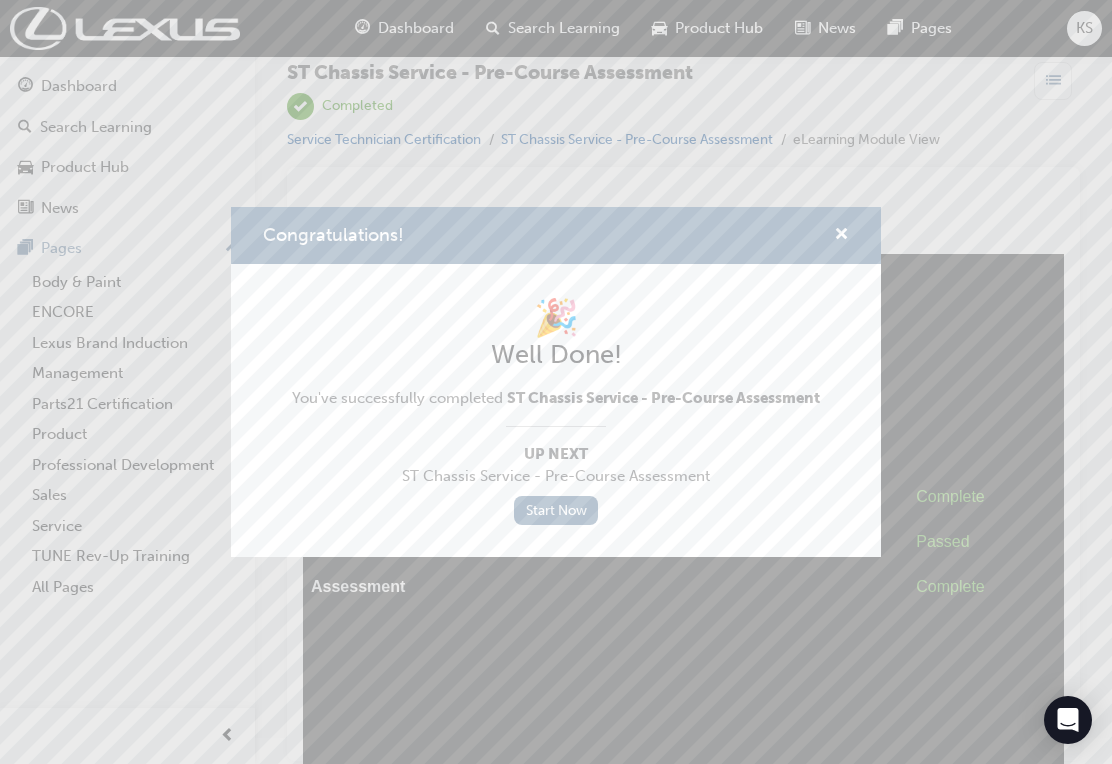 click on "Start Now" at bounding box center [556, 510] 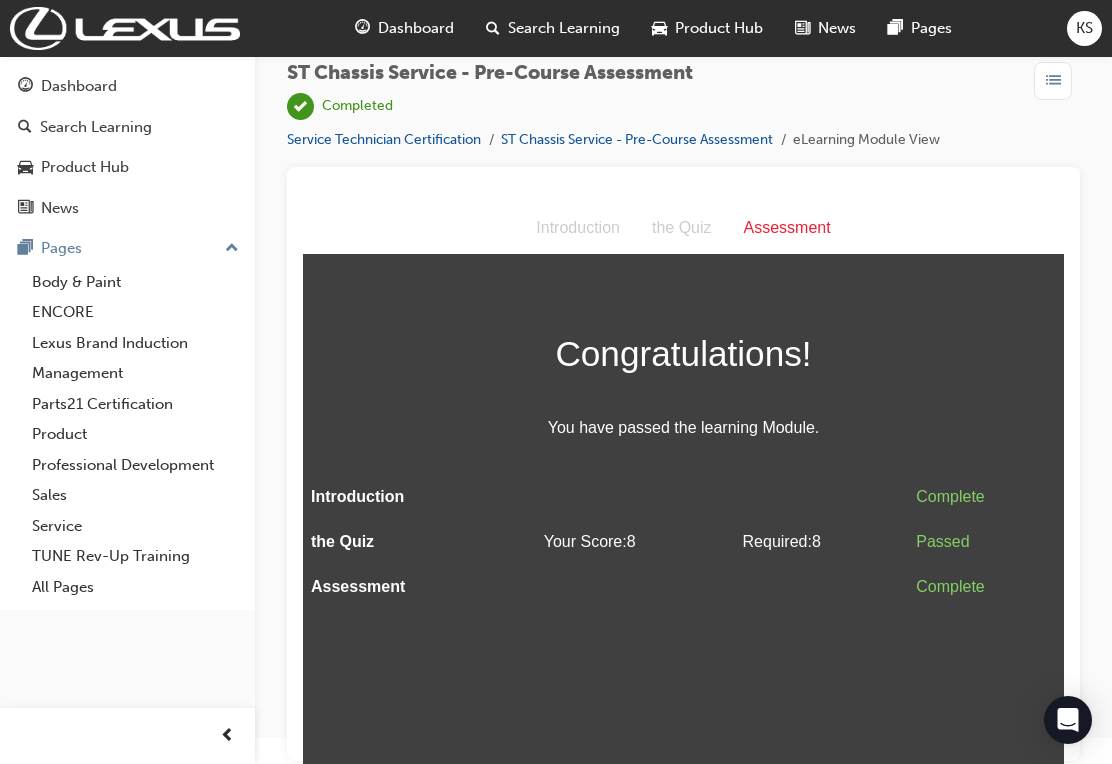 click on "Service Technician Certification" at bounding box center (384, 139) 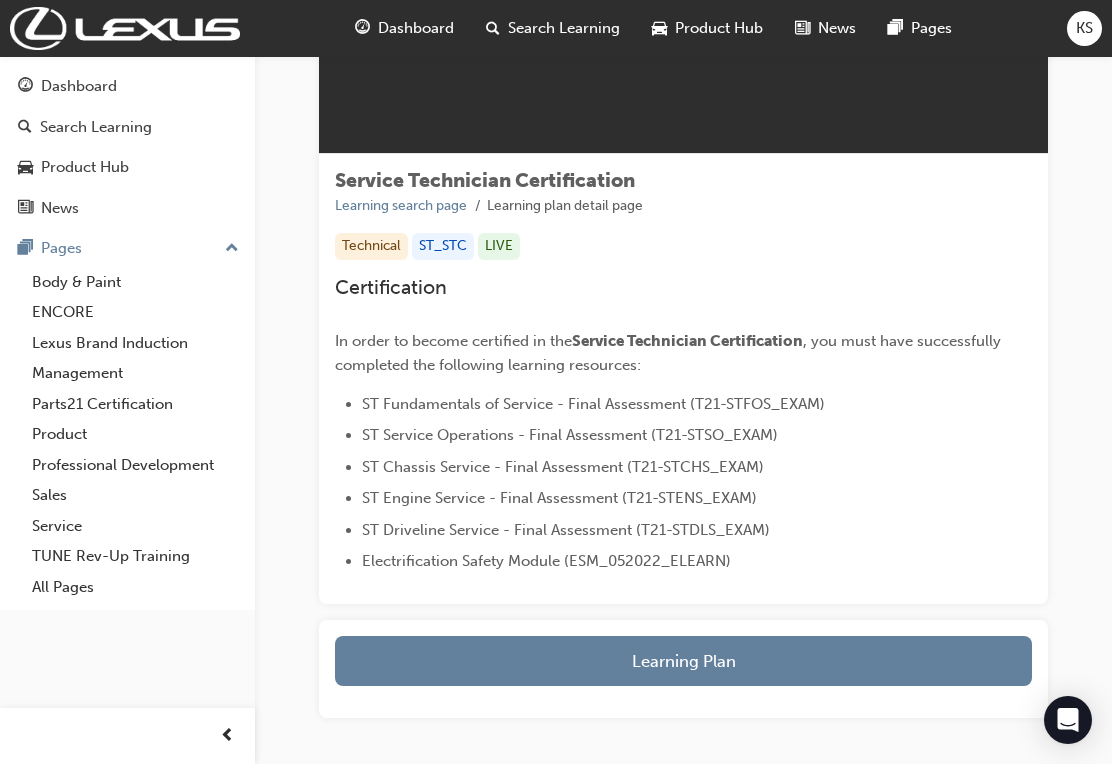 scroll, scrollTop: 247, scrollLeft: 0, axis: vertical 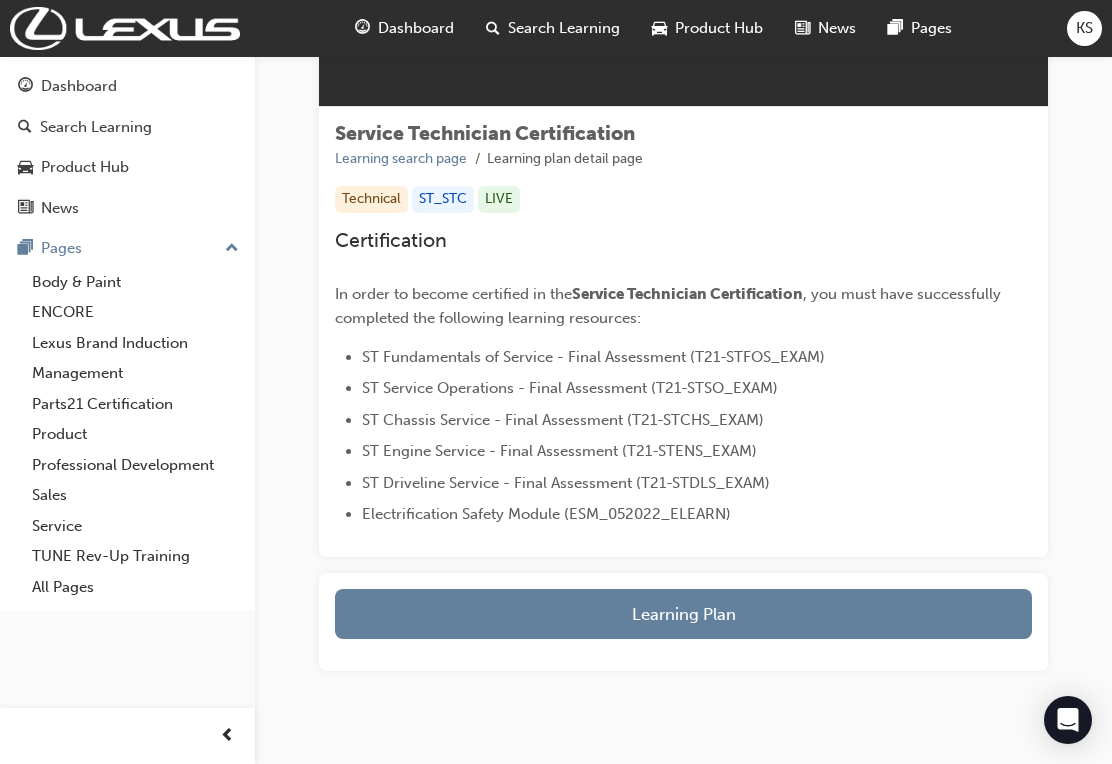 click on "Learning Plan" at bounding box center (683, 614) 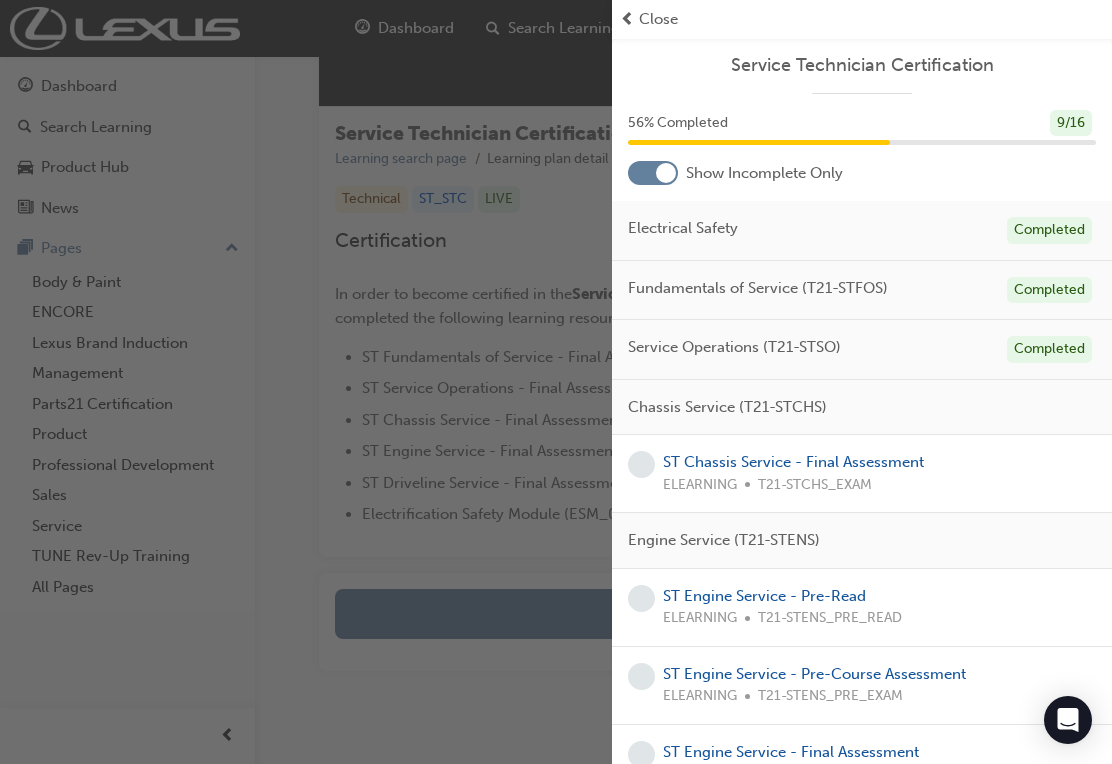 click on "ST Chassis Service - Final Assessment" at bounding box center (793, 462) 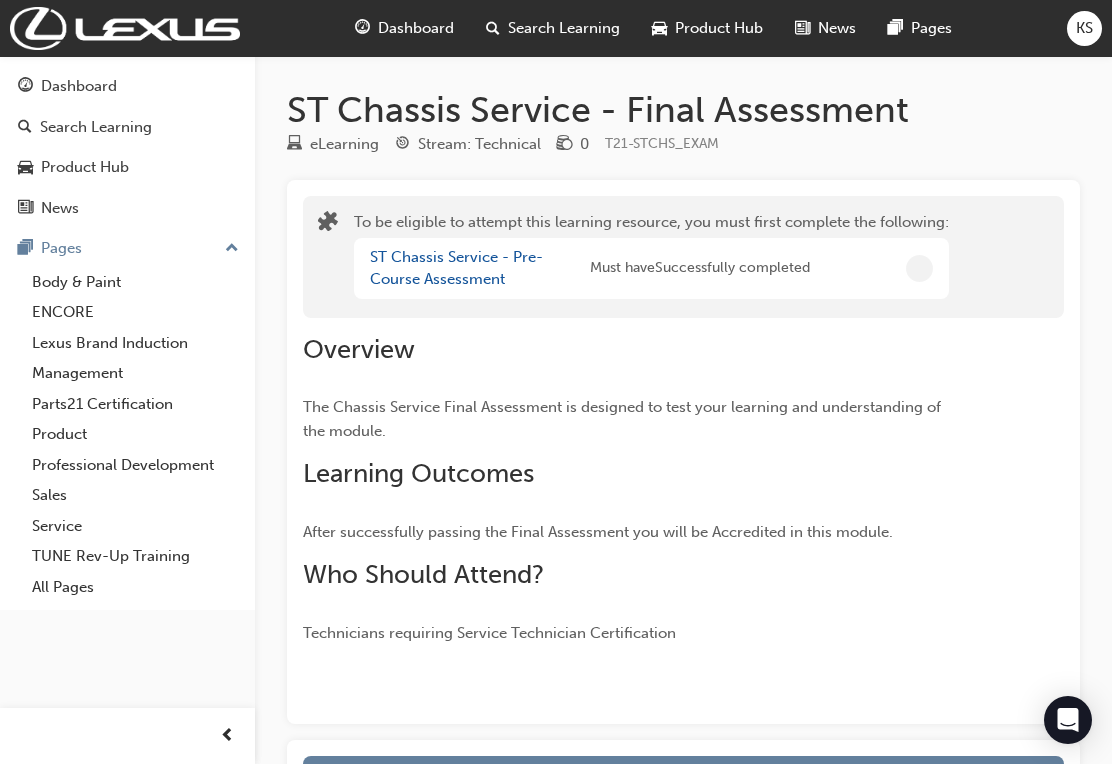 click at bounding box center [683, 684] 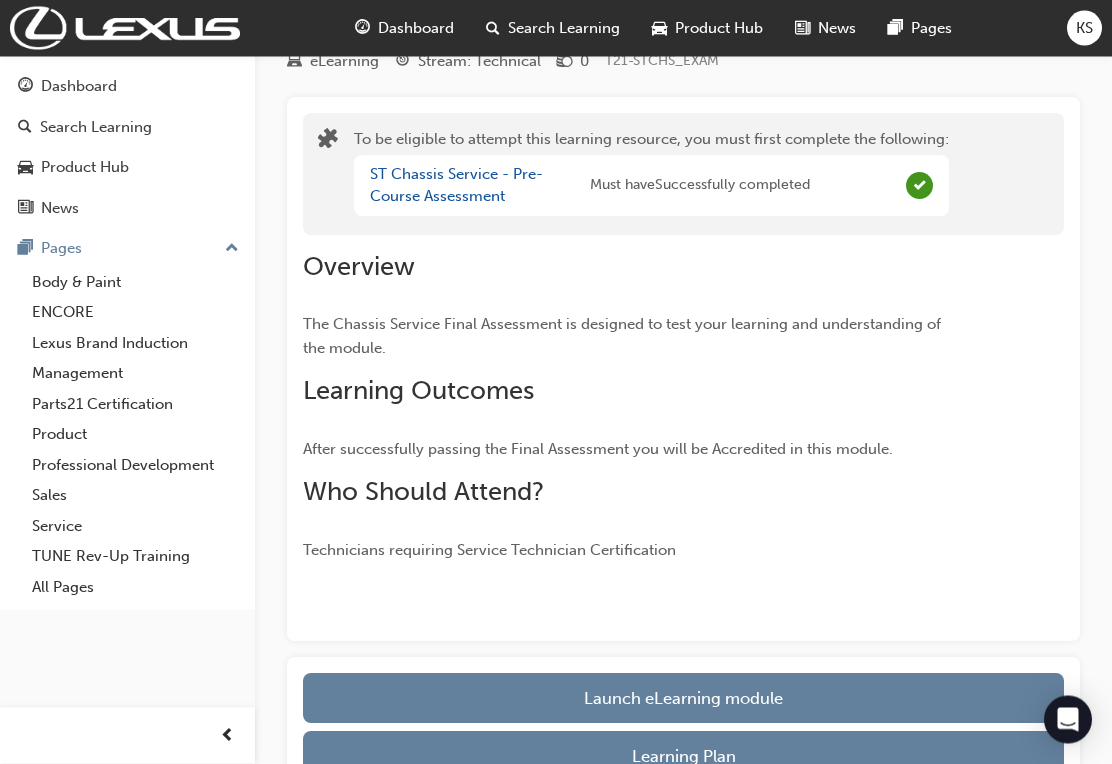 scroll, scrollTop: 87, scrollLeft: 0, axis: vertical 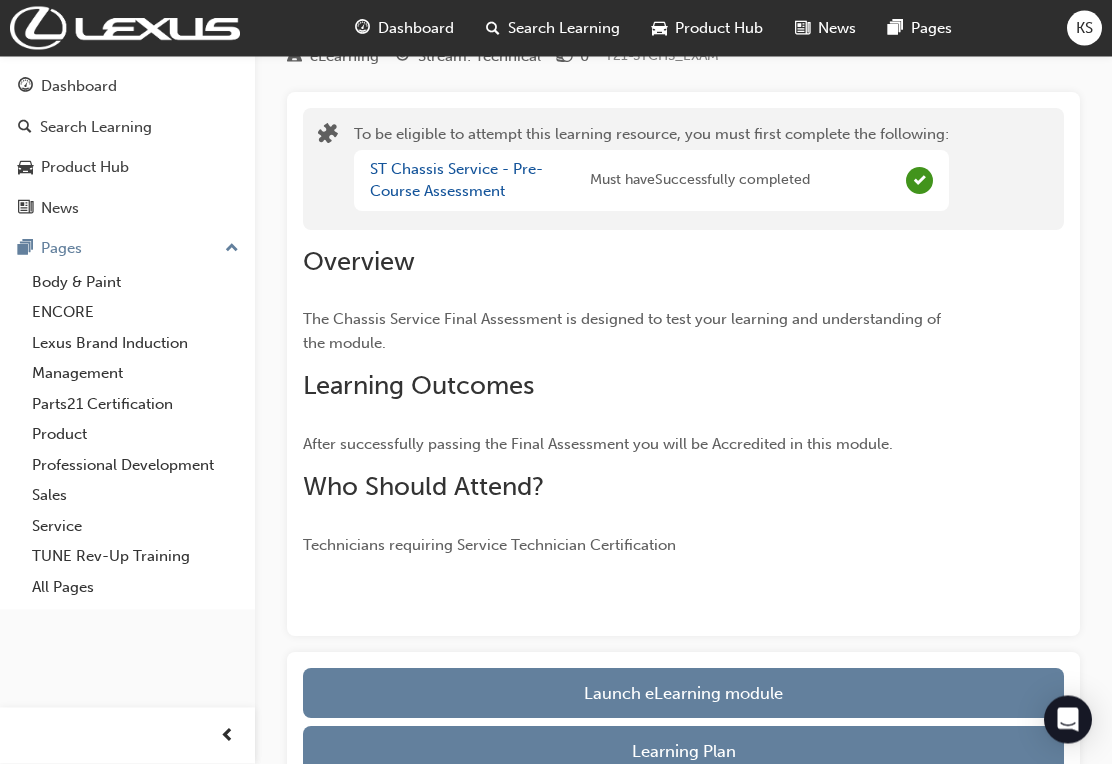 click on "Launch eLearning module" at bounding box center (683, 694) 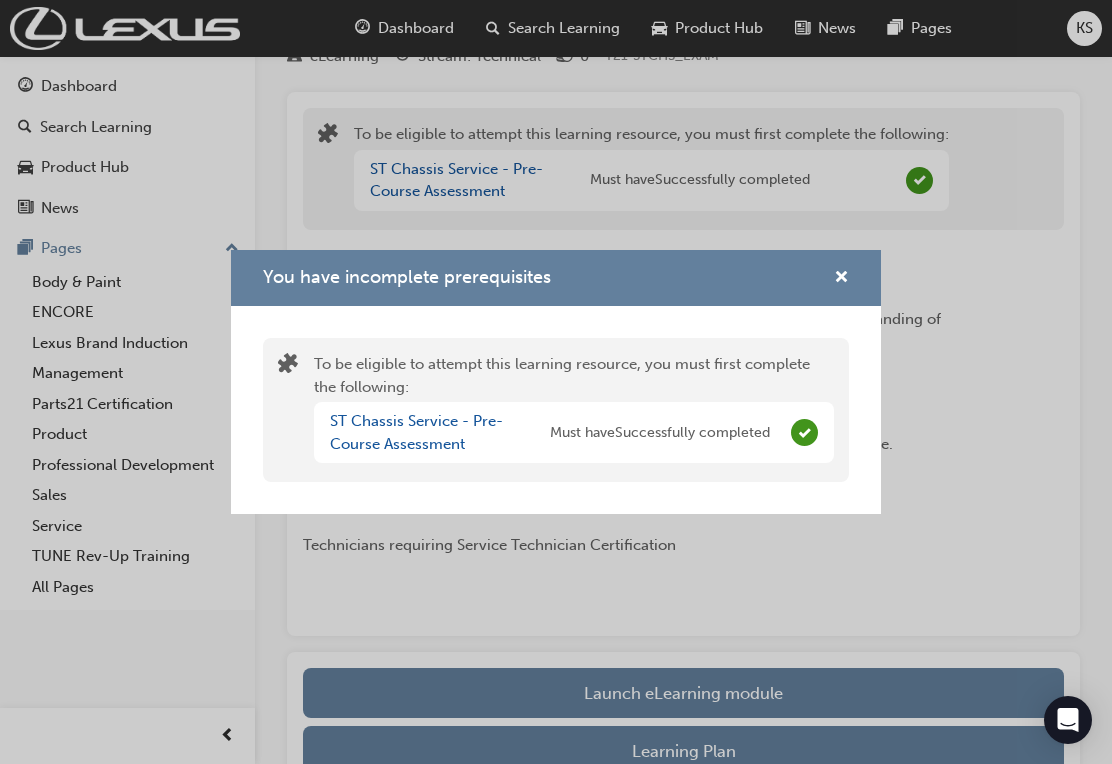 click on "ST Chassis Service - Pre-Course Assessment" at bounding box center (416, 432) 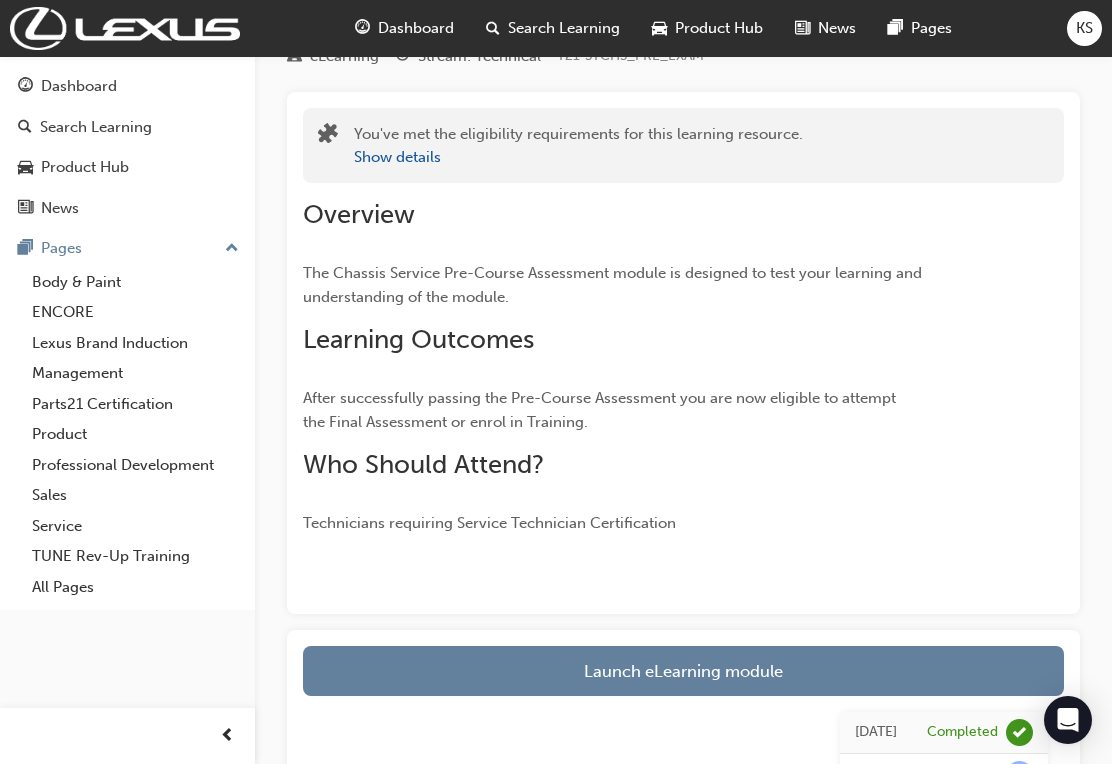 click on "Launch eLearning module" at bounding box center (683, 671) 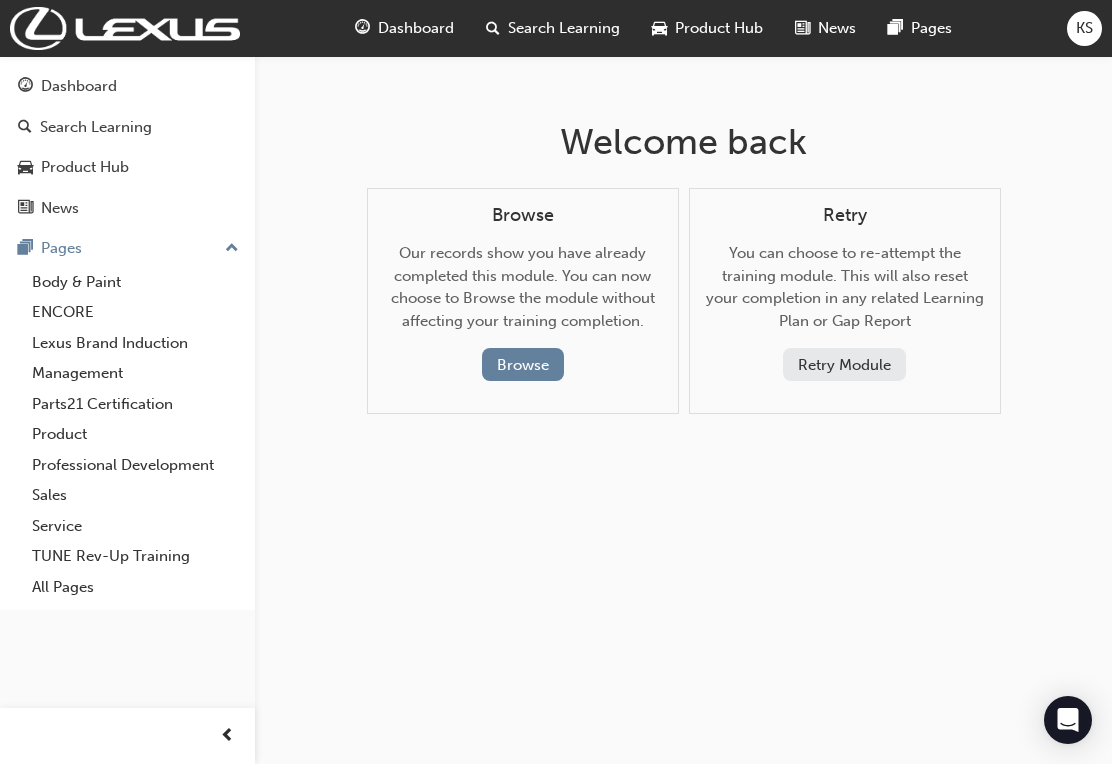 scroll, scrollTop: 0, scrollLeft: 0, axis: both 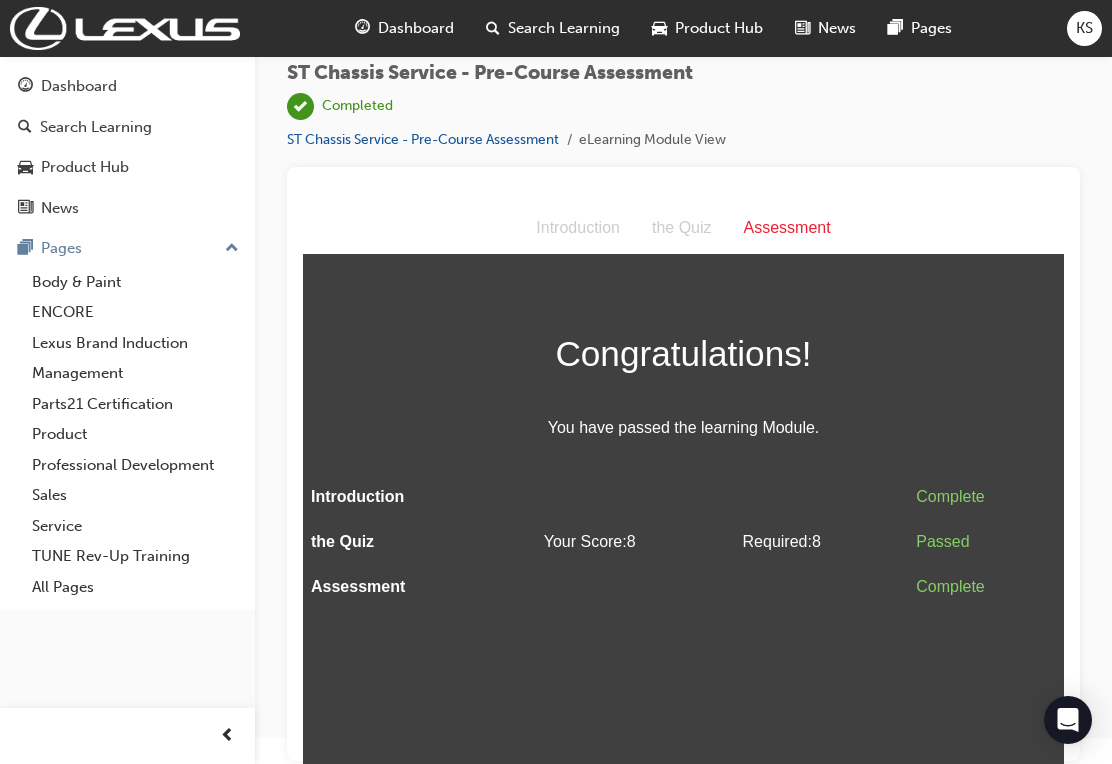 click on "Dashboard" at bounding box center (416, 28) 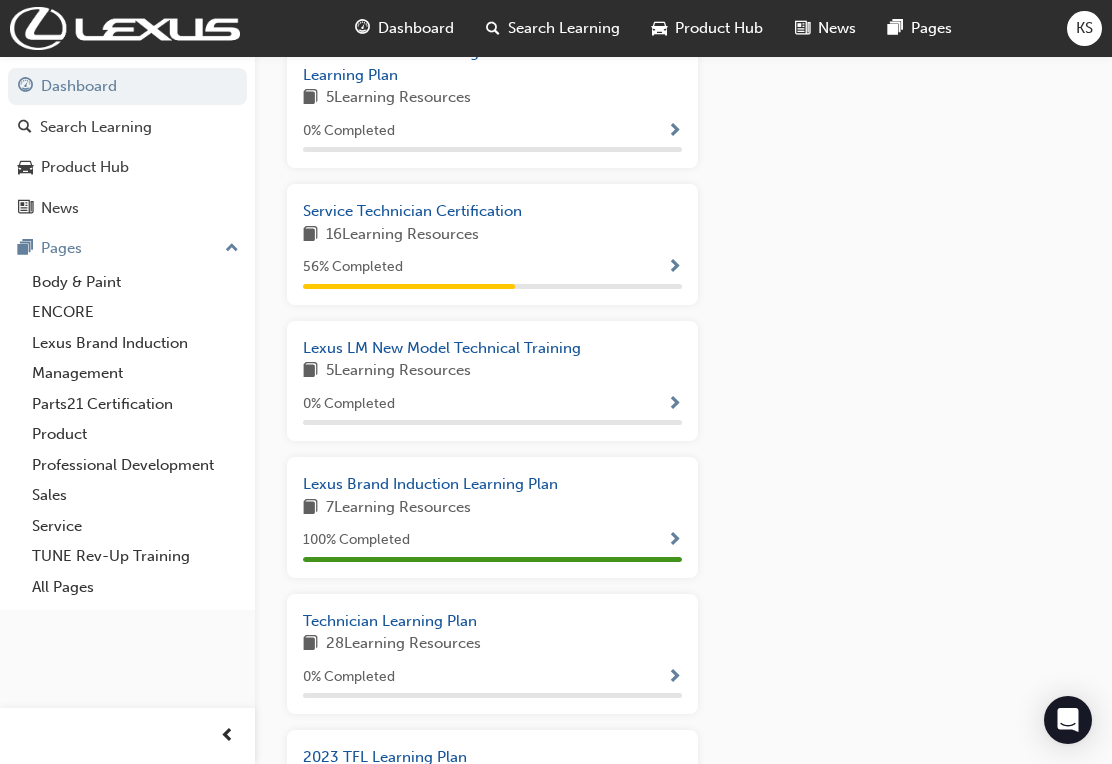 scroll, scrollTop: 1401, scrollLeft: 0, axis: vertical 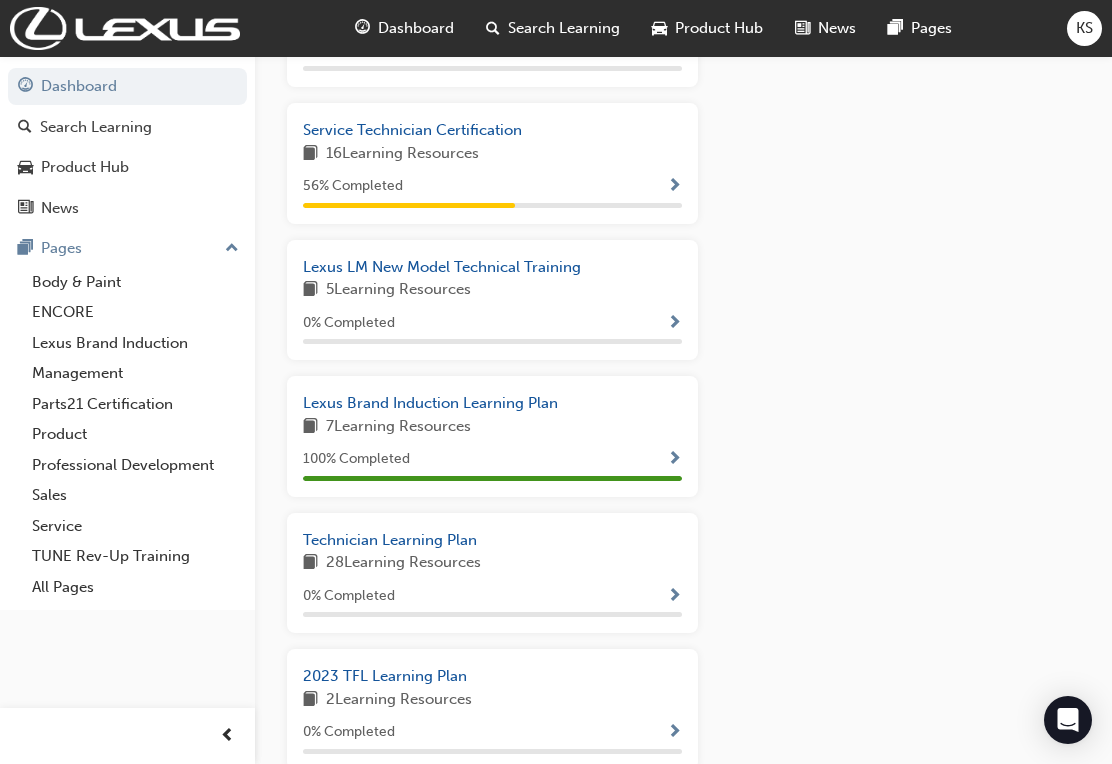 click on "Service Technician Certification" at bounding box center (492, 130) 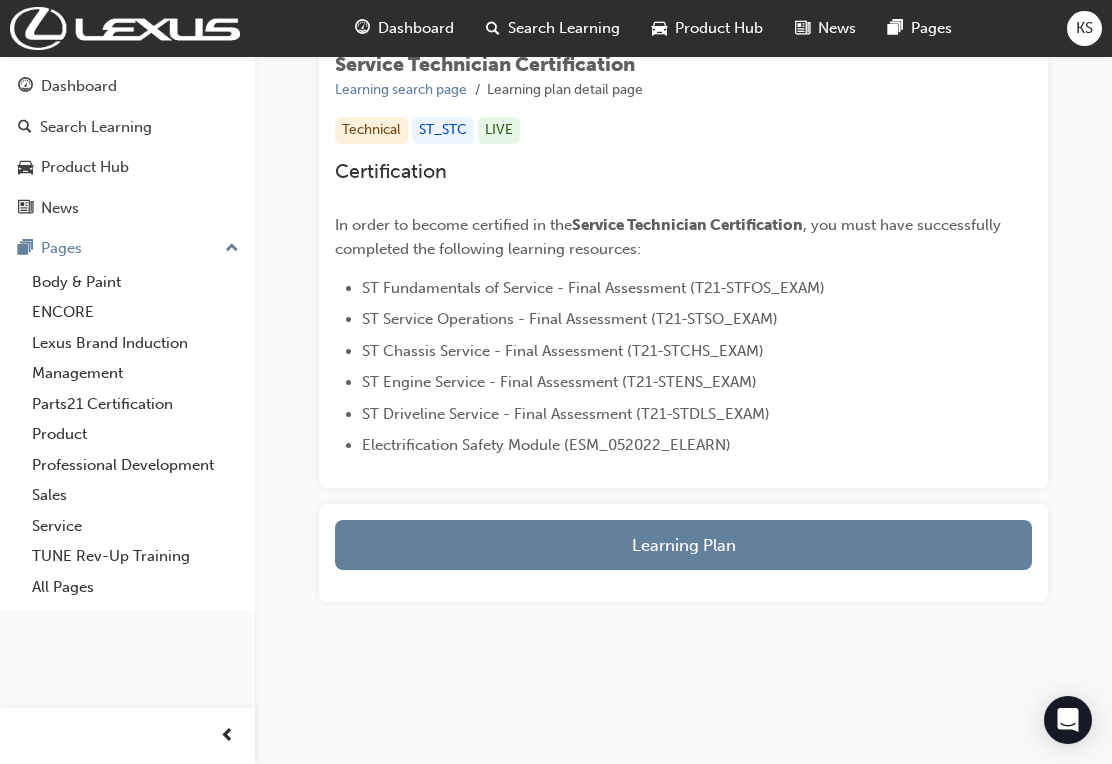 scroll, scrollTop: 316, scrollLeft: 0, axis: vertical 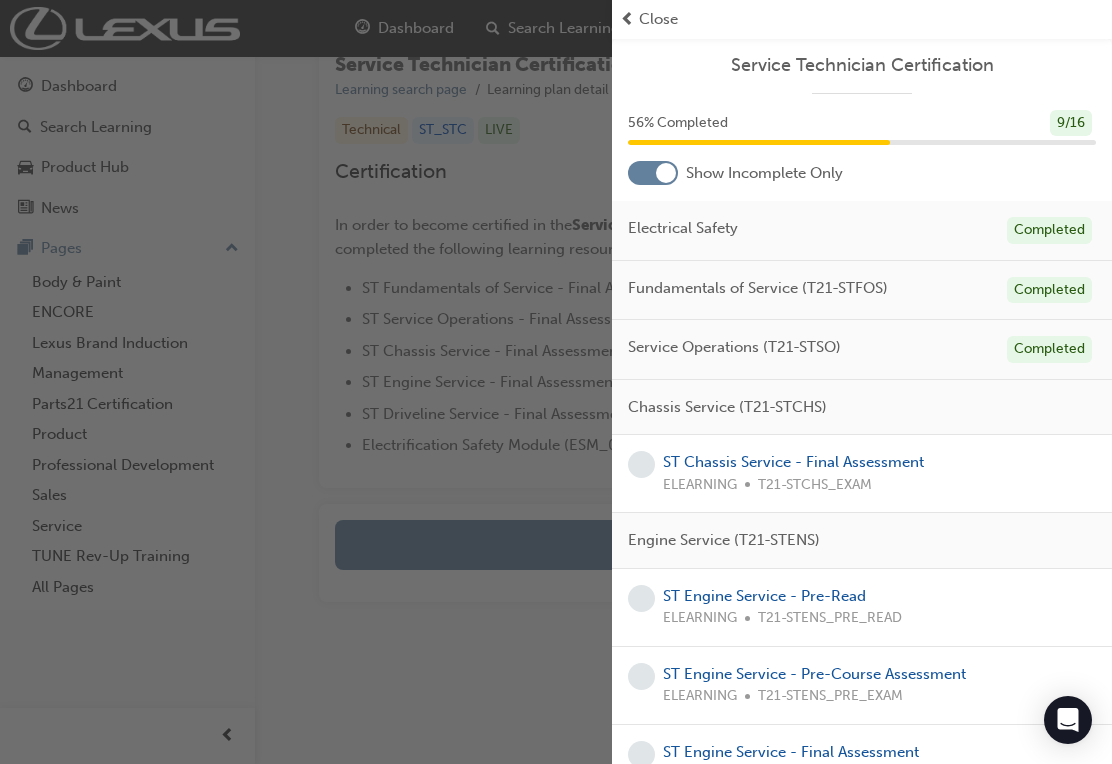 click on "Chassis Service (T21-STCHS)" at bounding box center (727, 407) 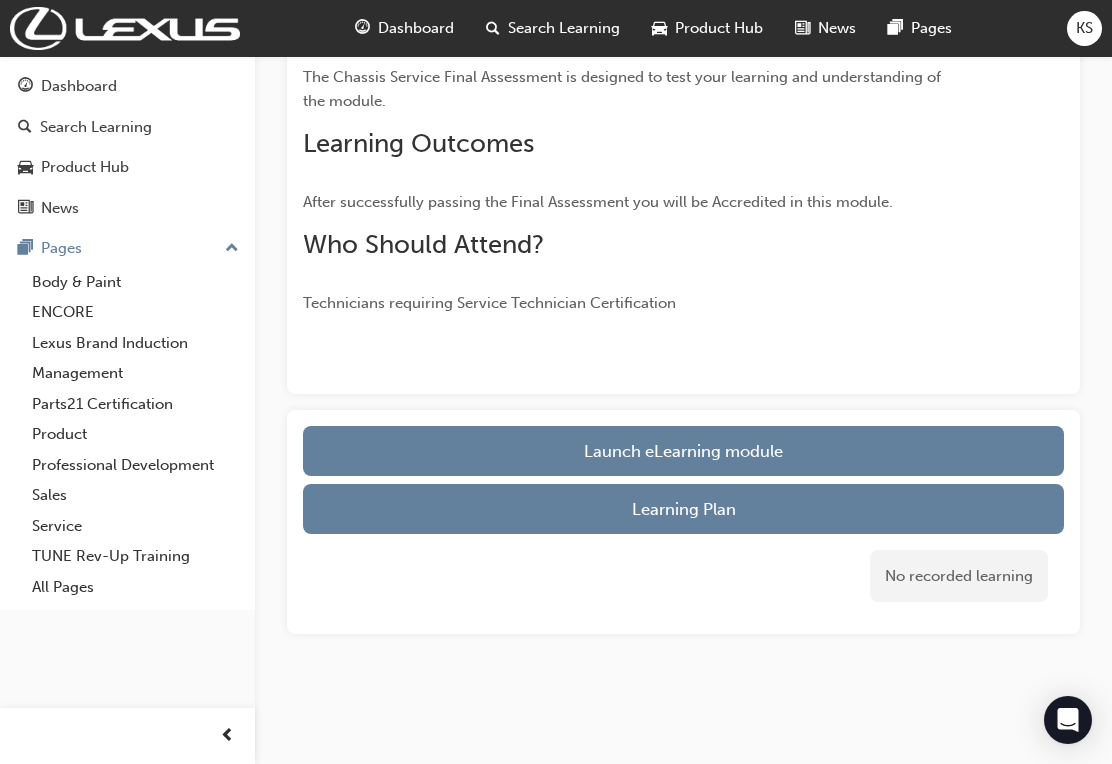 scroll, scrollTop: 281, scrollLeft: 0, axis: vertical 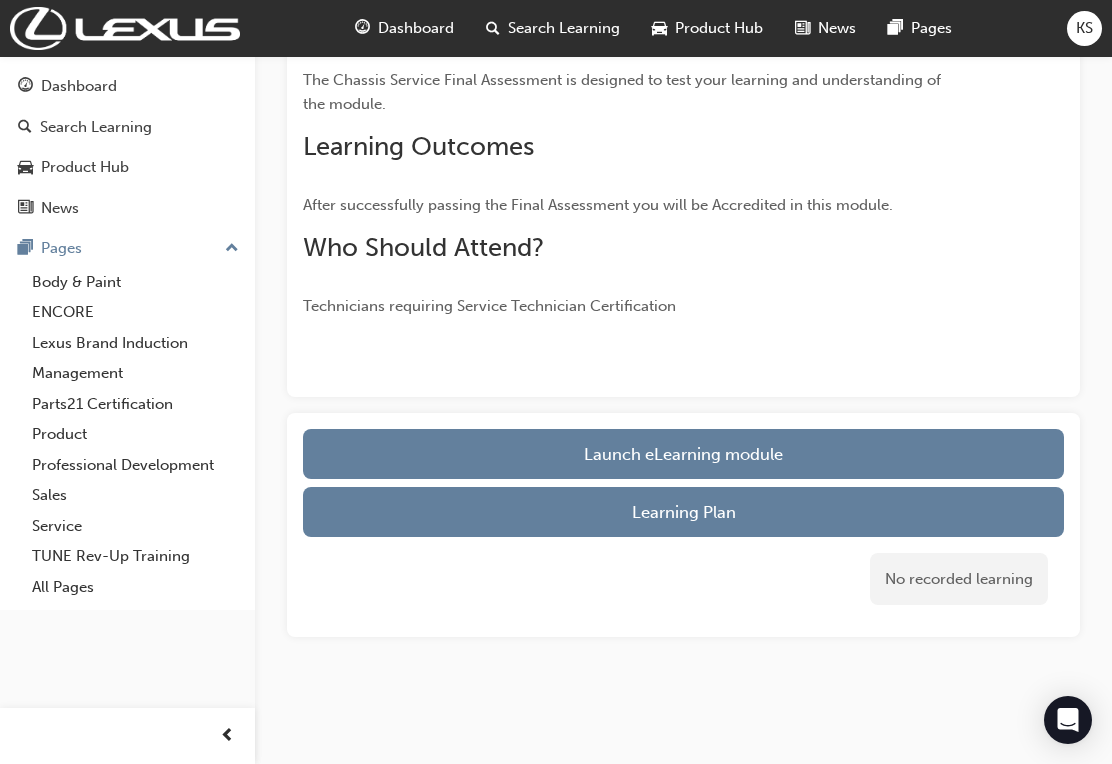 click on "Launch eLearning module" at bounding box center [683, 454] 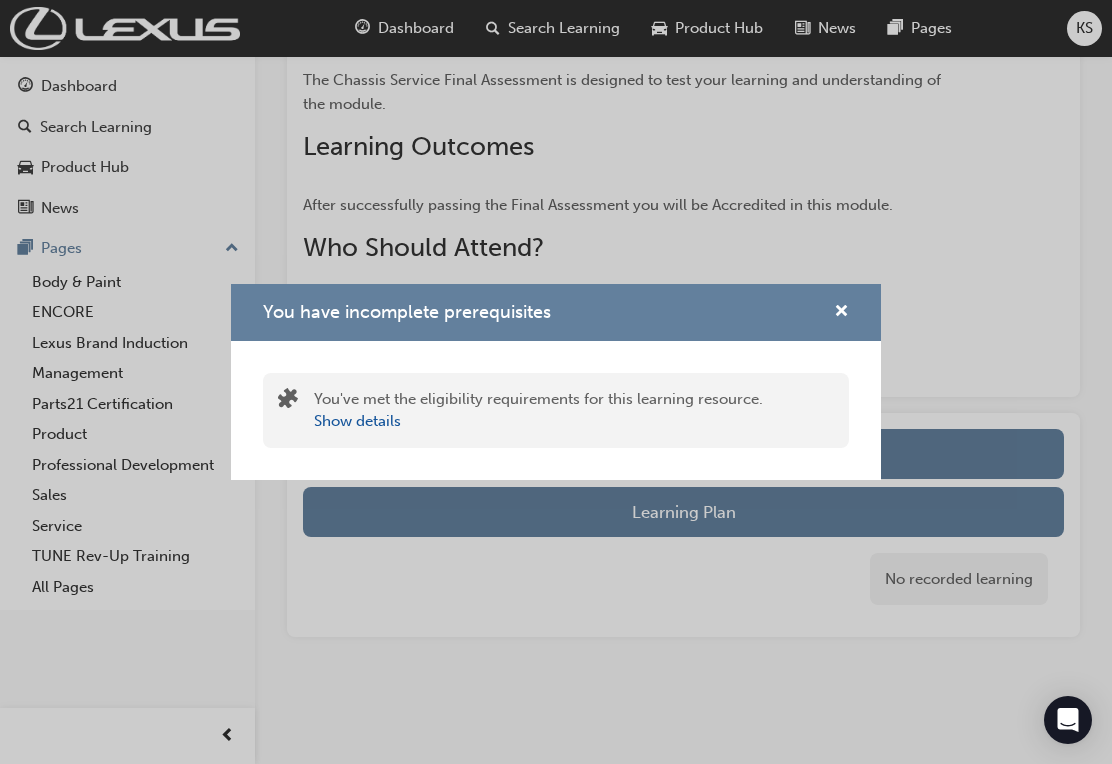 click on "Show details" at bounding box center (357, 421) 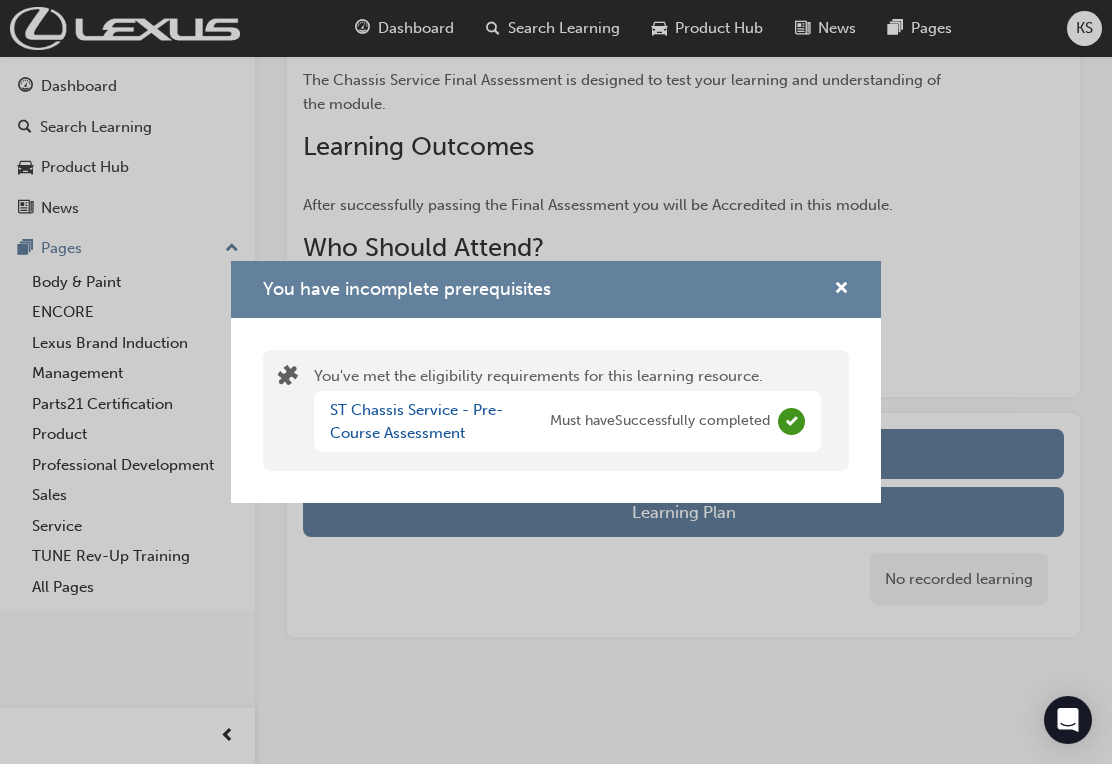 click on "ST Chassis Service - Pre-Course Assessment" at bounding box center [416, 421] 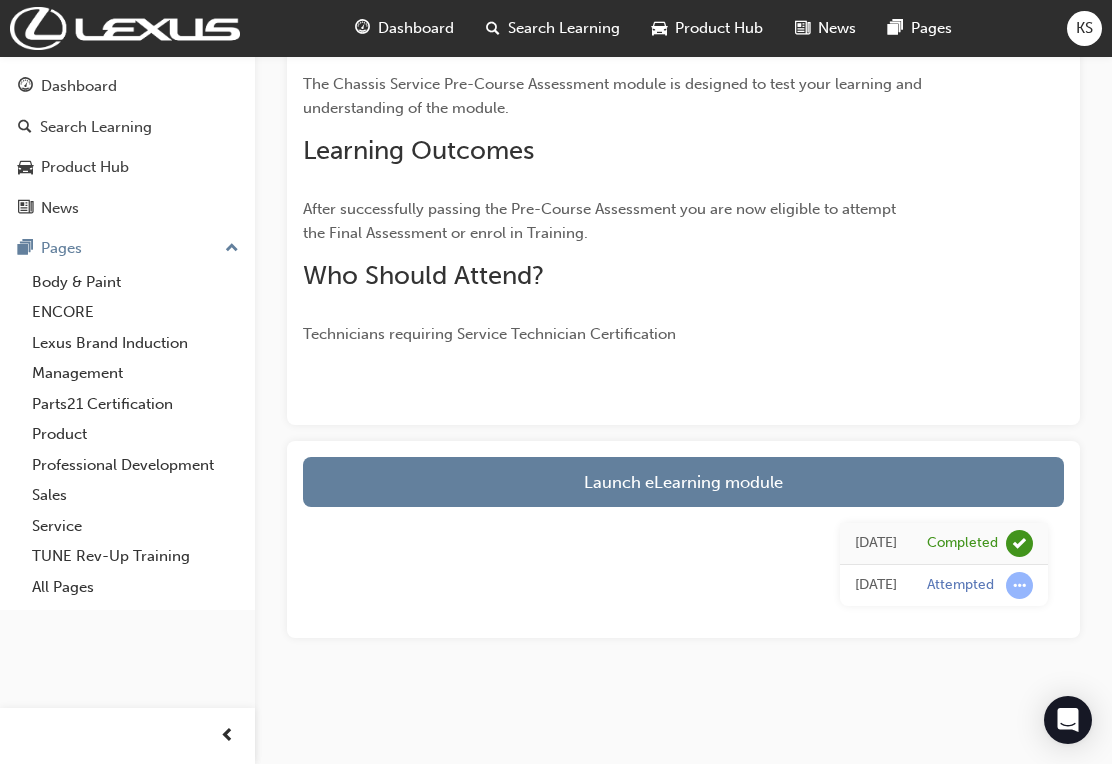 click on "Launch eLearning module" at bounding box center (683, 482) 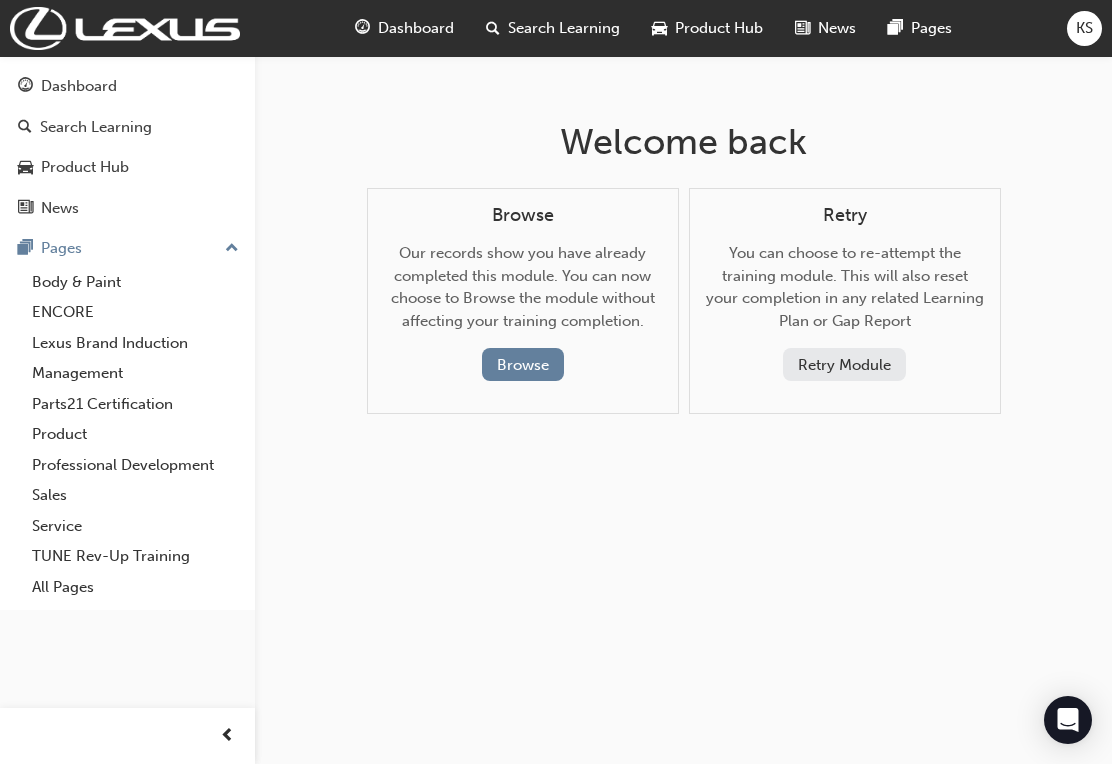 scroll, scrollTop: 0, scrollLeft: 0, axis: both 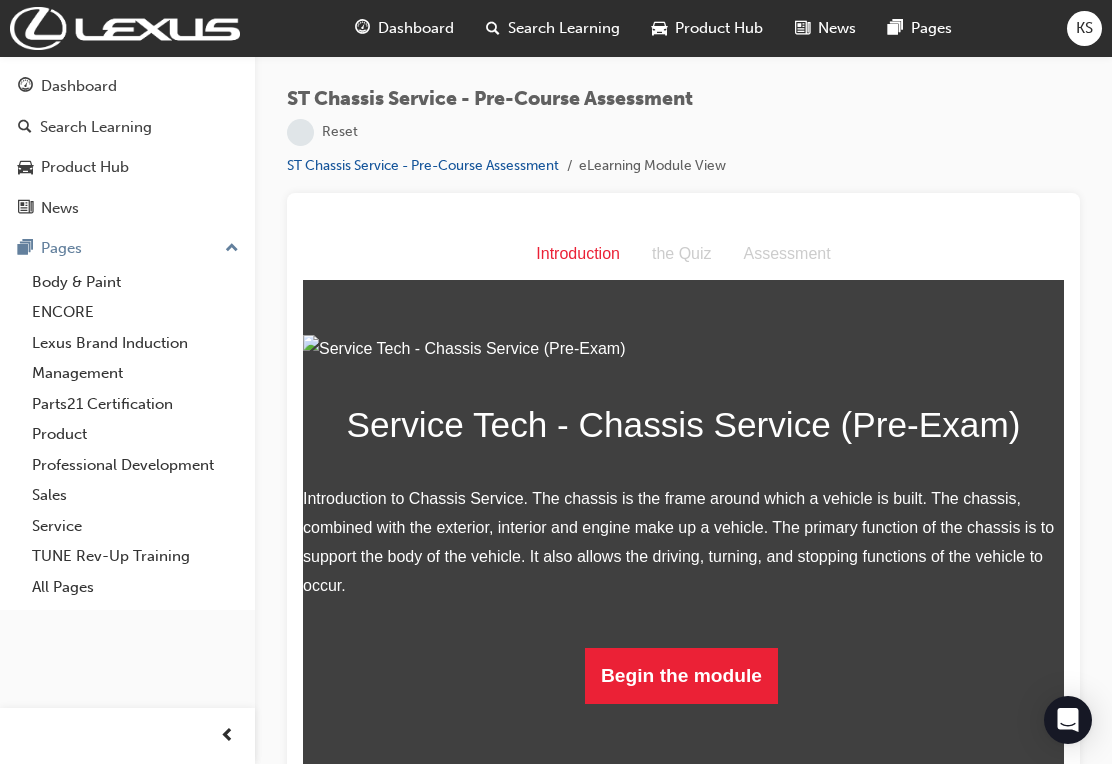 click on "Begin the module" at bounding box center [681, 676] 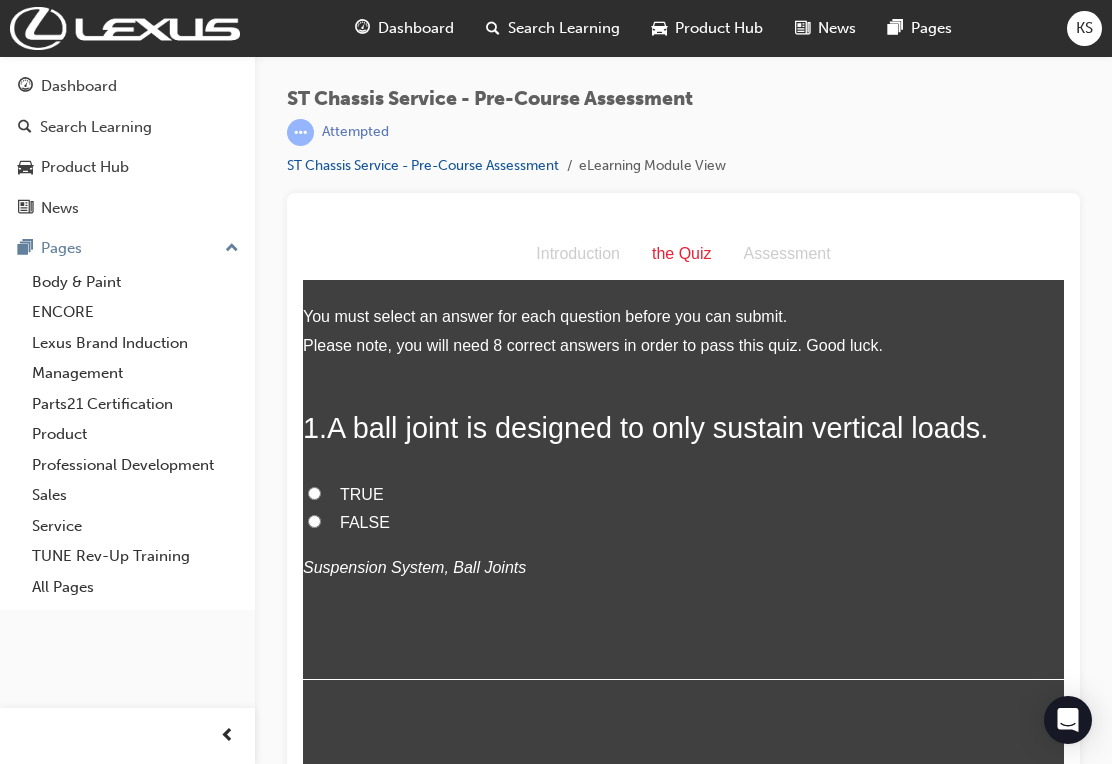 scroll, scrollTop: 26, scrollLeft: 0, axis: vertical 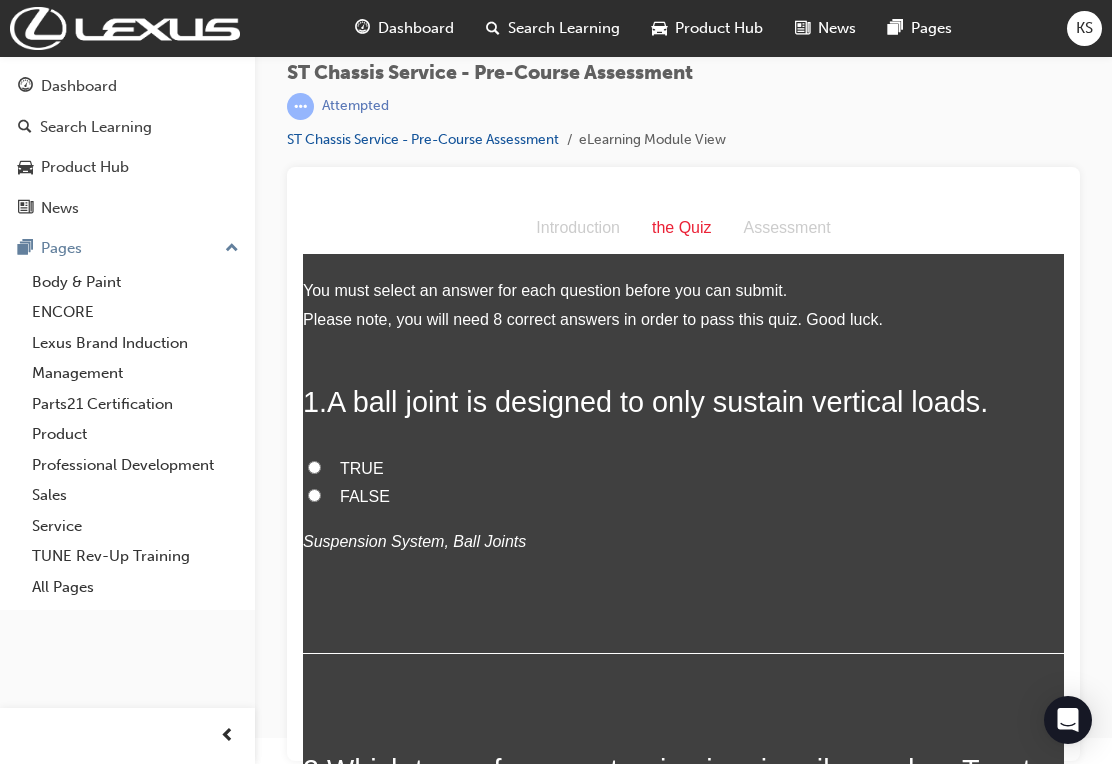 click on "Suspension System, Ball Joints" at bounding box center (414, 541) 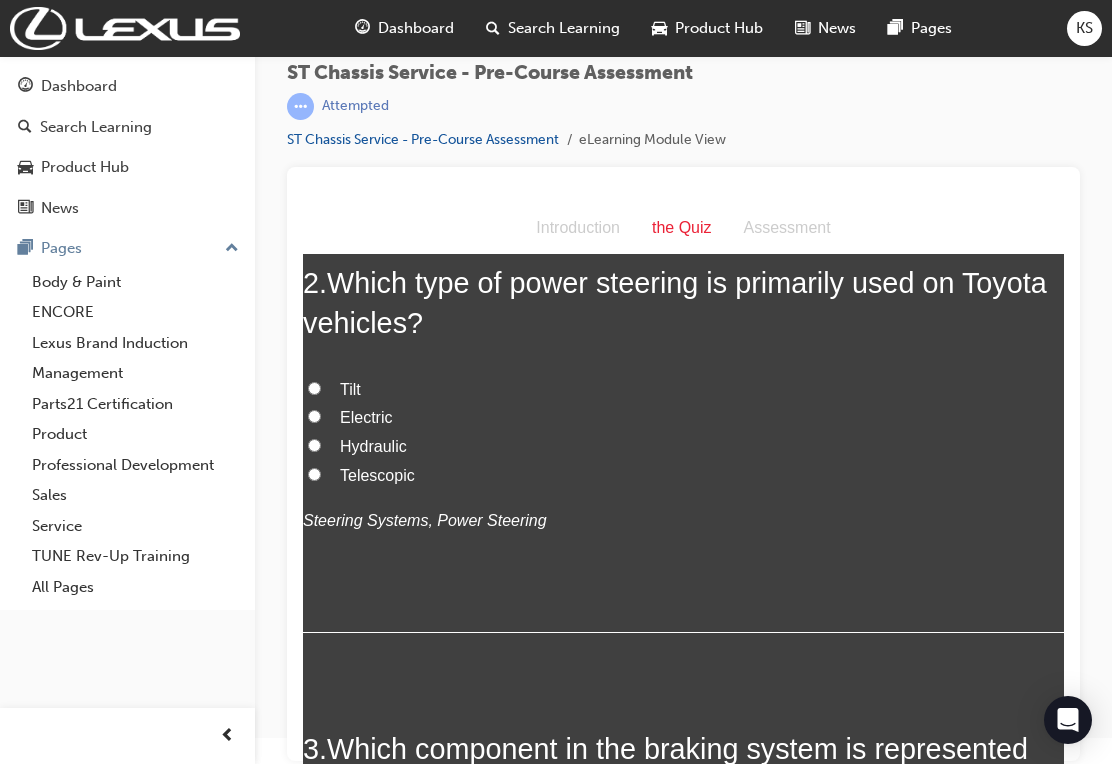 scroll, scrollTop: 488, scrollLeft: 0, axis: vertical 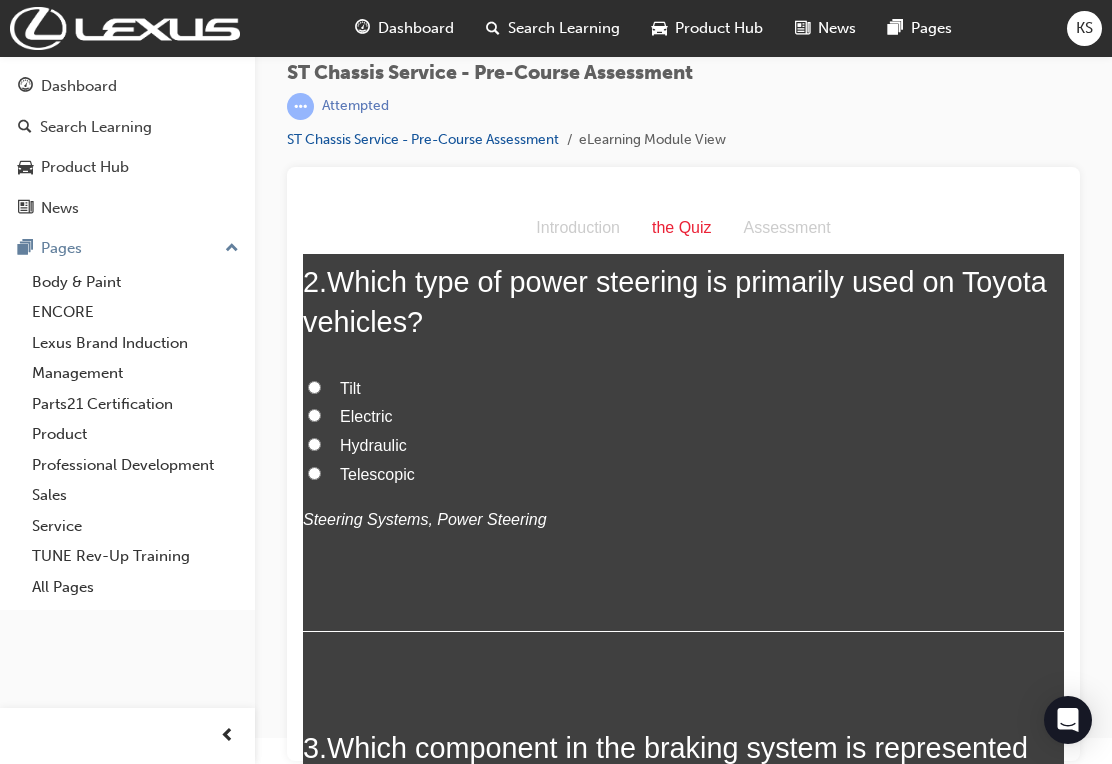 click on "Electric" at bounding box center [683, 417] 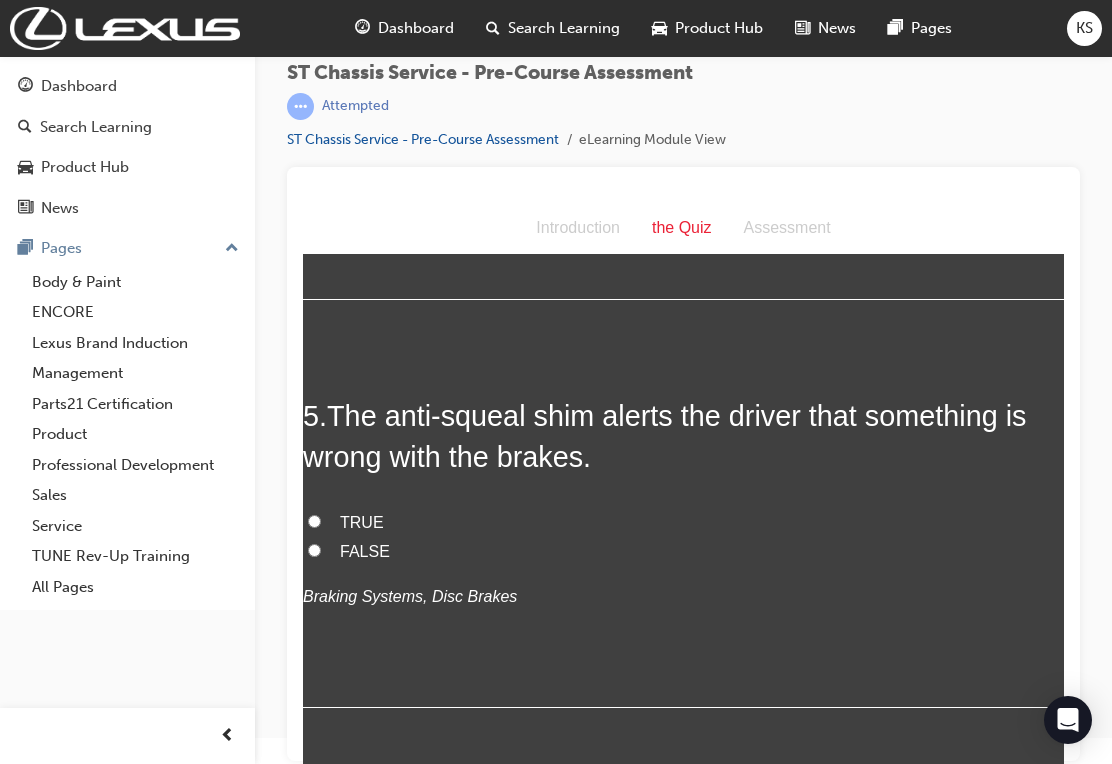 scroll, scrollTop: 1709, scrollLeft: 0, axis: vertical 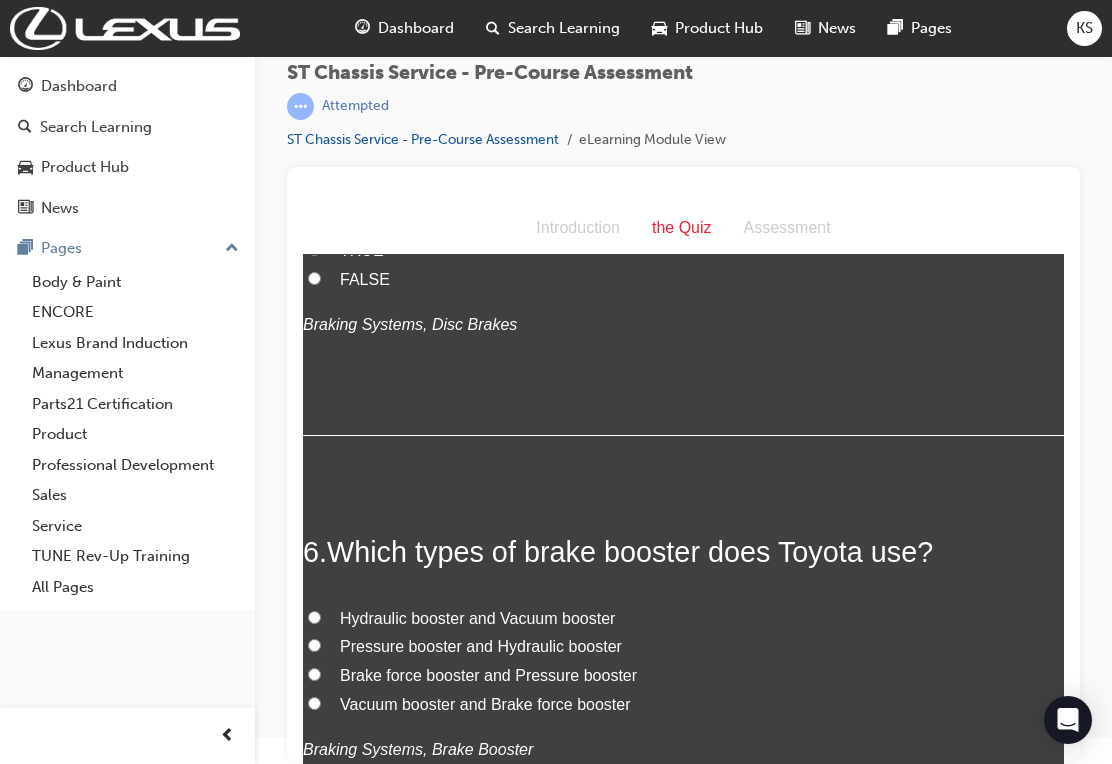 click on "TRUE" at bounding box center [683, -157] 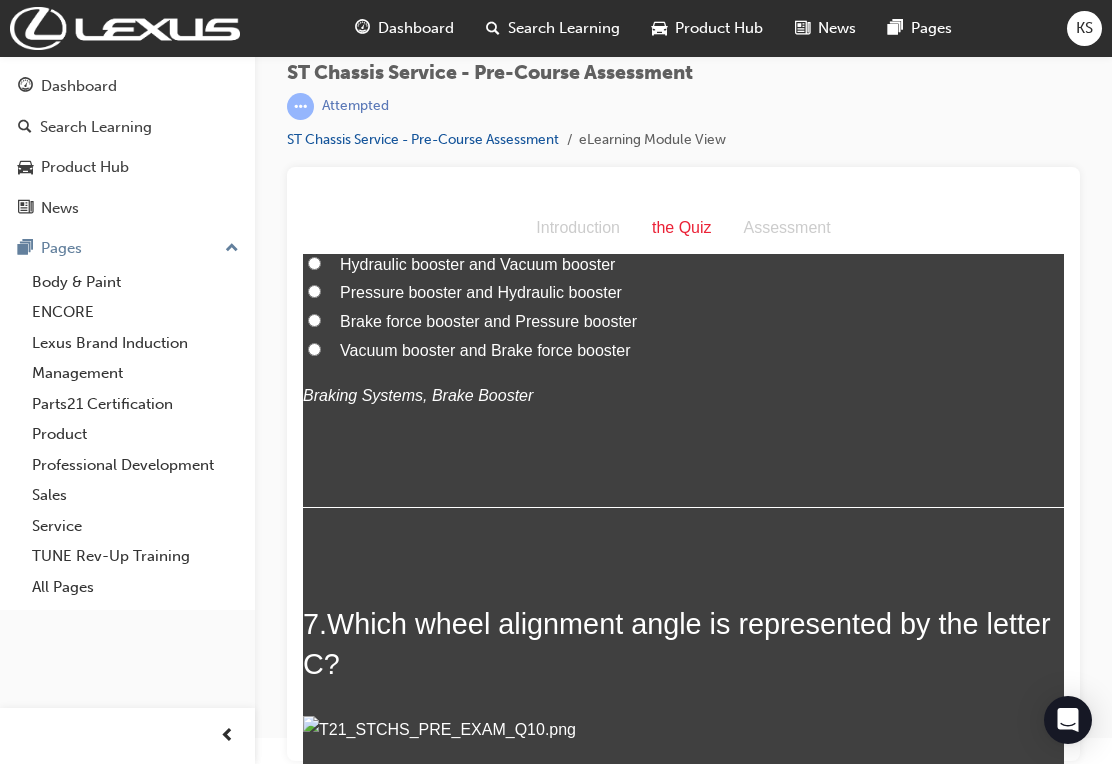 scroll, scrollTop: 2338, scrollLeft: 0, axis: vertical 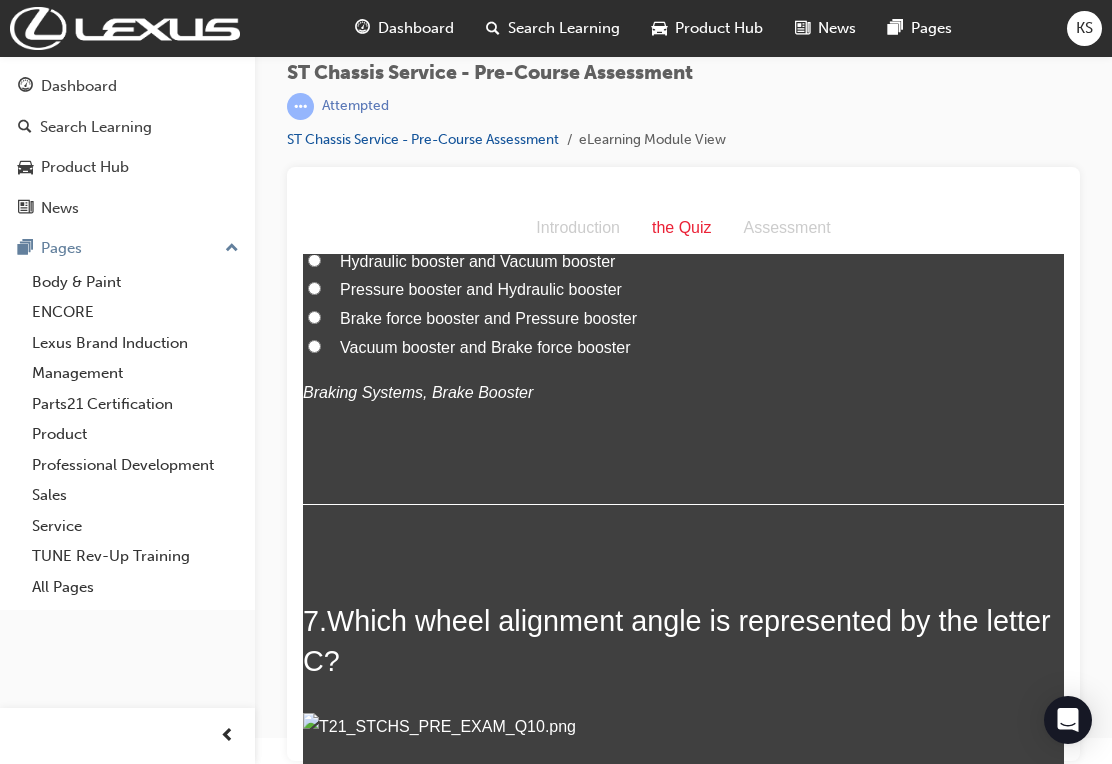 click on "FALSE" at bounding box center [683, -77] 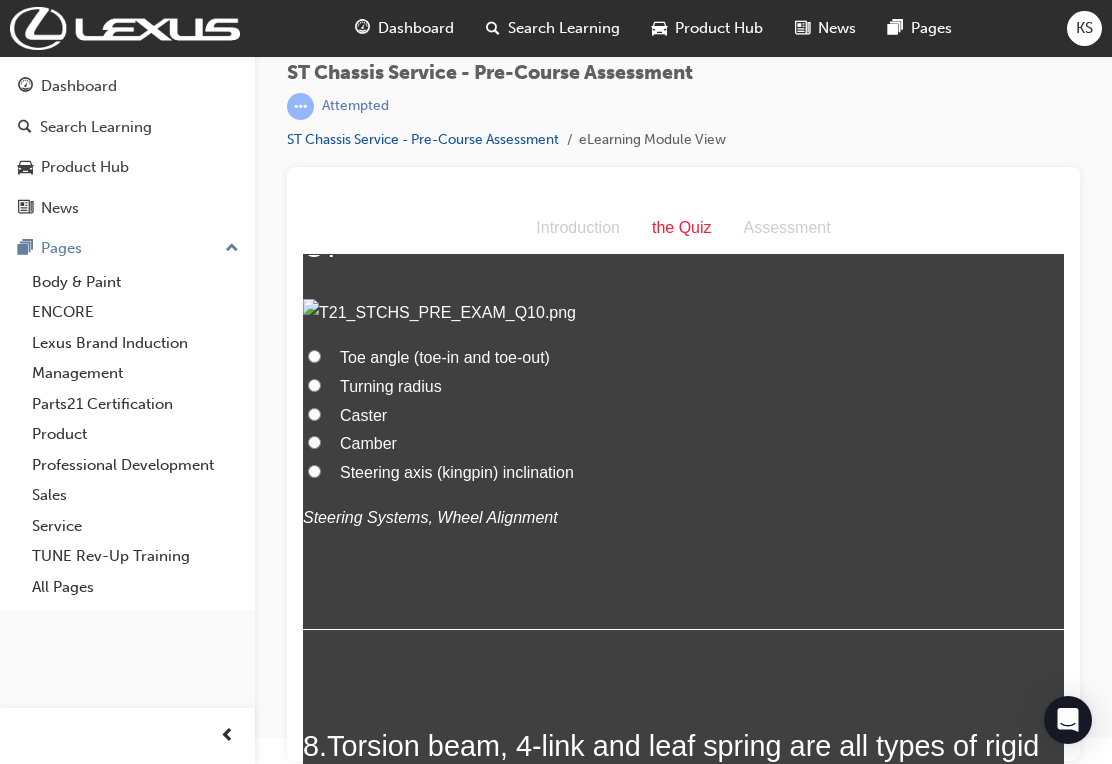 scroll, scrollTop: 2752, scrollLeft: 0, axis: vertical 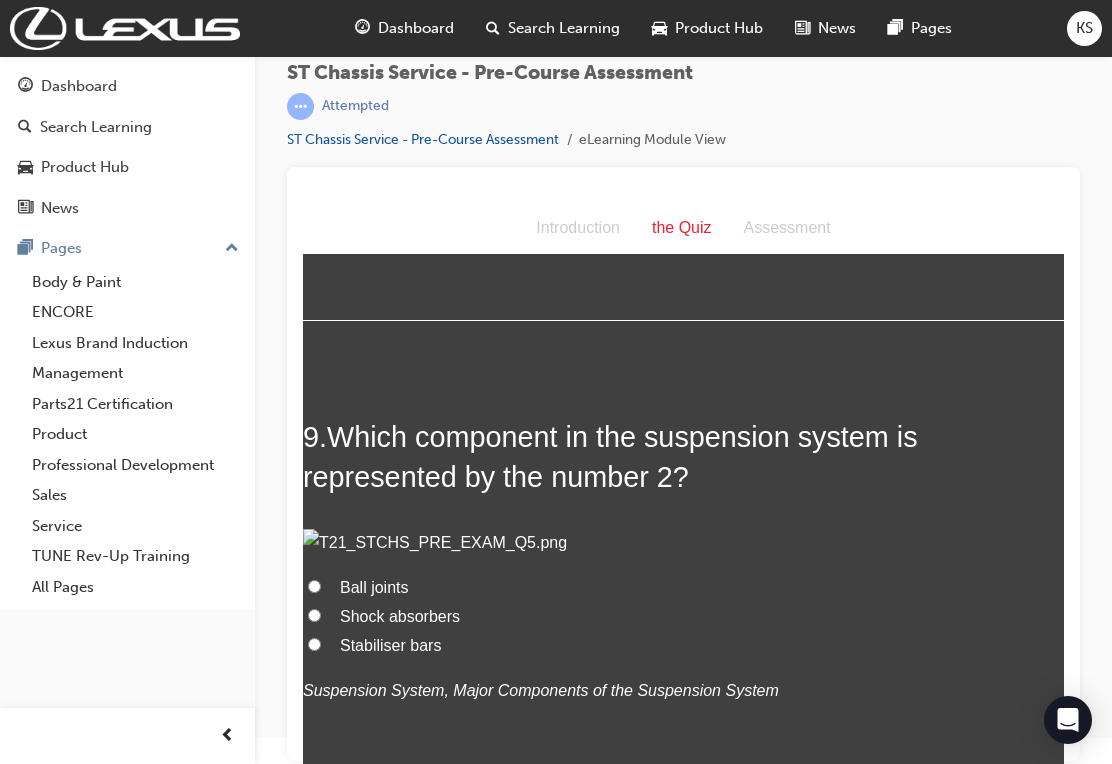 click on "Caster" at bounding box center (683, -301) 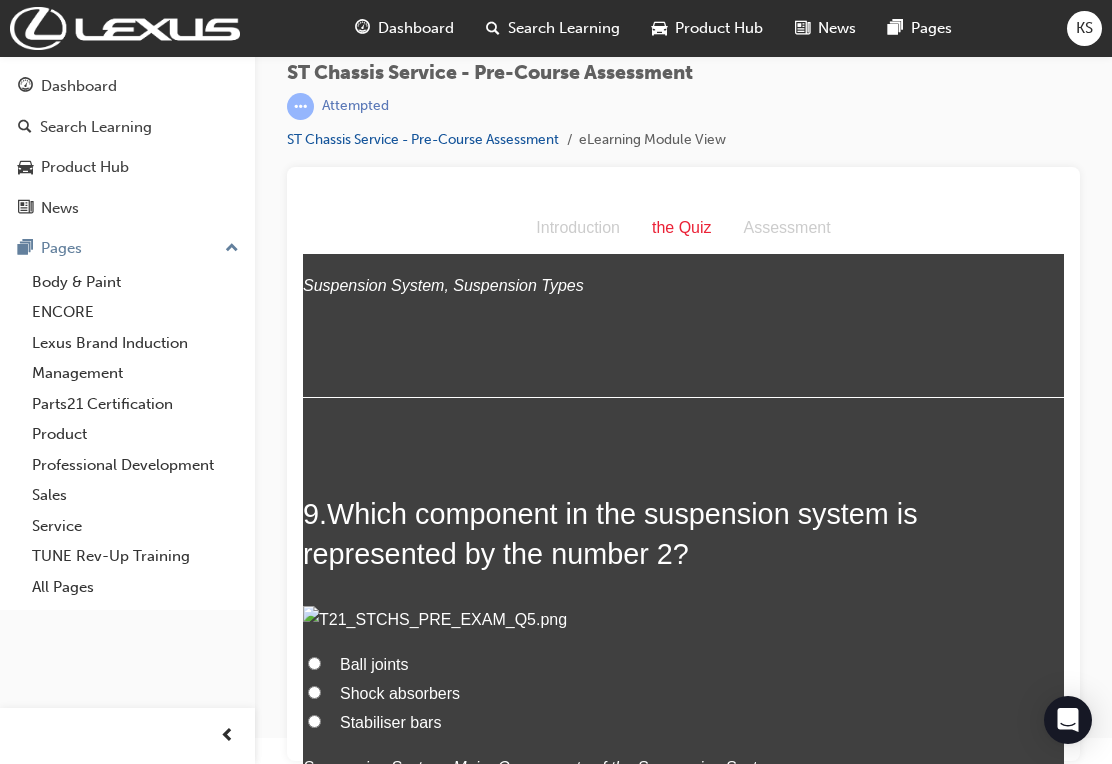 scroll, scrollTop: 3397, scrollLeft: -1, axis: both 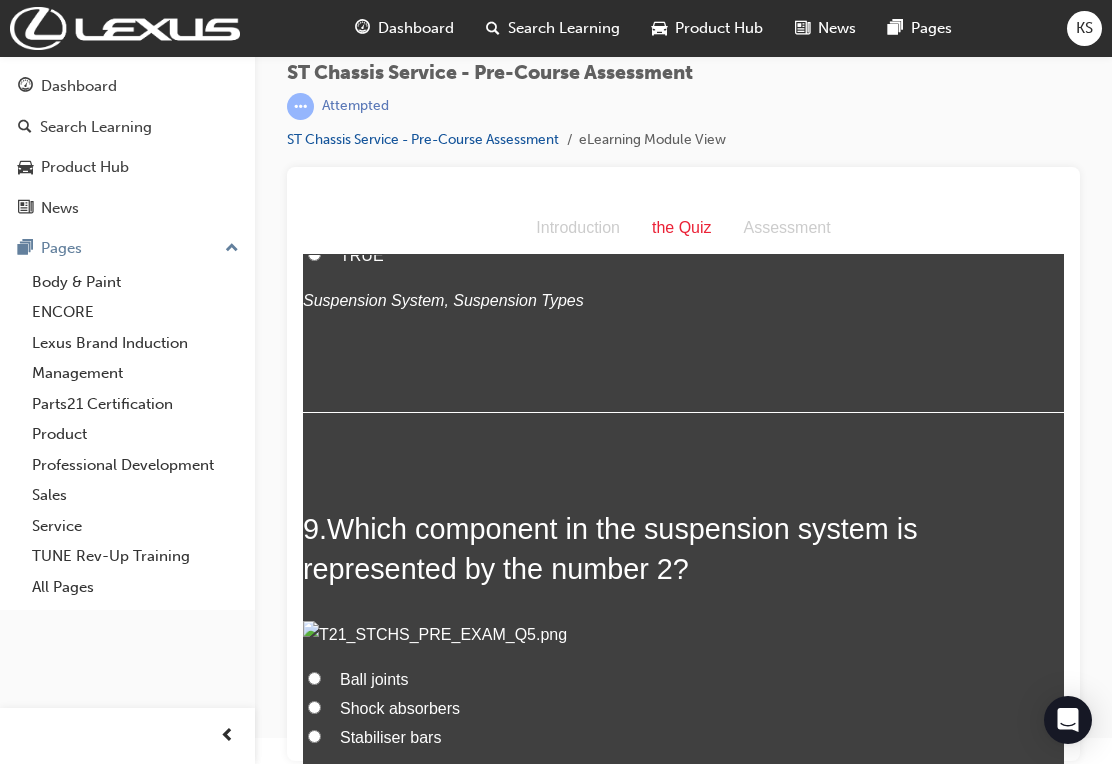 click on "Steering axis (kingpin) inclination" at bounding box center [683, -152] 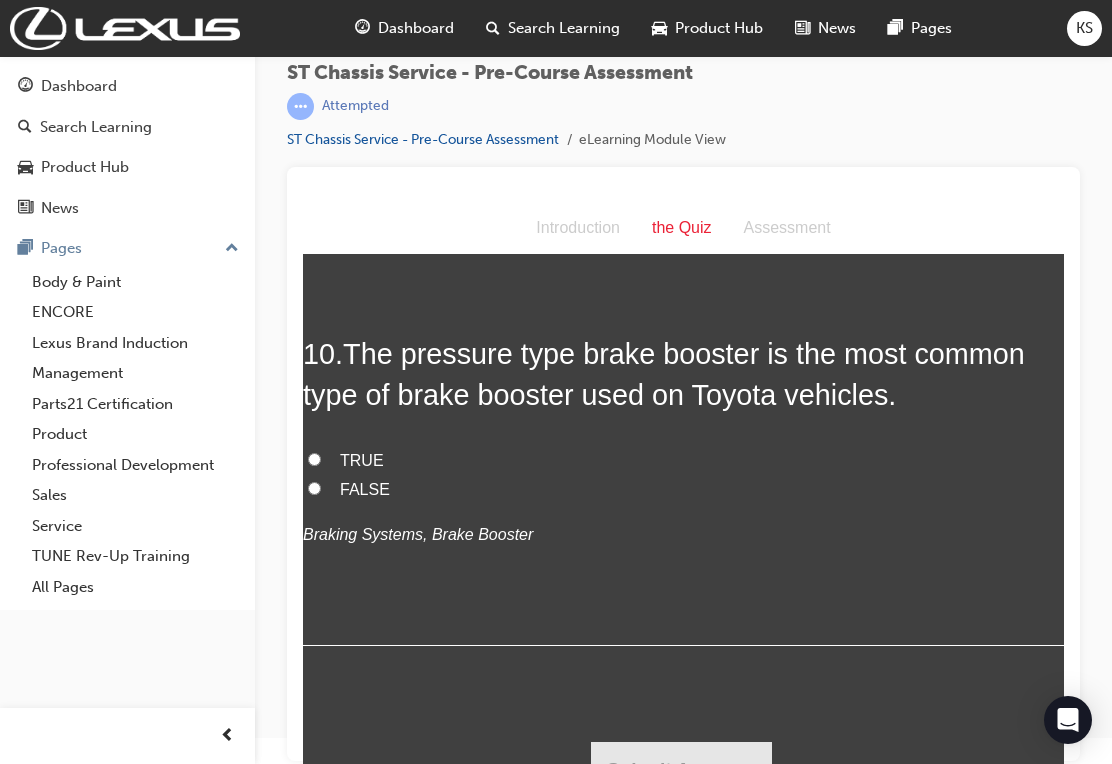 scroll, scrollTop: 4033, scrollLeft: 0, axis: vertical 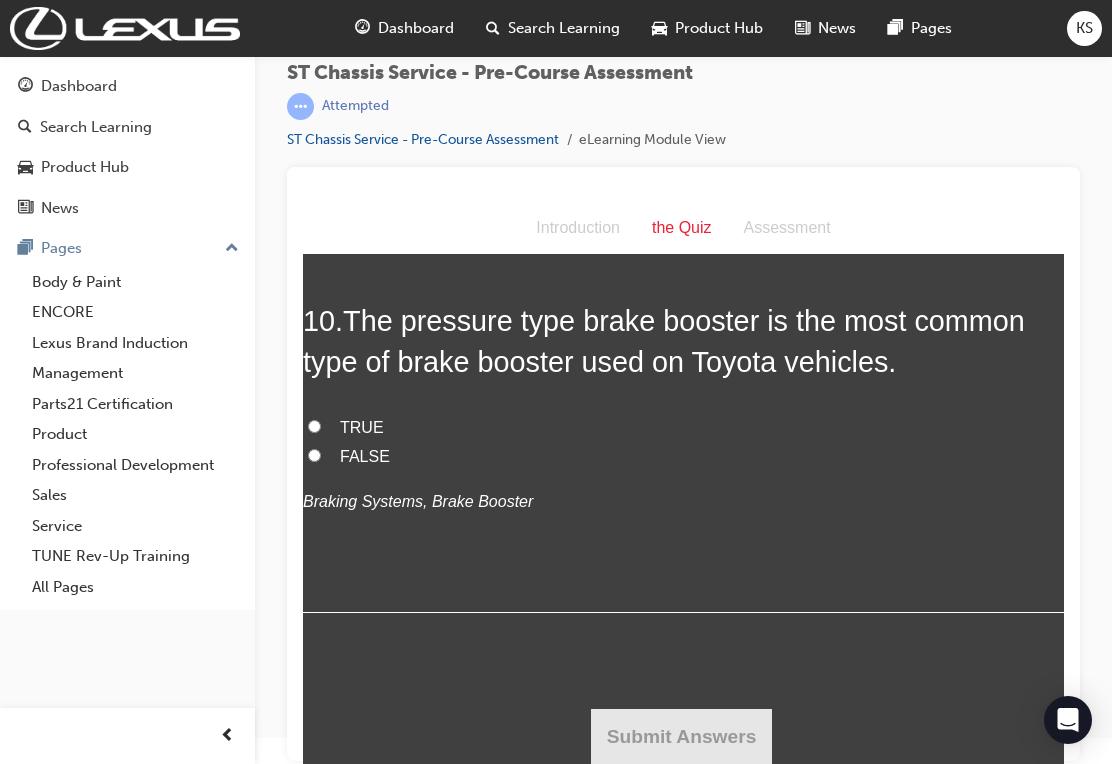 click on "Shock absorbers" at bounding box center [314, 18] 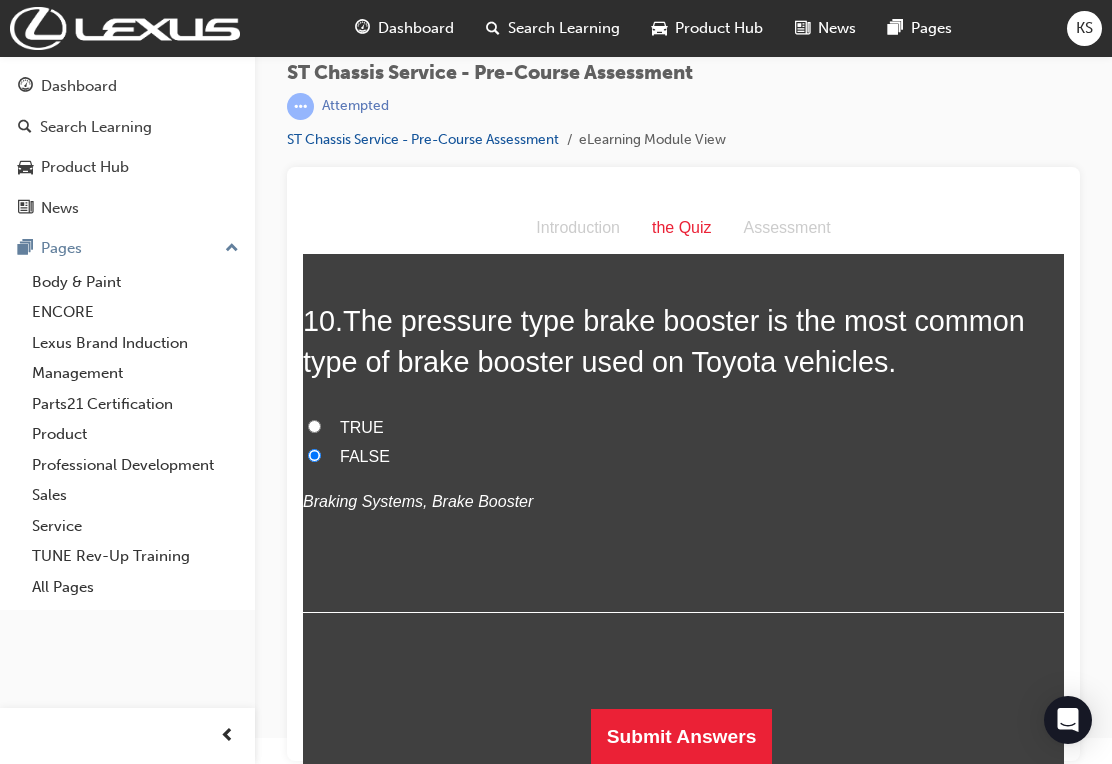 scroll, scrollTop: 5329, scrollLeft: 0, axis: vertical 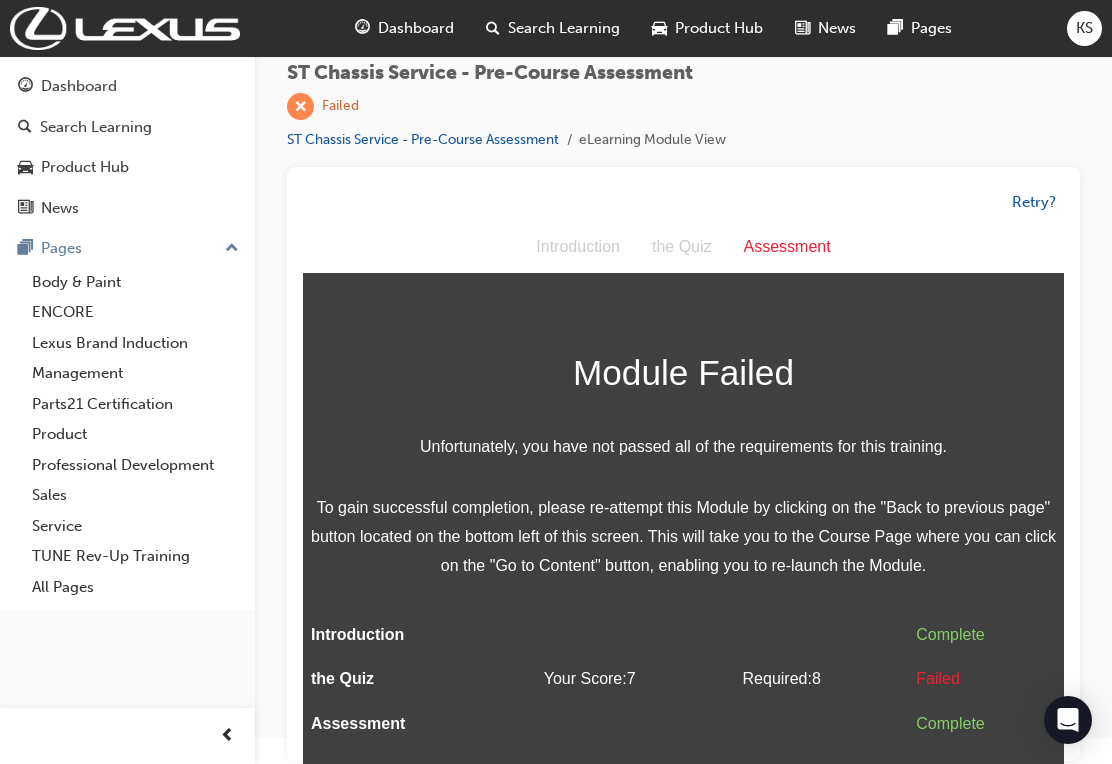 click on "Retry?" at bounding box center (1034, 202) 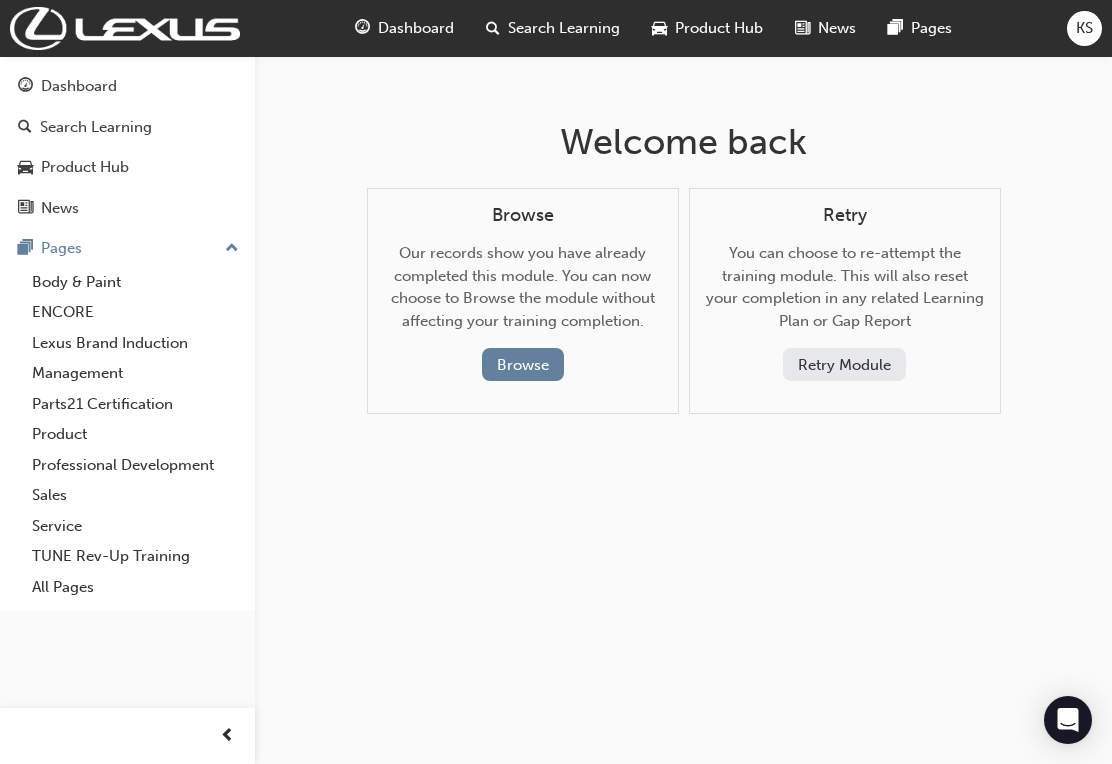 click on "Retry Module" at bounding box center [844, 364] 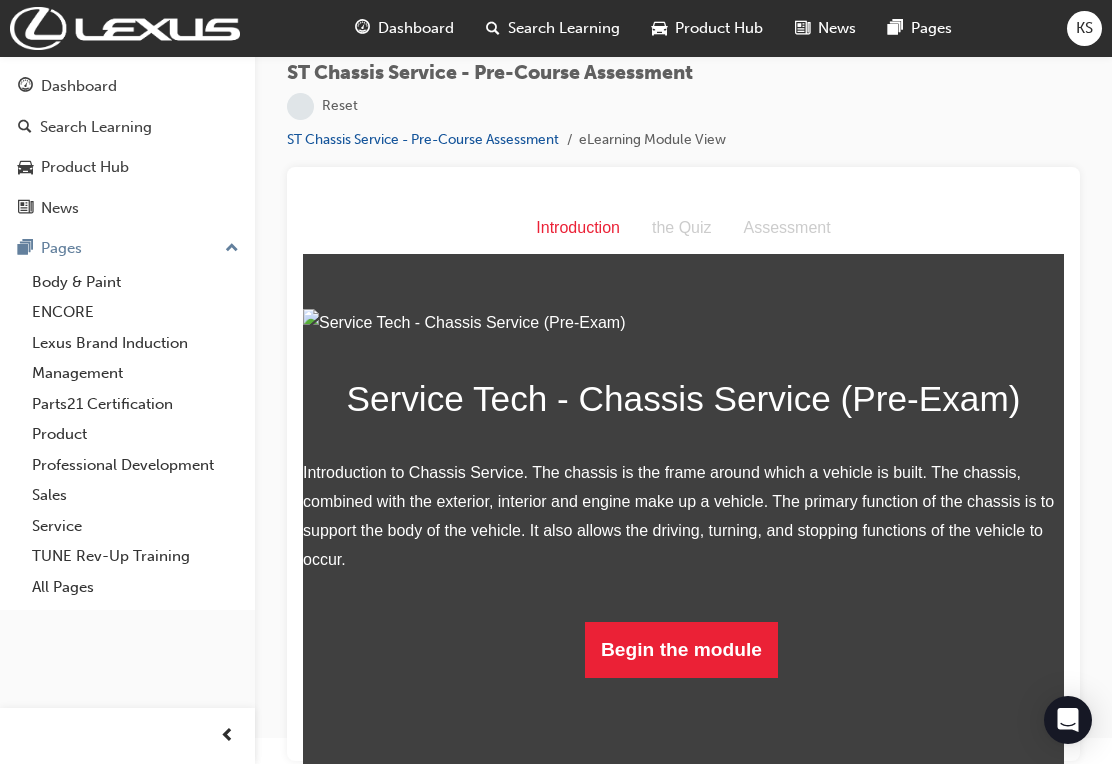 scroll, scrollTop: 117, scrollLeft: 0, axis: vertical 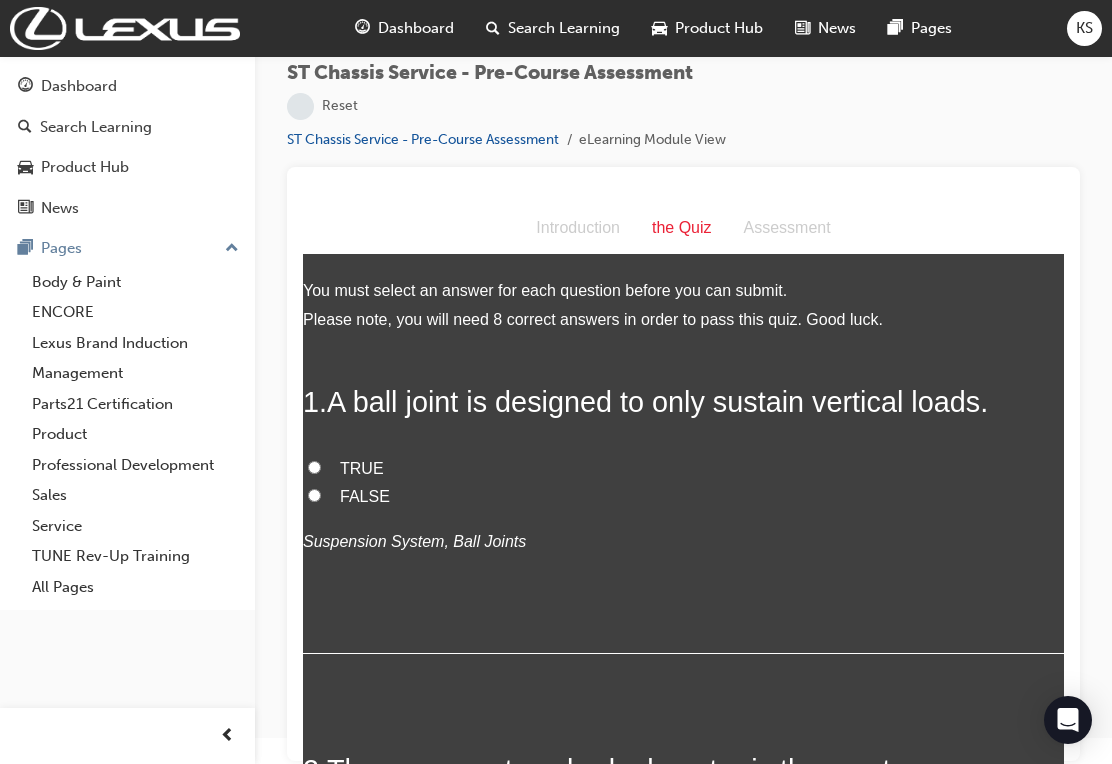 click on "FALSE" at bounding box center [314, 495] 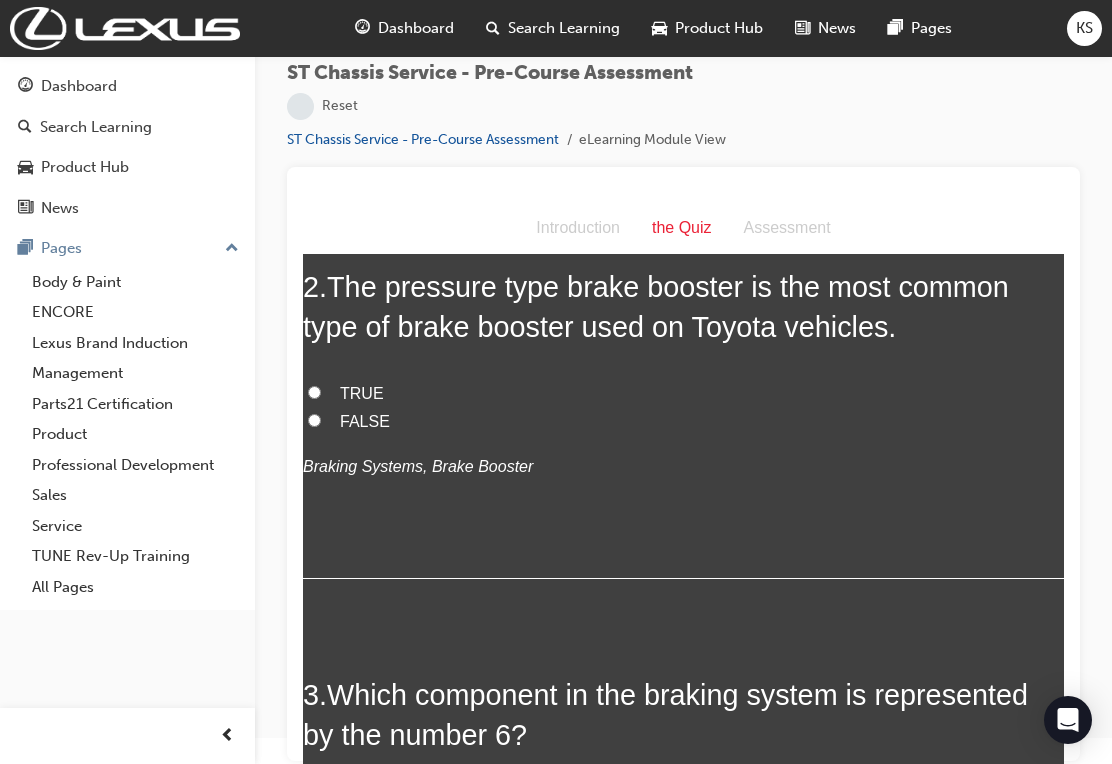 scroll, scrollTop: 483, scrollLeft: 0, axis: vertical 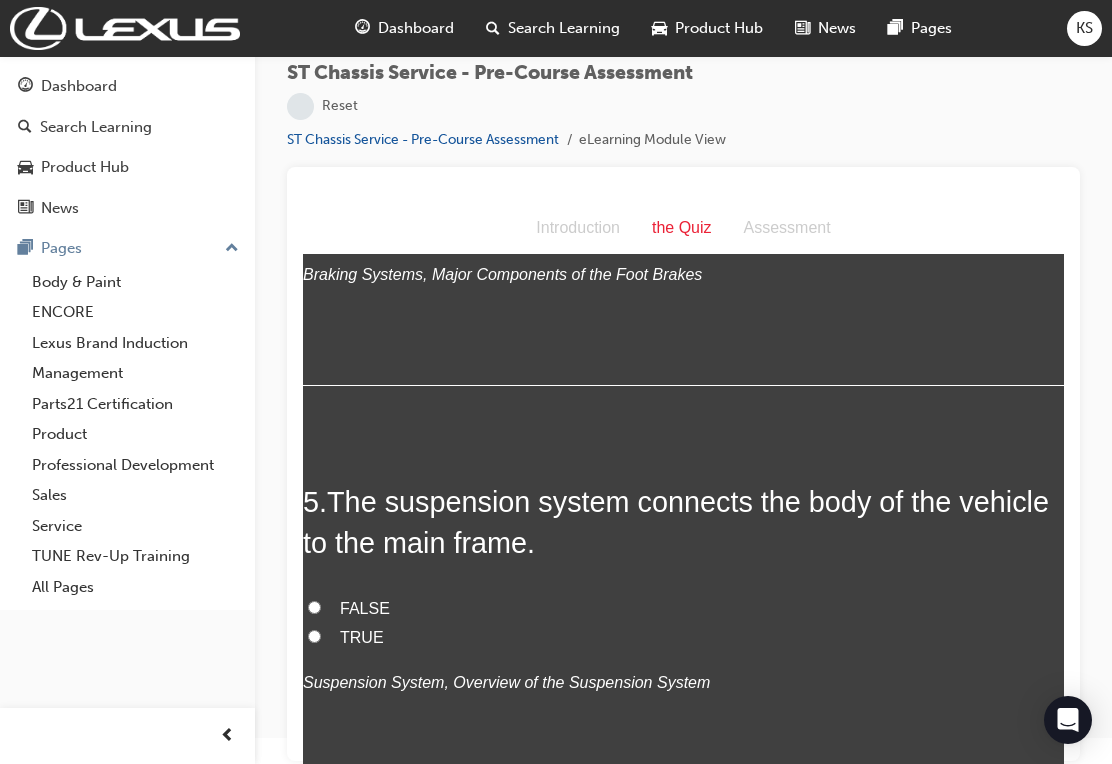 click on "Drum brake" at bounding box center [314, -254] 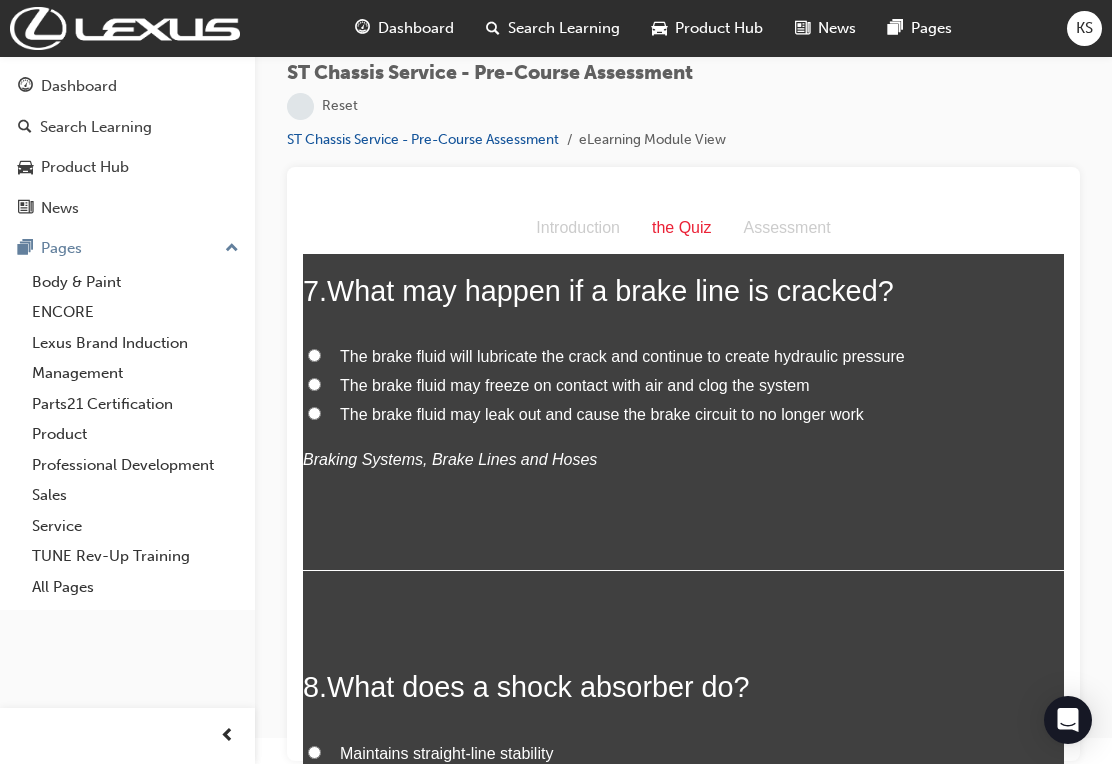 scroll, scrollTop: 2712, scrollLeft: 5, axis: both 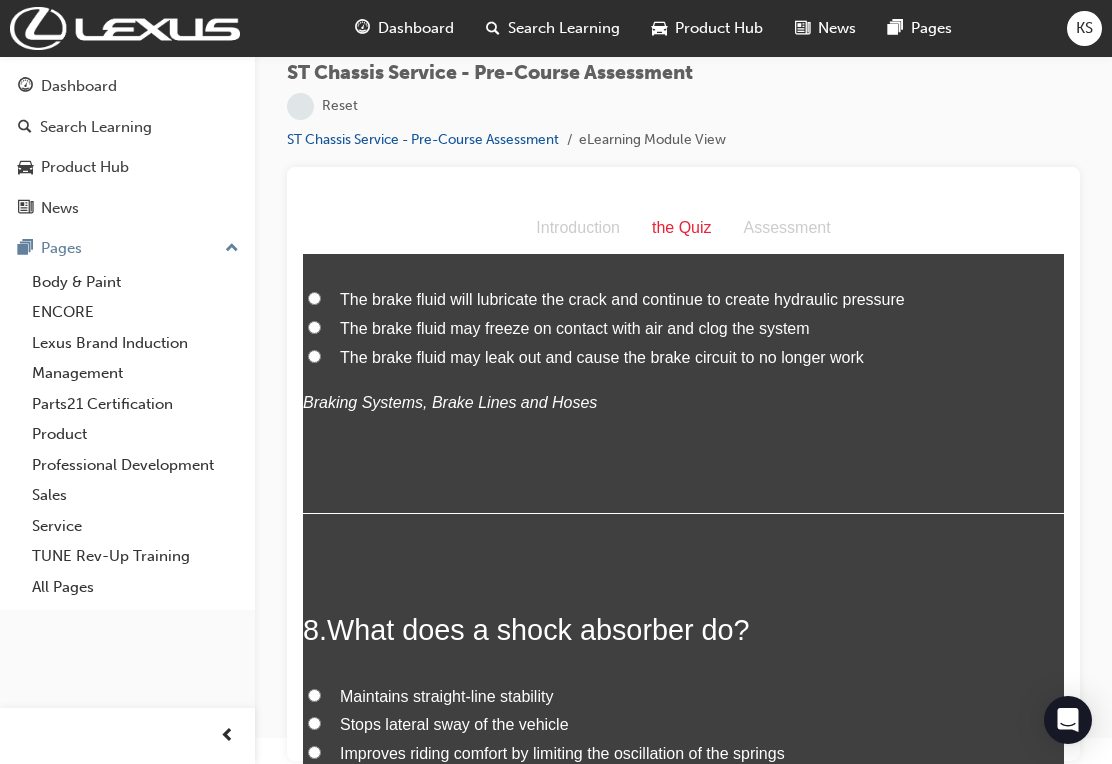 click on "Brake booster" at bounding box center [314, -845] 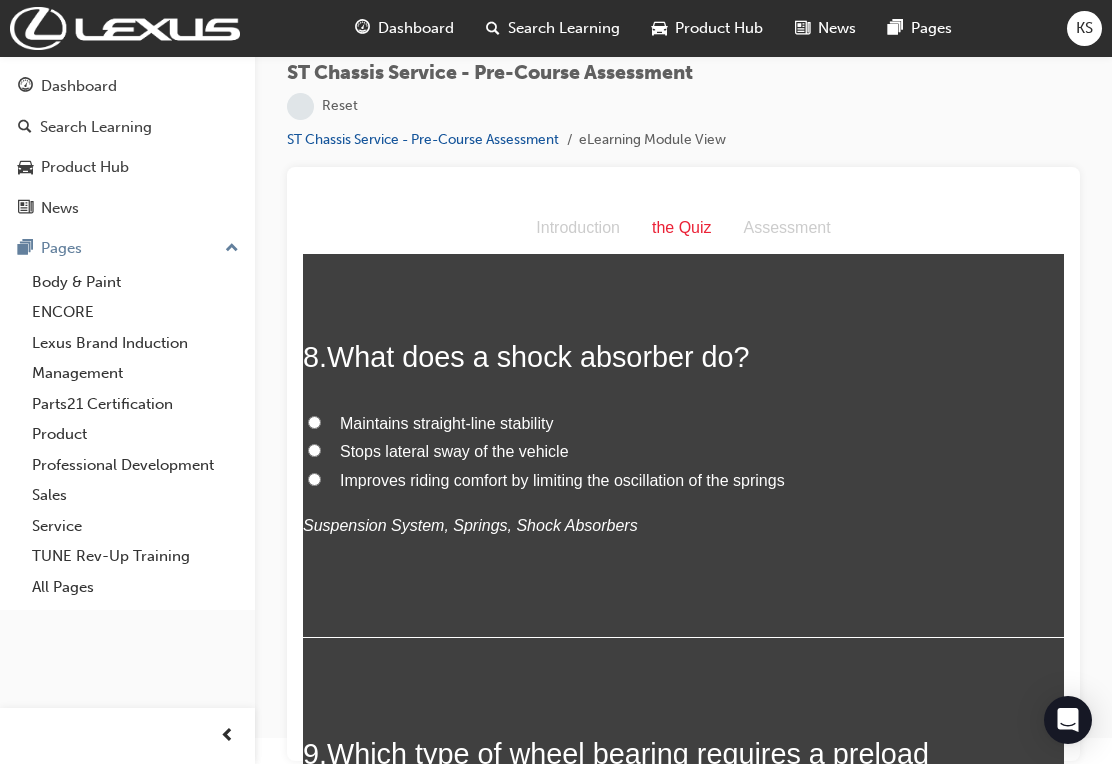 scroll, scrollTop: 2994, scrollLeft: 0, axis: vertical 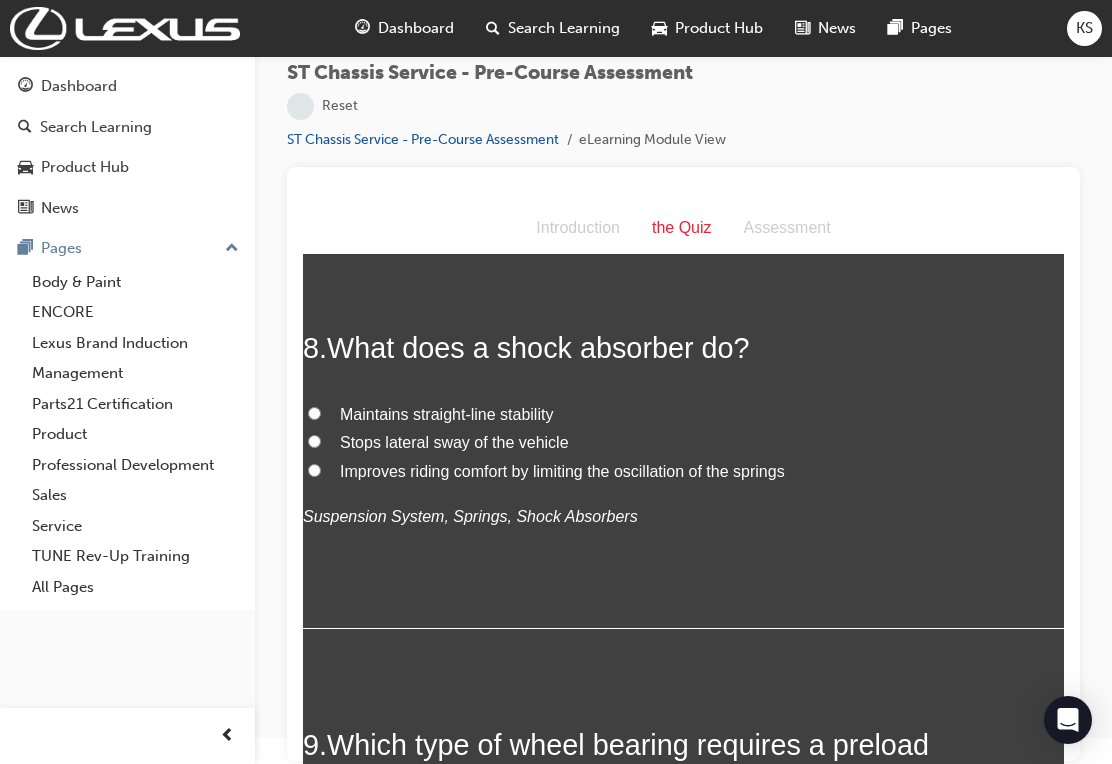 click on "TRUE" at bounding box center [314, -719] 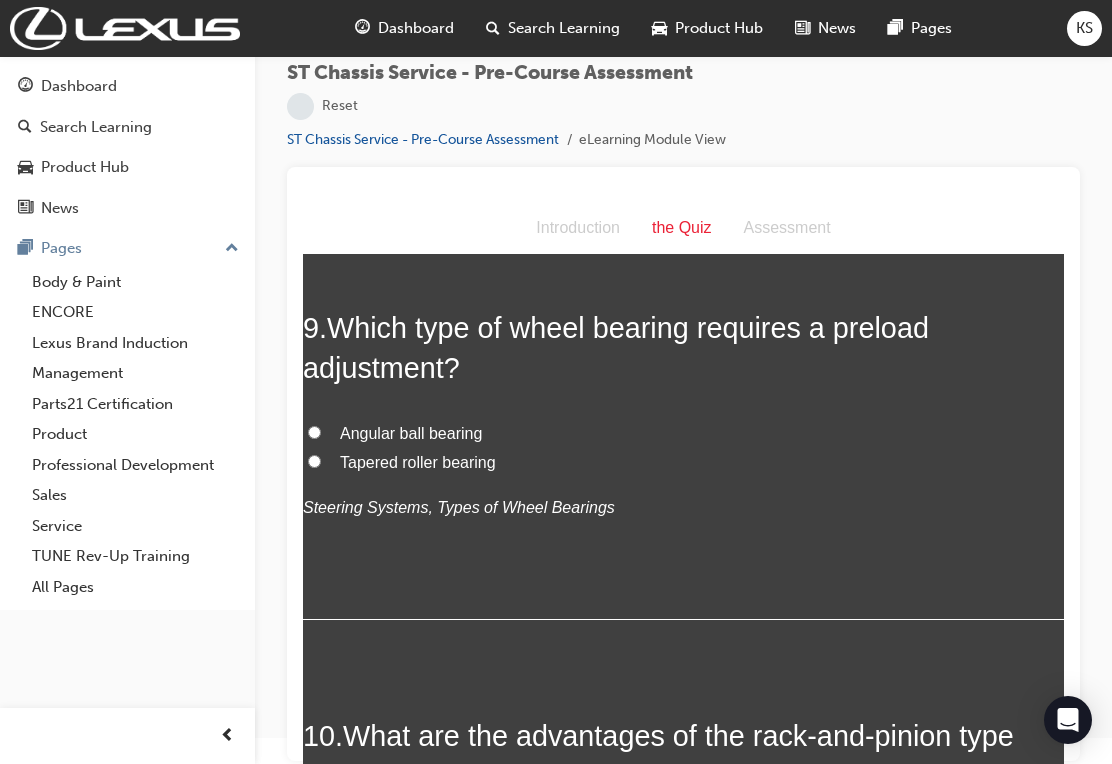 scroll, scrollTop: 3426, scrollLeft: 0, axis: vertical 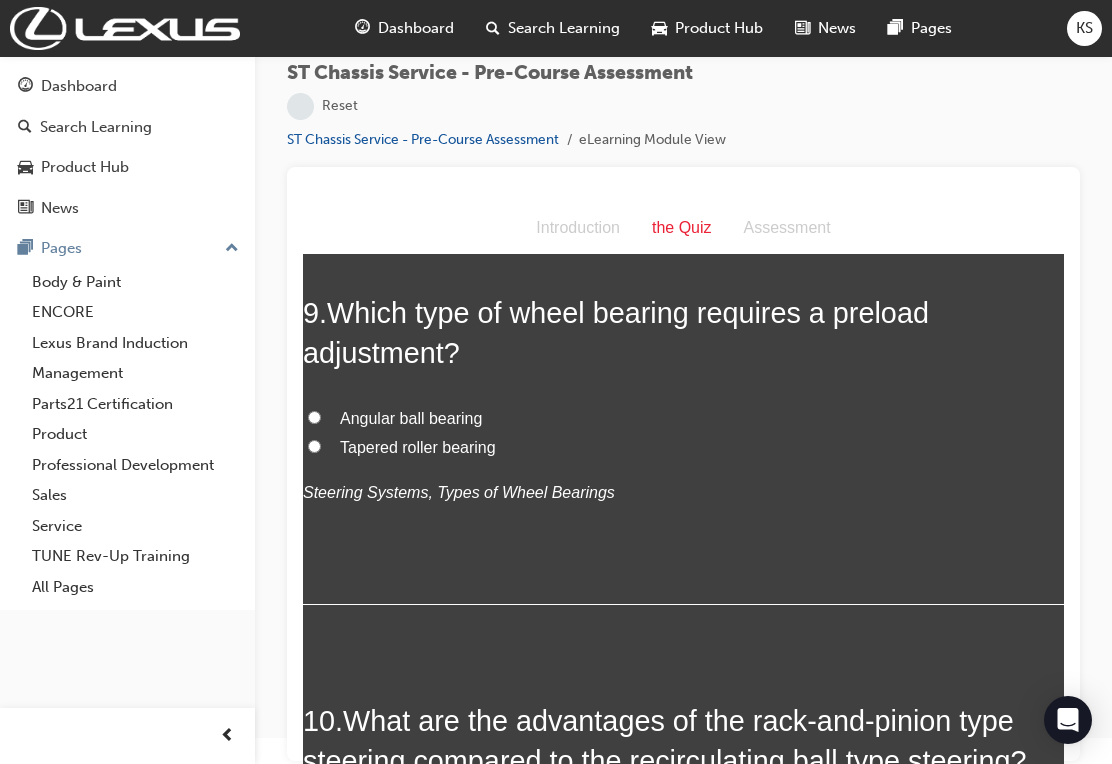 click on "Front wheels pointed inwards when viewed from above" at bounding box center (683, -753) 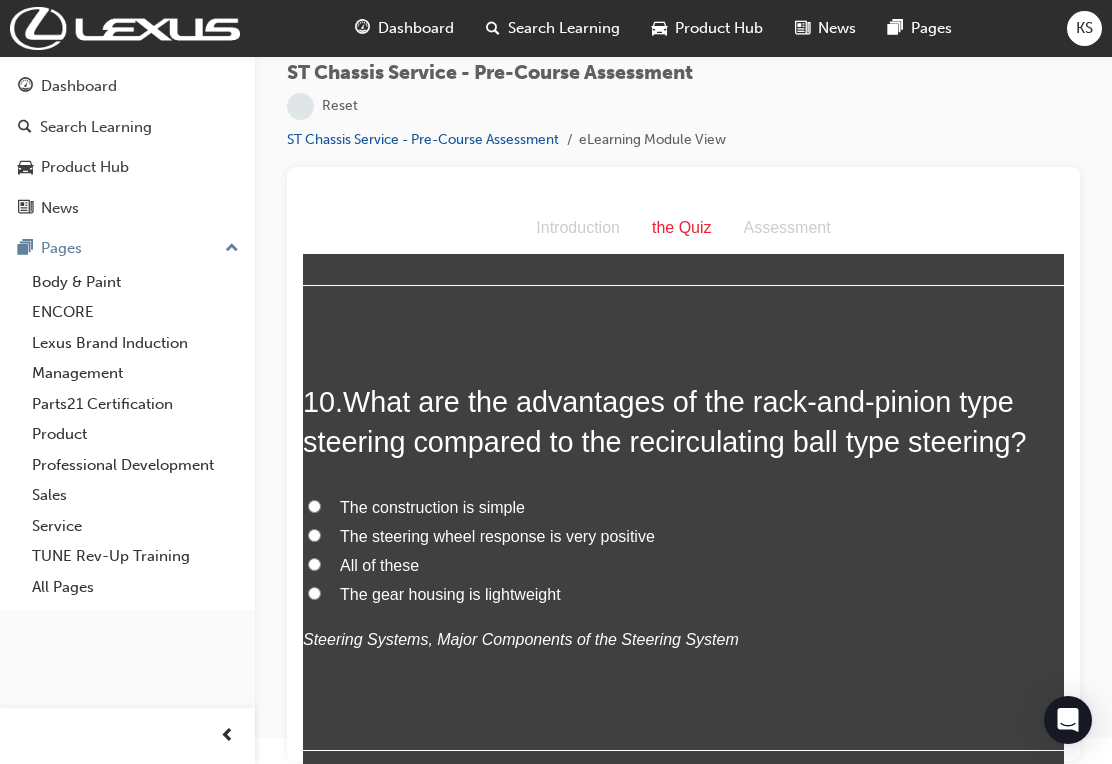 scroll, scrollTop: 3807, scrollLeft: 0, axis: vertical 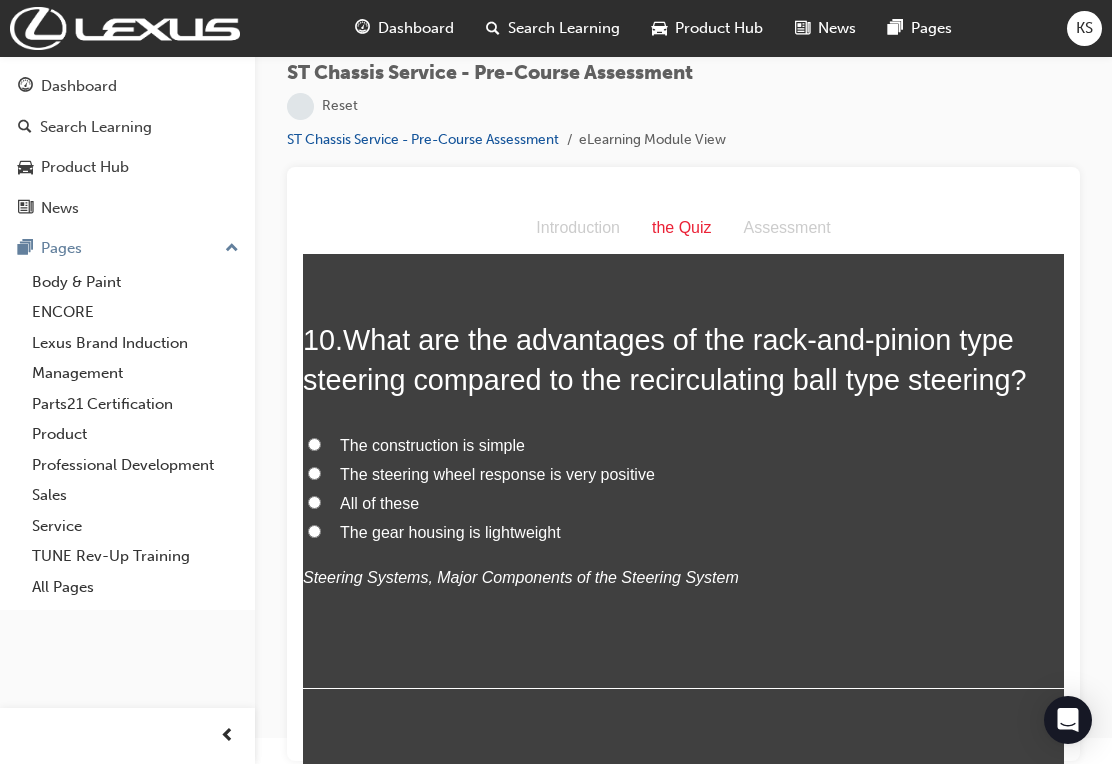 click on "The brake fluid may leak out and cause the brake circuit to no longer work" at bounding box center [314, -739] 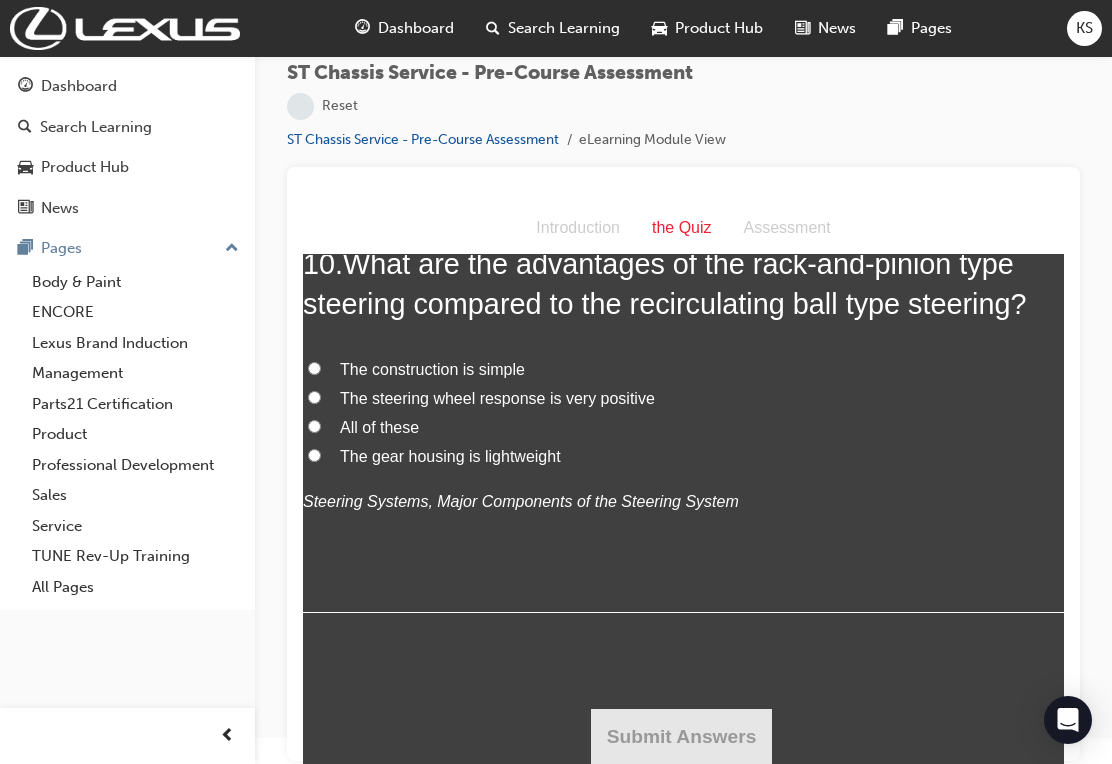 scroll, scrollTop: 4213, scrollLeft: 0, axis: vertical 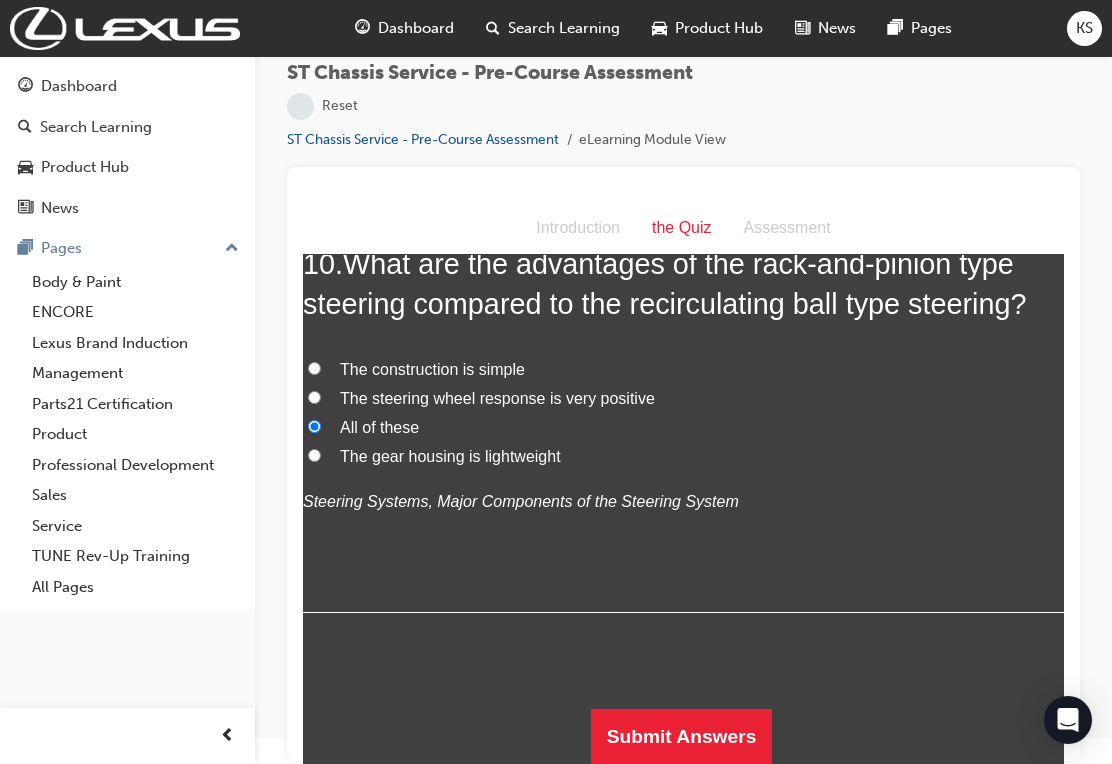 click on "Submit Answers" at bounding box center [682, 737] 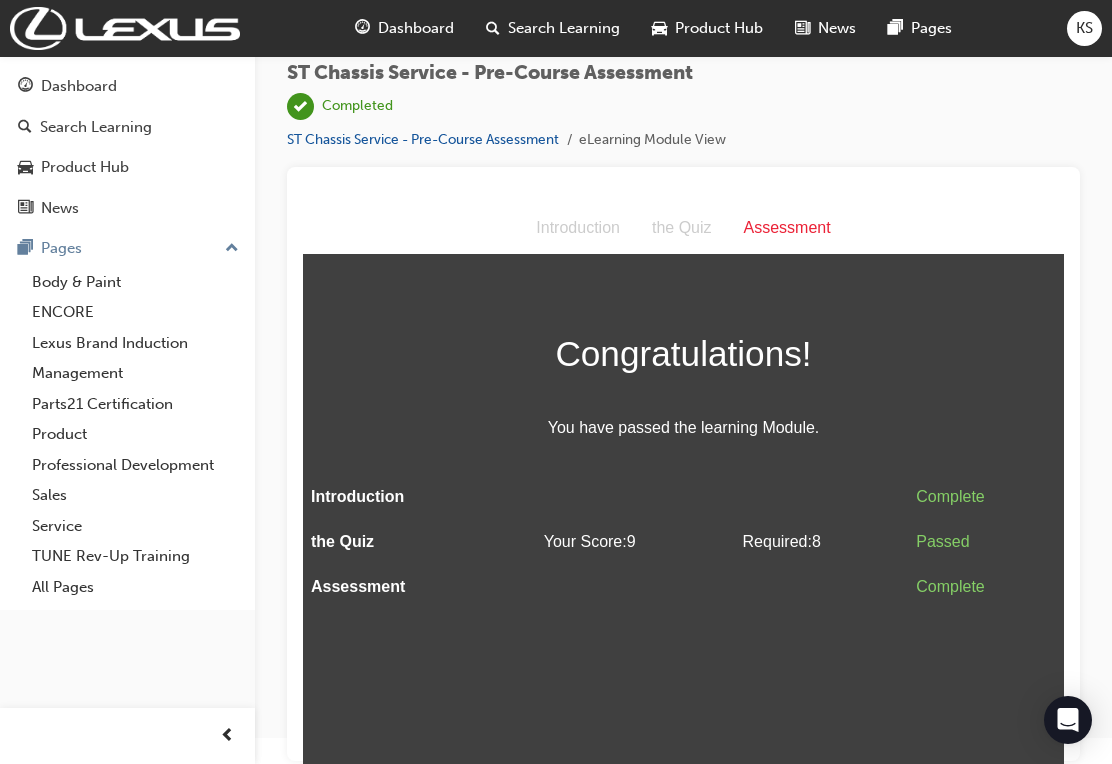 scroll, scrollTop: 0, scrollLeft: 0, axis: both 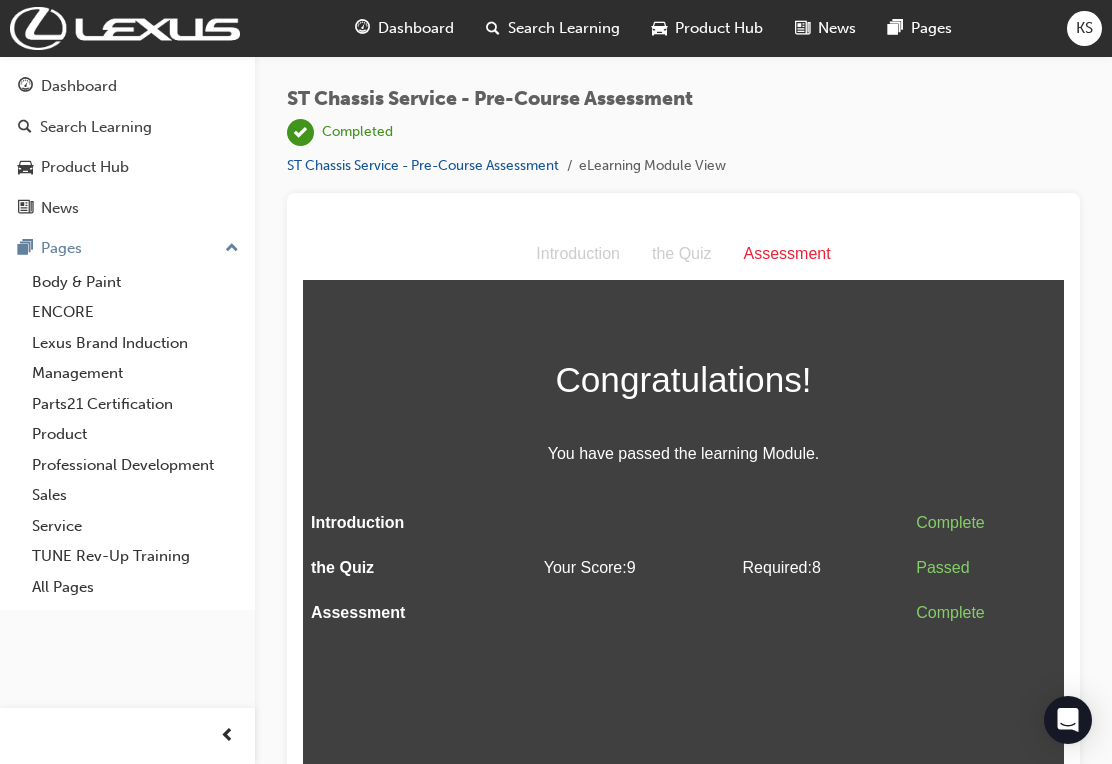 click on "Dashboard" at bounding box center (404, 28) 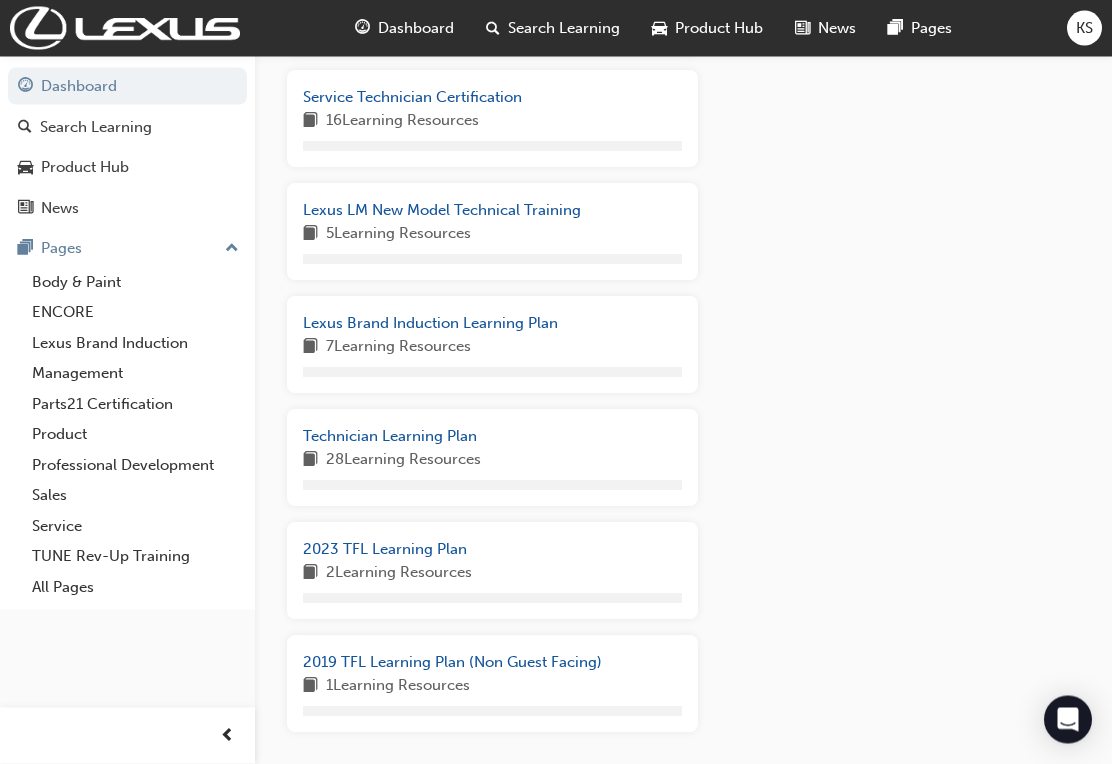 scroll, scrollTop: 1311, scrollLeft: 0, axis: vertical 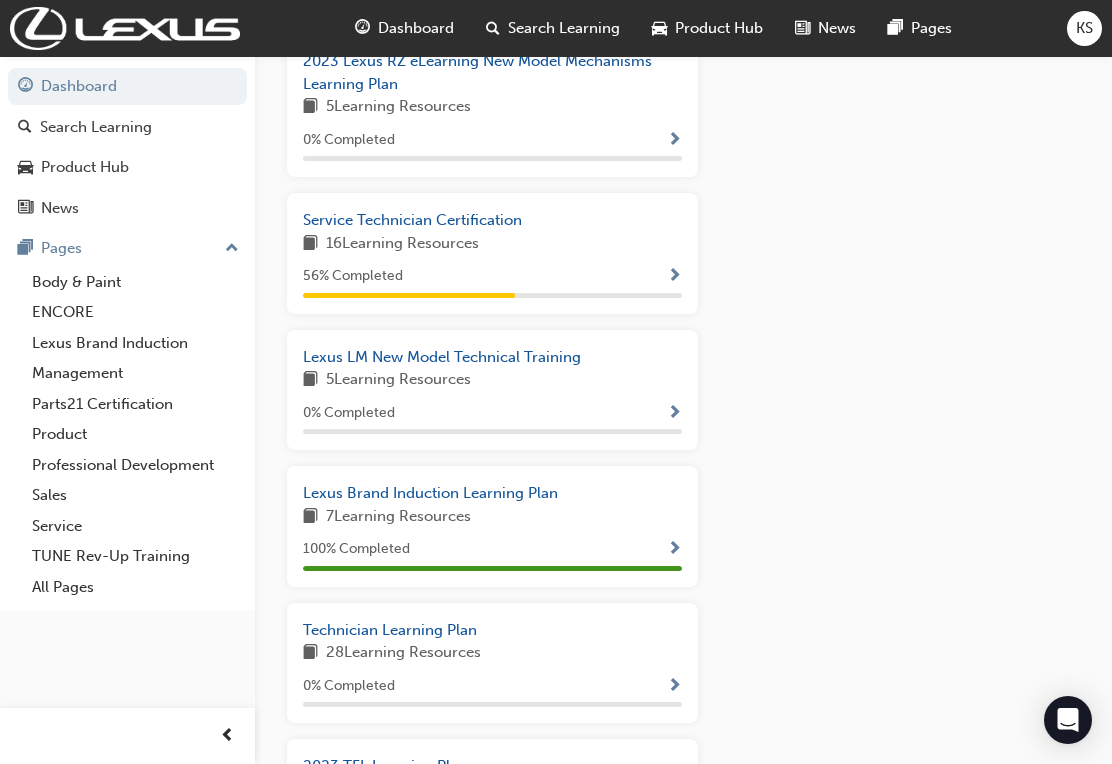 click on "Service Technician Certification" at bounding box center (412, 220) 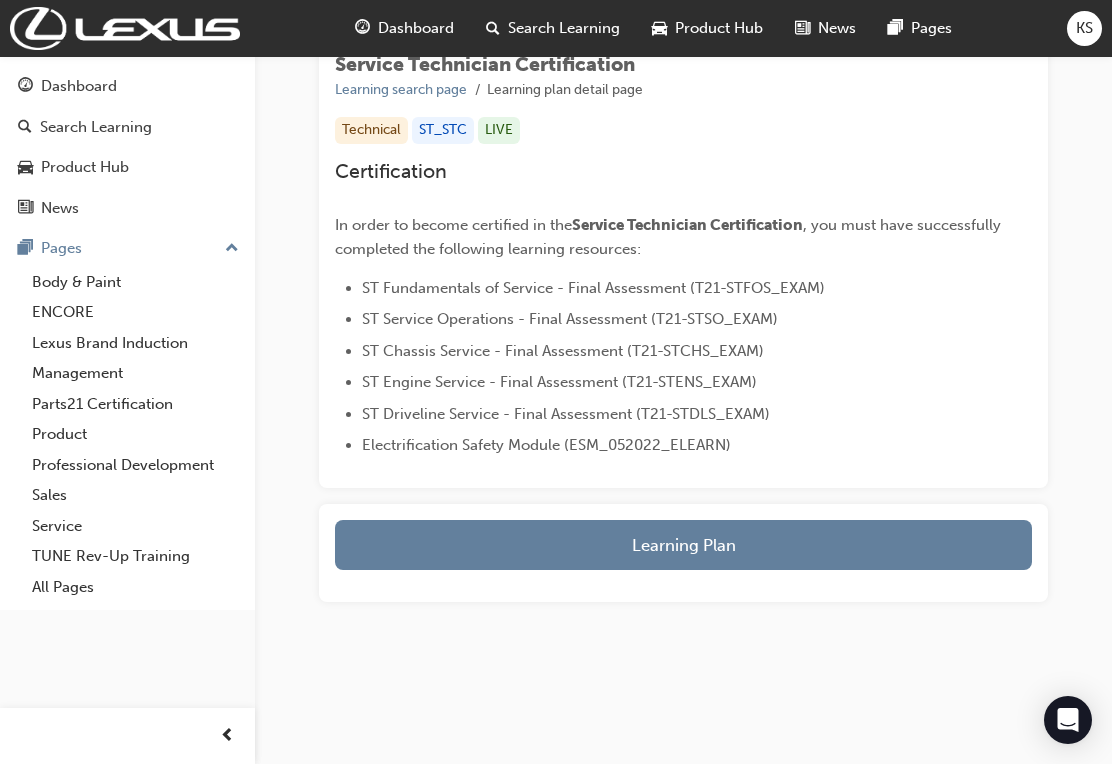scroll, scrollTop: 285, scrollLeft: 0, axis: vertical 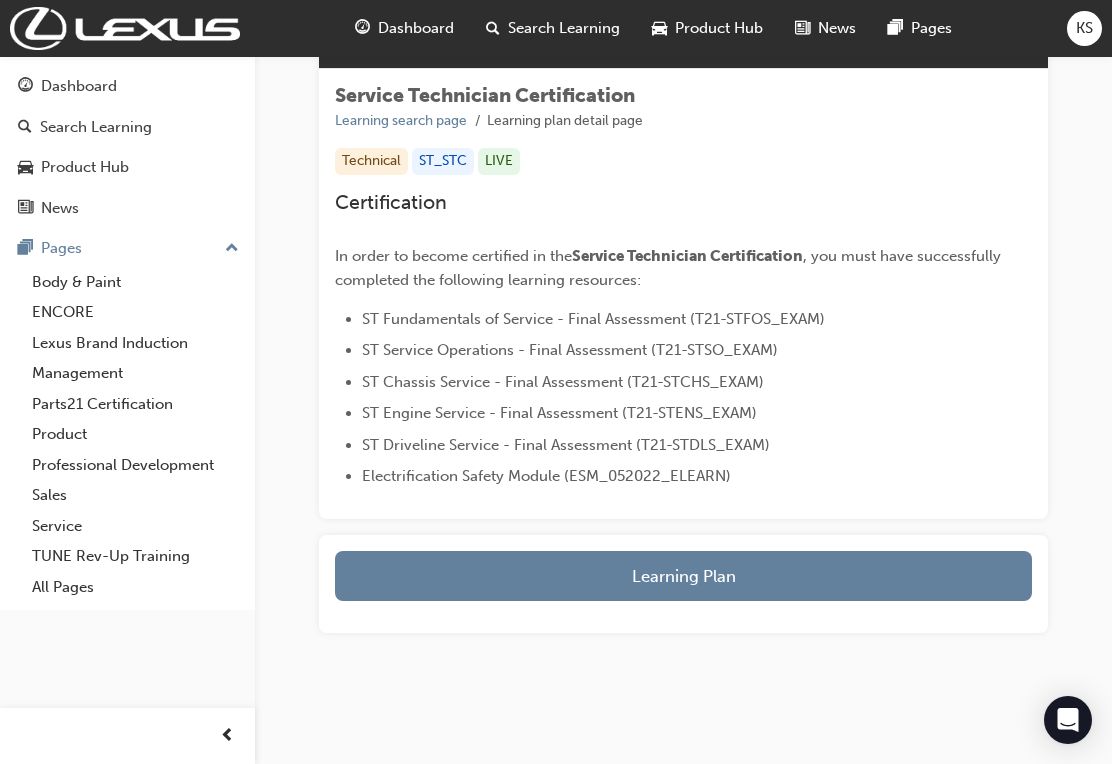 click on "Learning Plan" at bounding box center [683, 576] 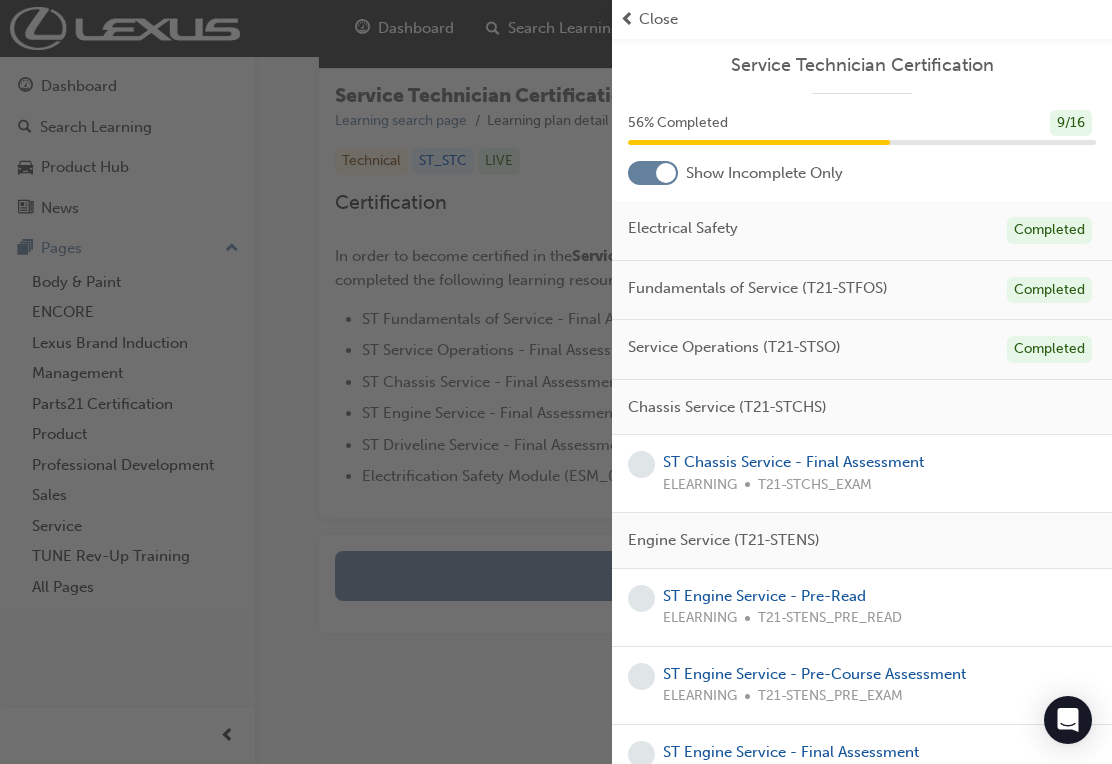 click on "ST Chassis Service - Final Assessment" at bounding box center [793, 462] 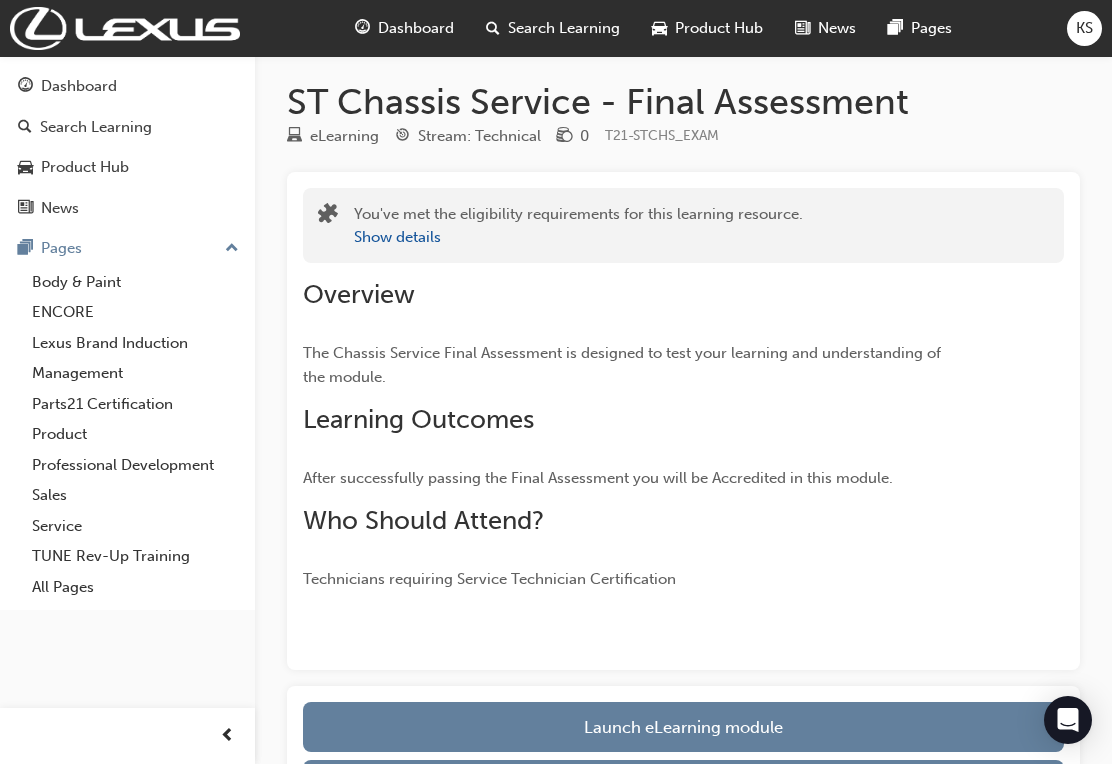 scroll, scrollTop: 0, scrollLeft: 0, axis: both 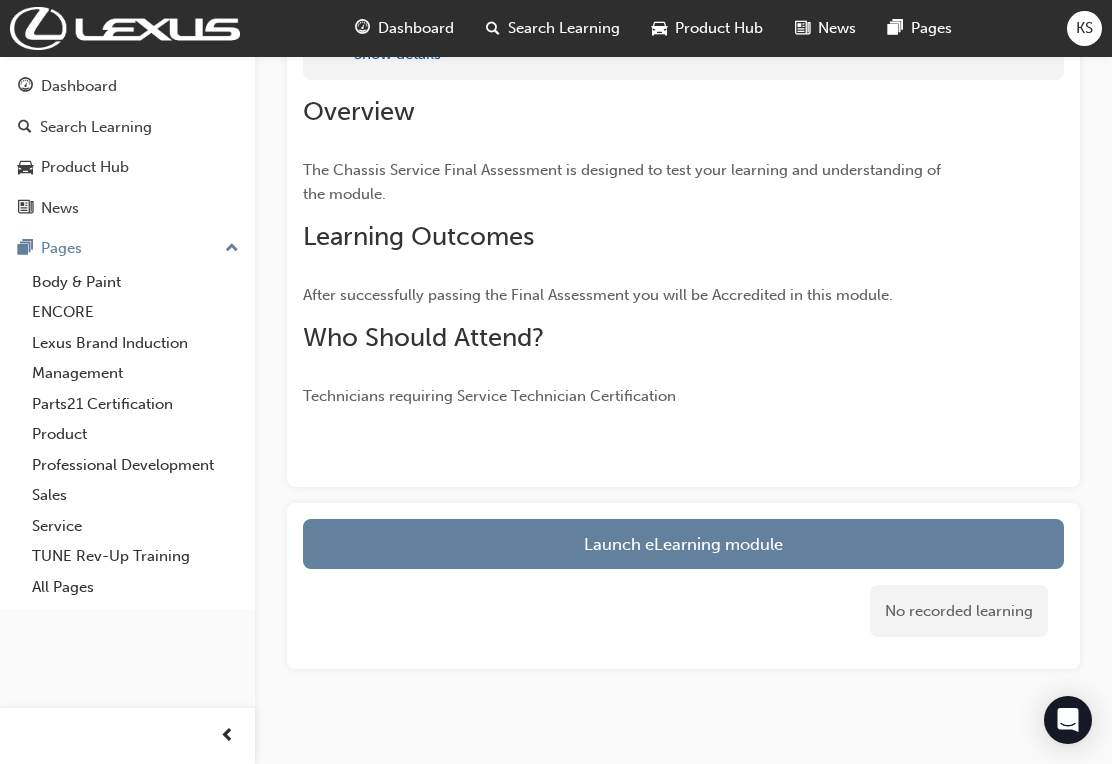 click on "Launch eLearning module" at bounding box center [683, 544] 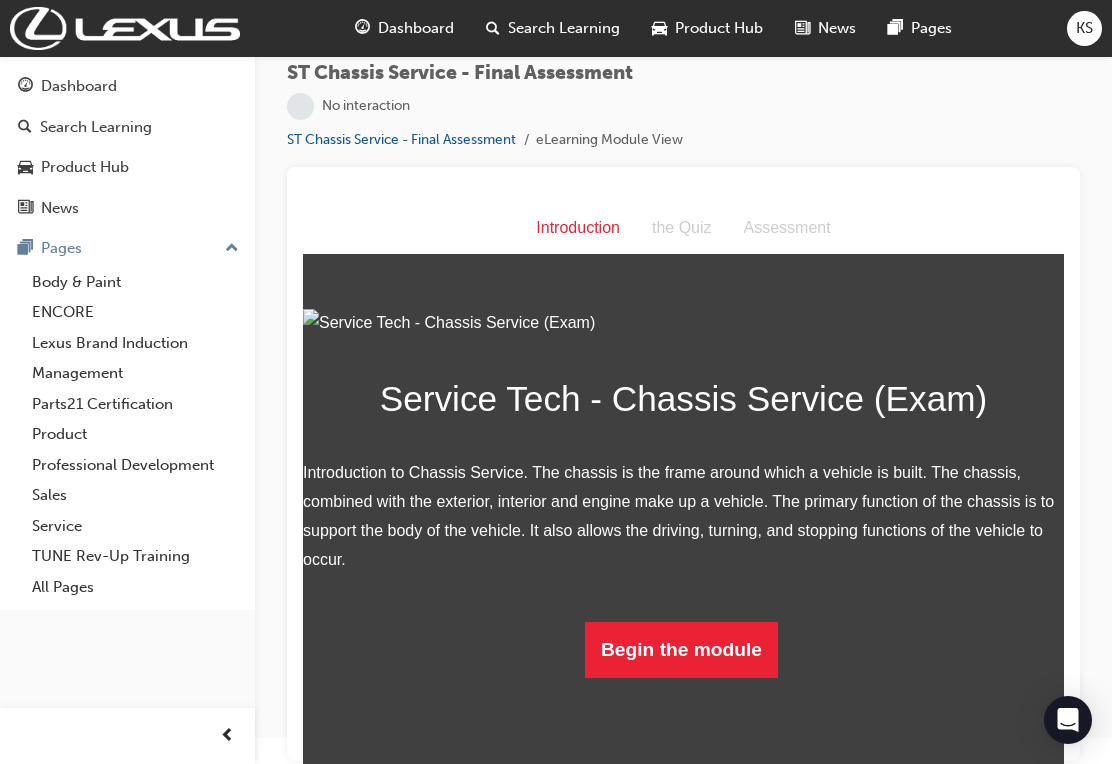 scroll, scrollTop: 117, scrollLeft: 0, axis: vertical 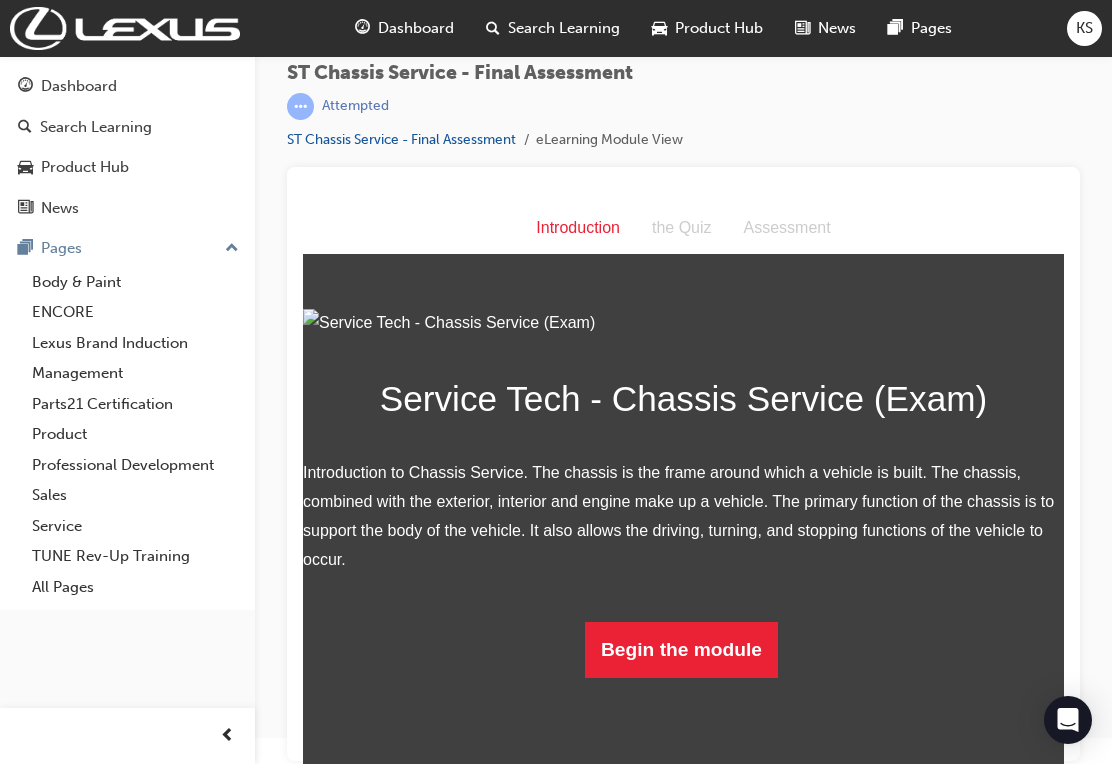 click on "Begin the module" at bounding box center (681, 650) 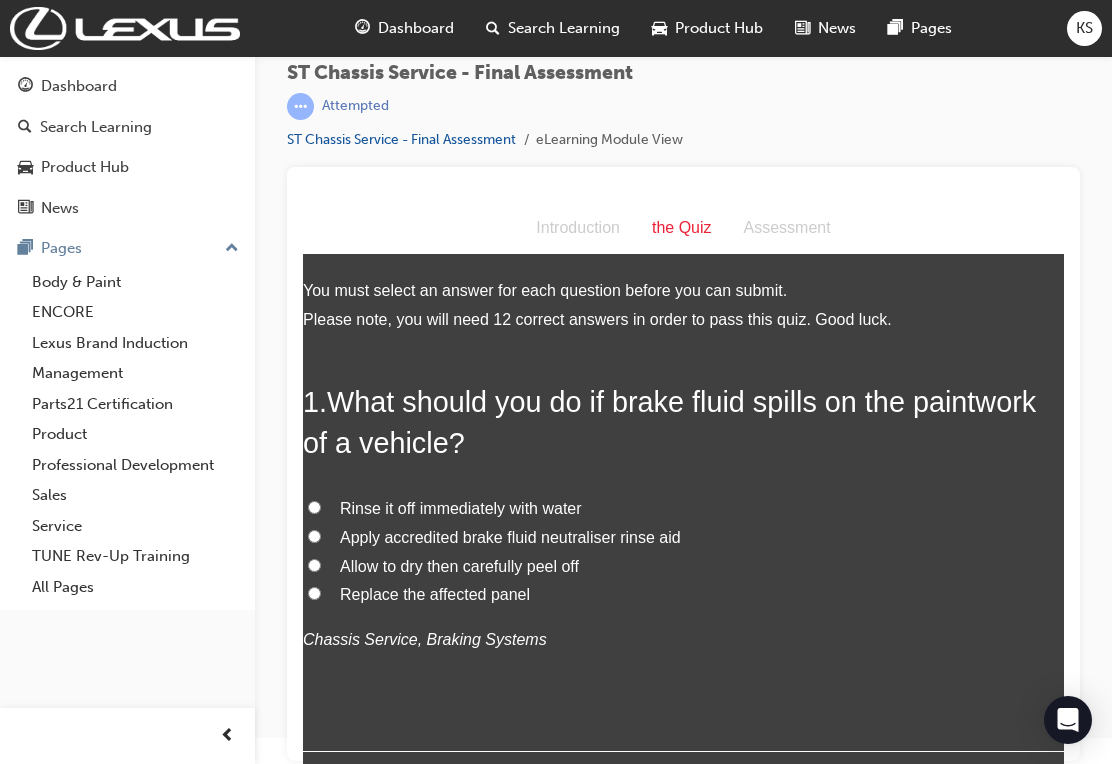 click on "Rinse it off immediately with water" at bounding box center (314, 507) 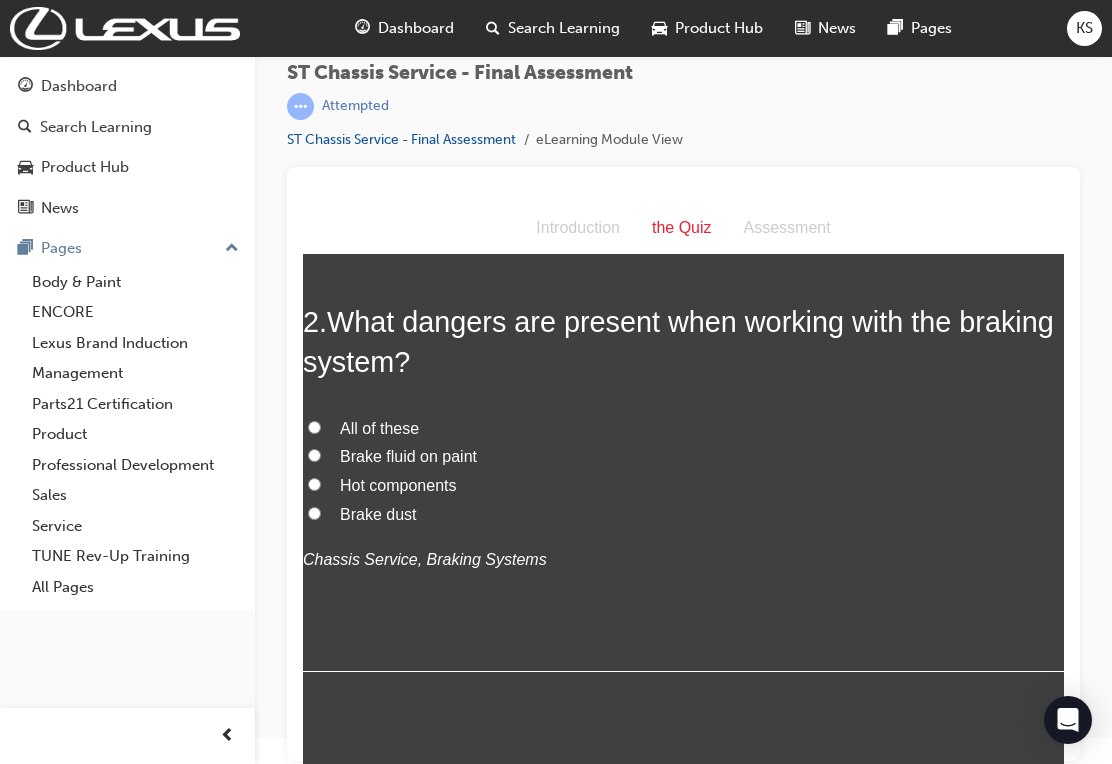 scroll, scrollTop: 551, scrollLeft: 0, axis: vertical 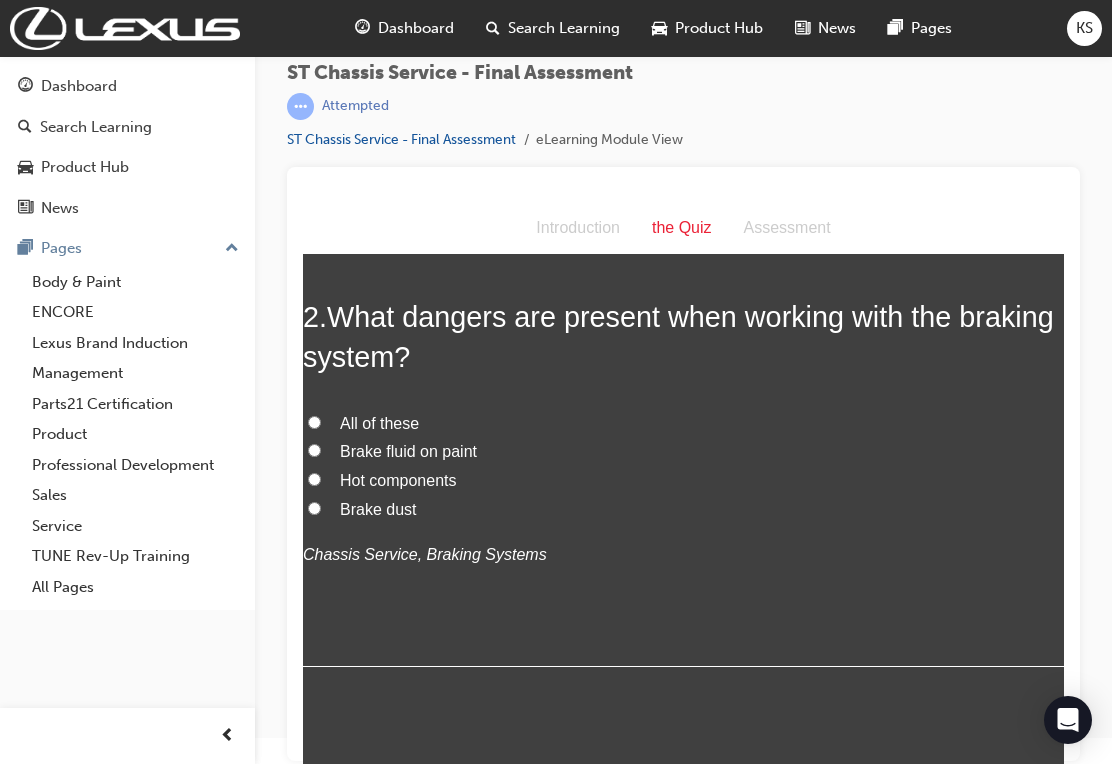 click on "All of these" at bounding box center [314, 422] 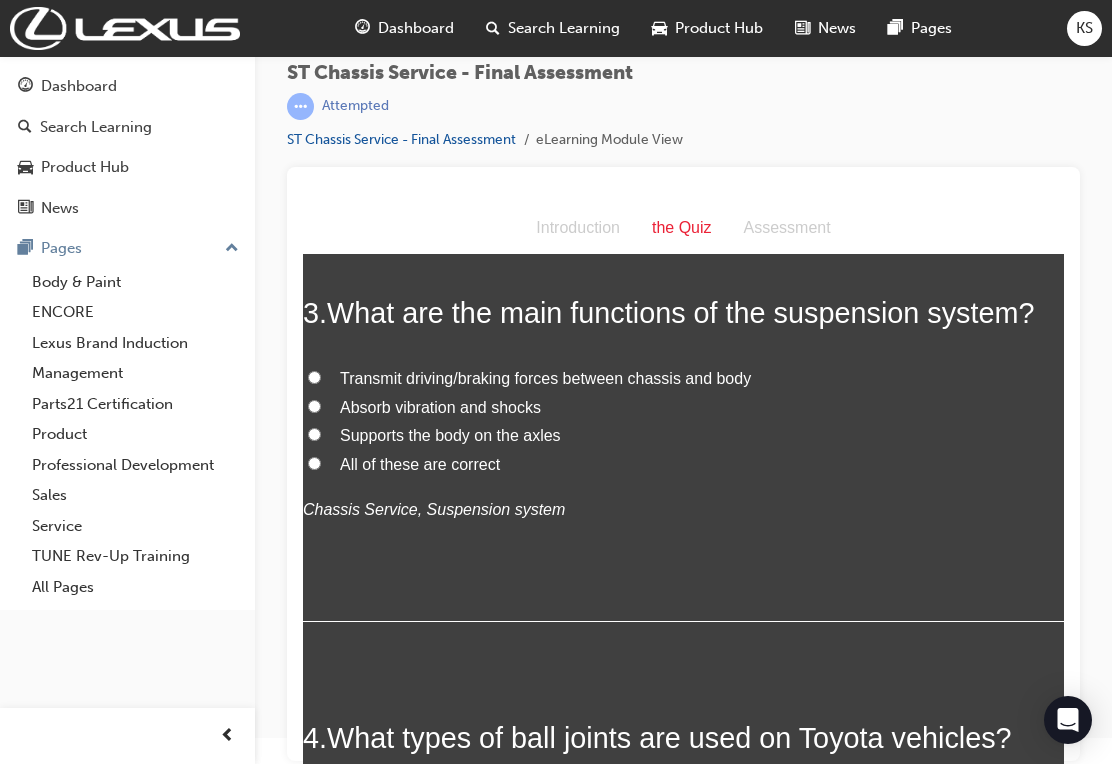 scroll, scrollTop: 1028, scrollLeft: 0, axis: vertical 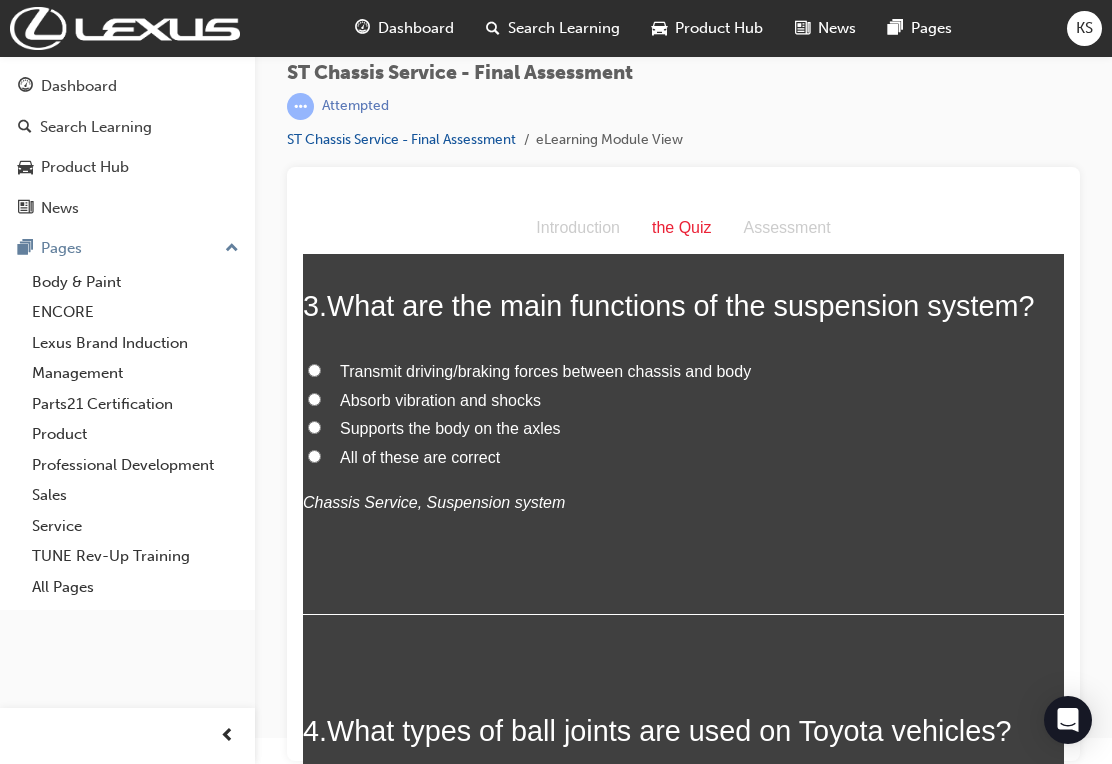 click on "Absorb vibration and shocks" at bounding box center (314, 399) 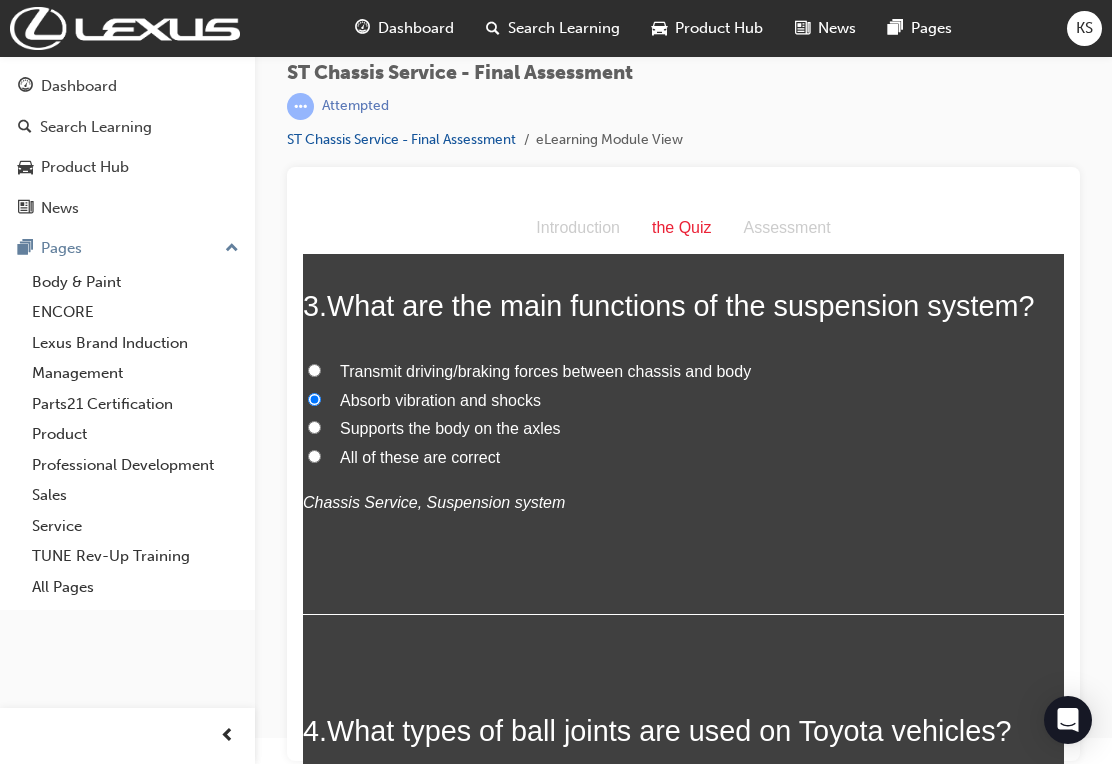 click on "All of these are correct" at bounding box center (314, 456) 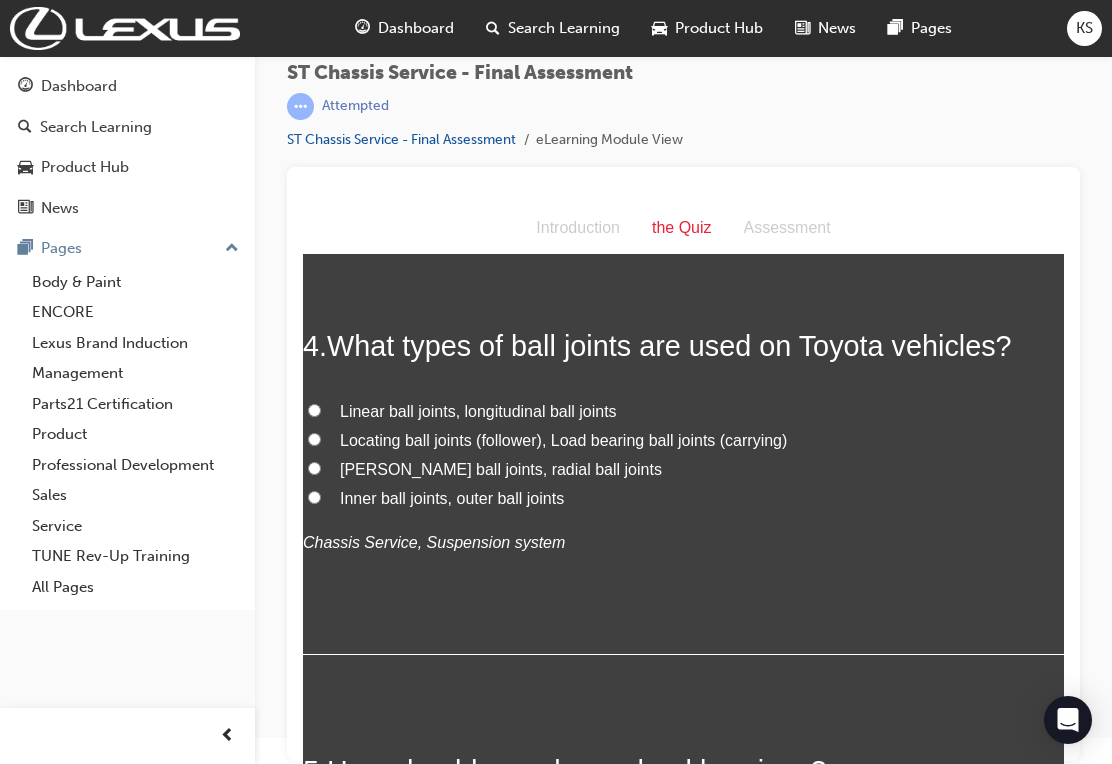 scroll, scrollTop: 1415, scrollLeft: 0, axis: vertical 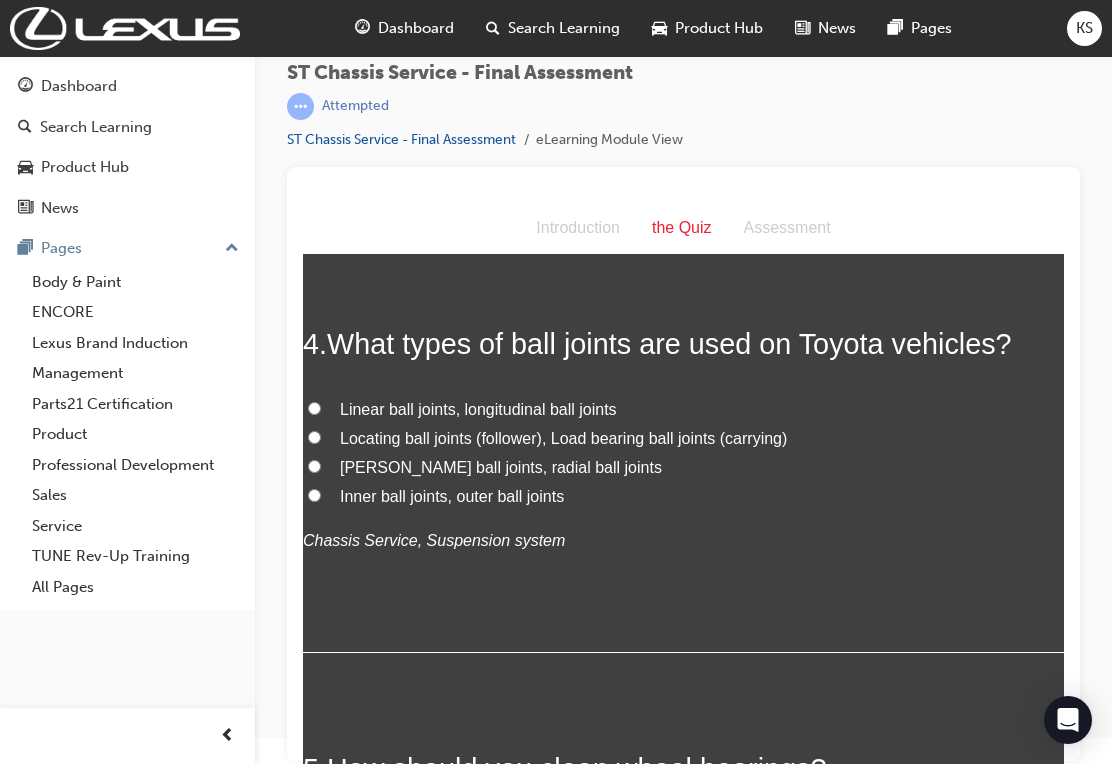 click on "Locating ball joints (follower), Load bearing ball joints (carrying)" at bounding box center (314, 437) 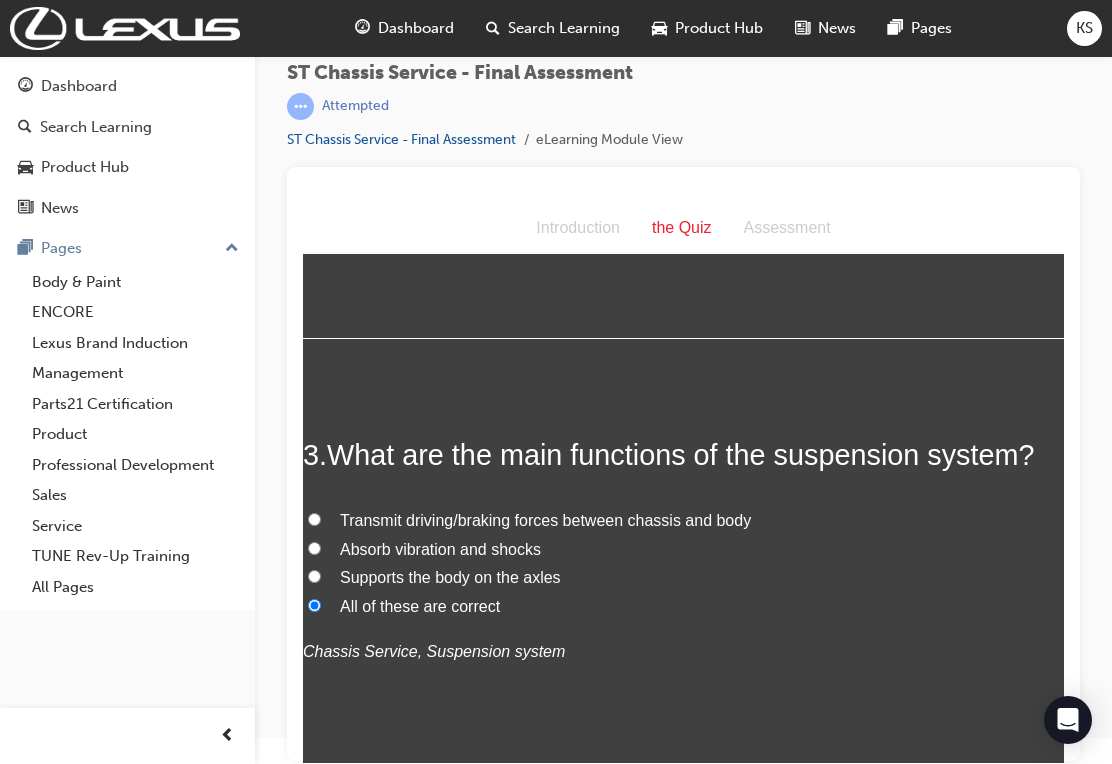 scroll, scrollTop: 880, scrollLeft: 0, axis: vertical 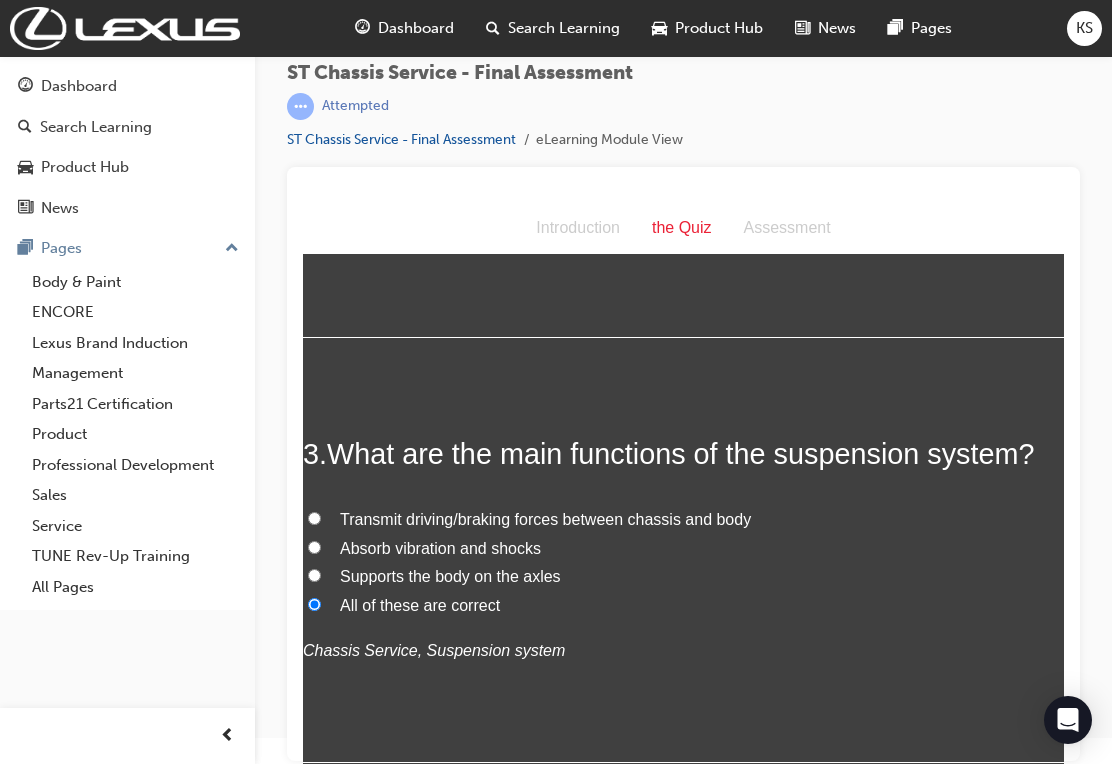 click on "Transmit driving/braking forces between chassis and body" at bounding box center (314, 518) 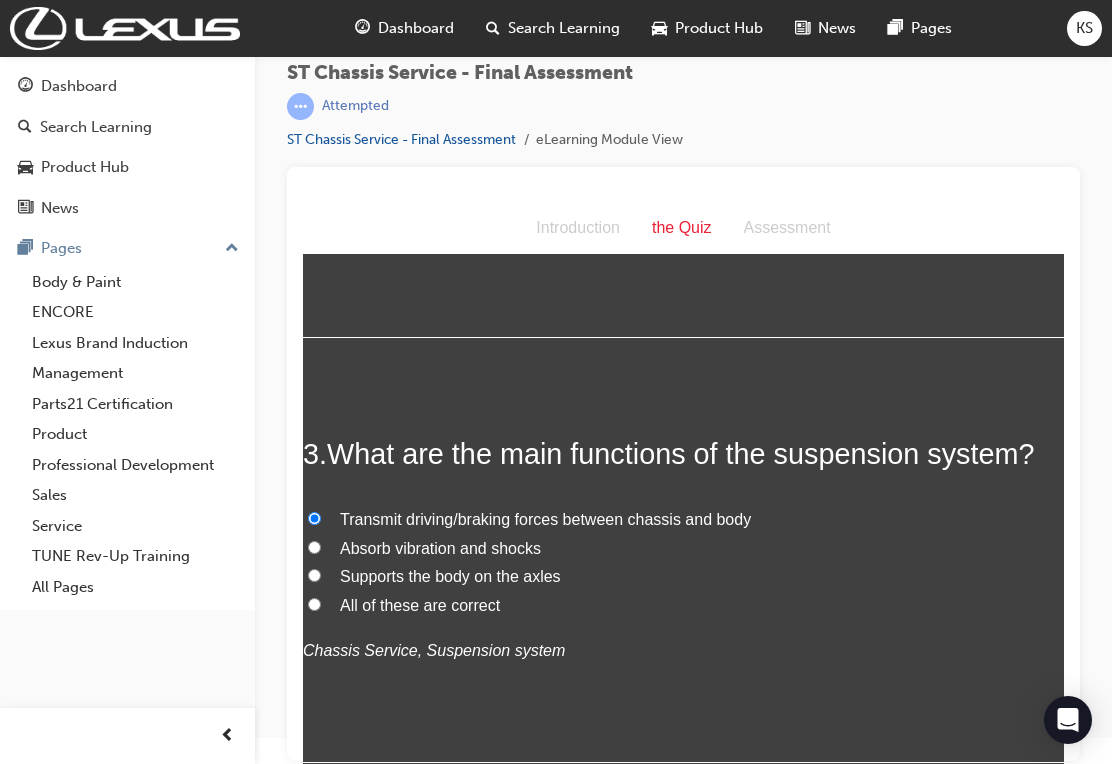 click on "Absorb vibration and shocks" at bounding box center (314, 547) 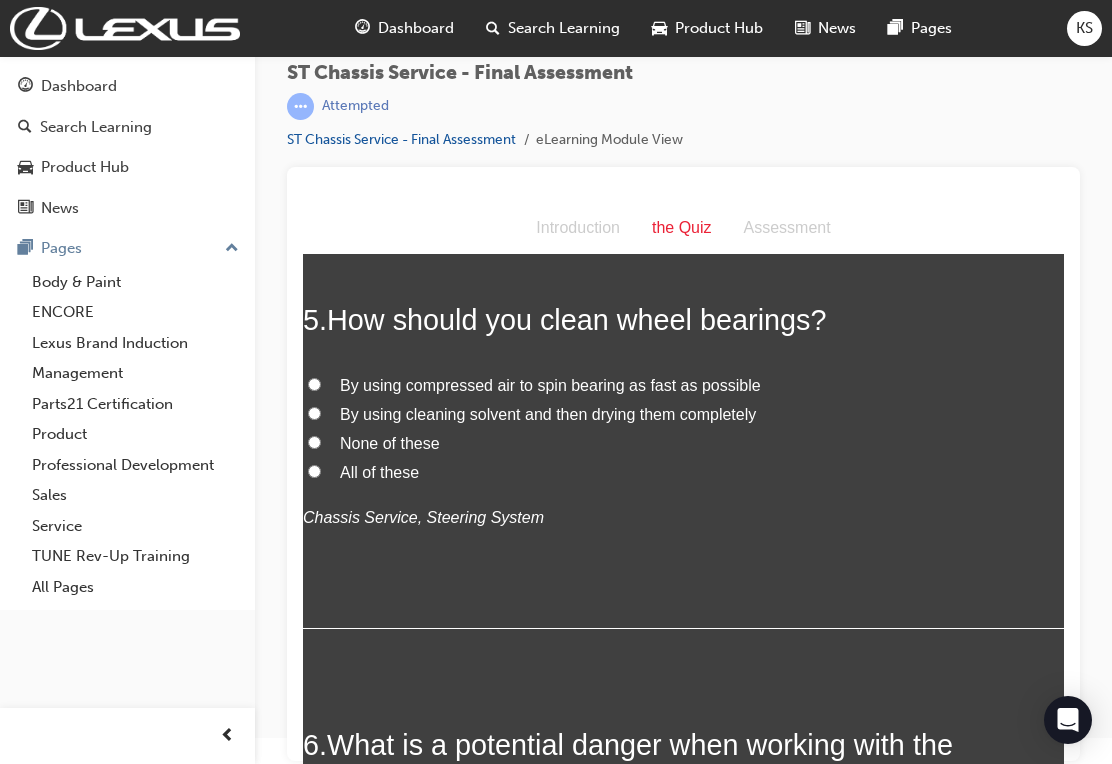scroll, scrollTop: 1869, scrollLeft: 0, axis: vertical 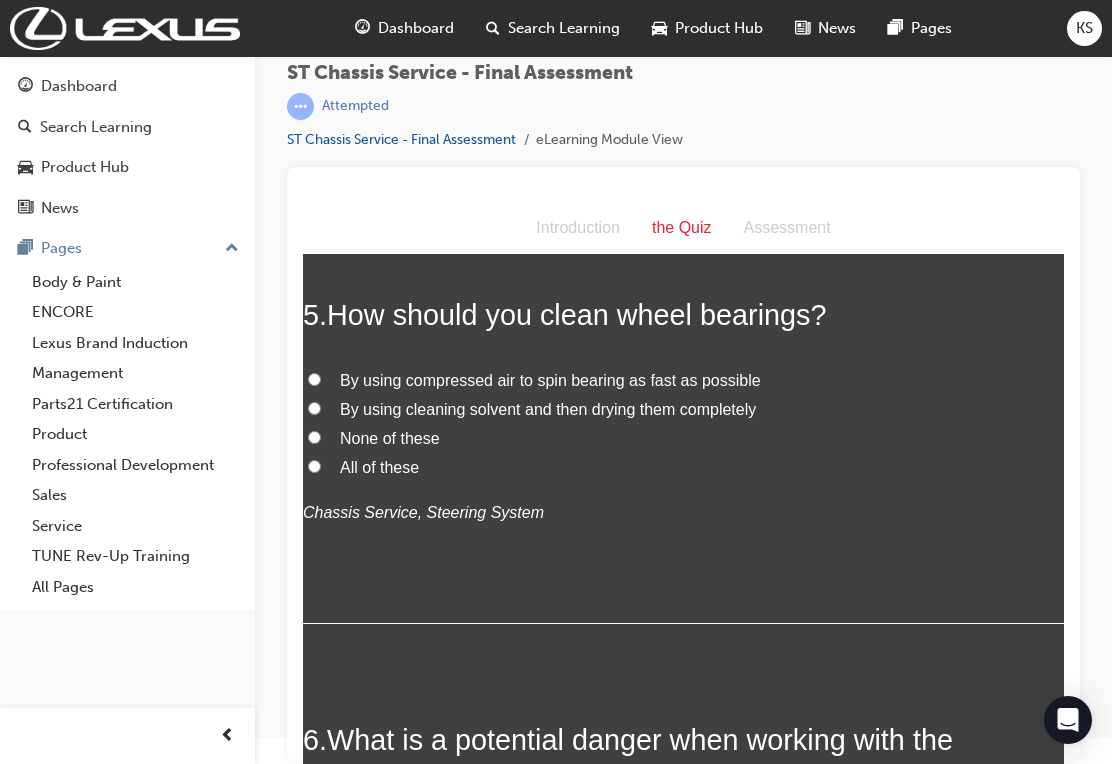 click on "By using cleaning solvent and then drying them completely" at bounding box center (314, 408) 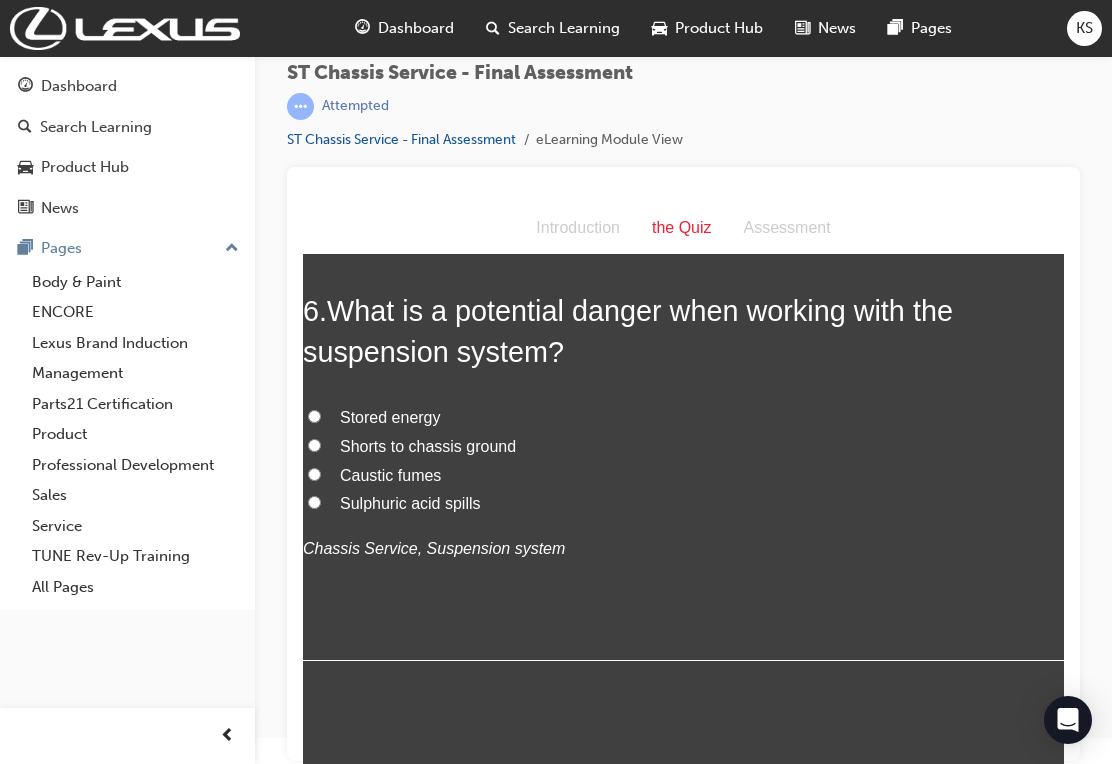 scroll, scrollTop: 2301, scrollLeft: 0, axis: vertical 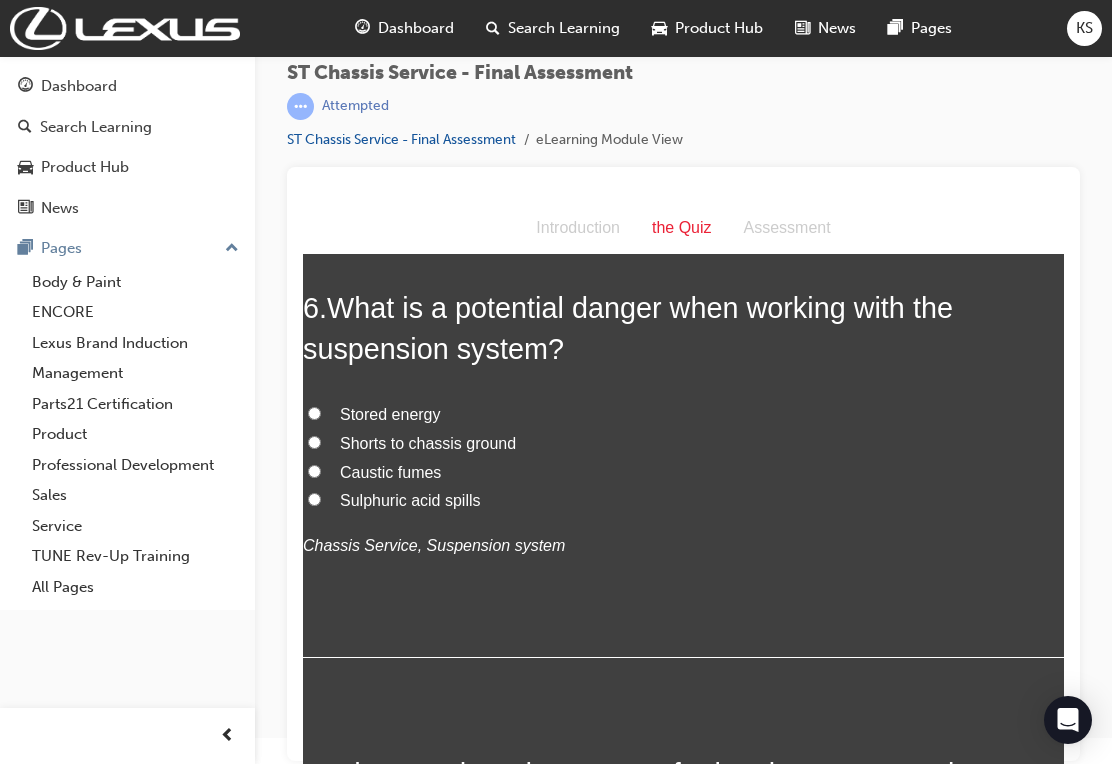 click on "Stored energy" at bounding box center [314, 413] 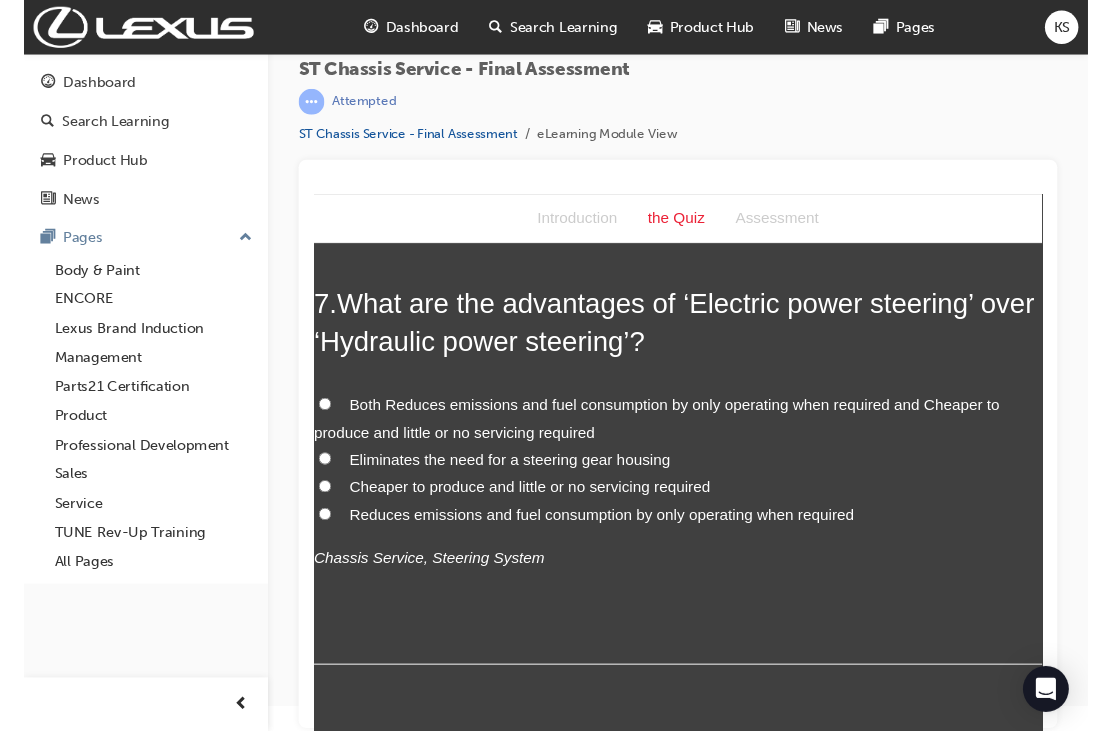 scroll, scrollTop: 2760, scrollLeft: 0, axis: vertical 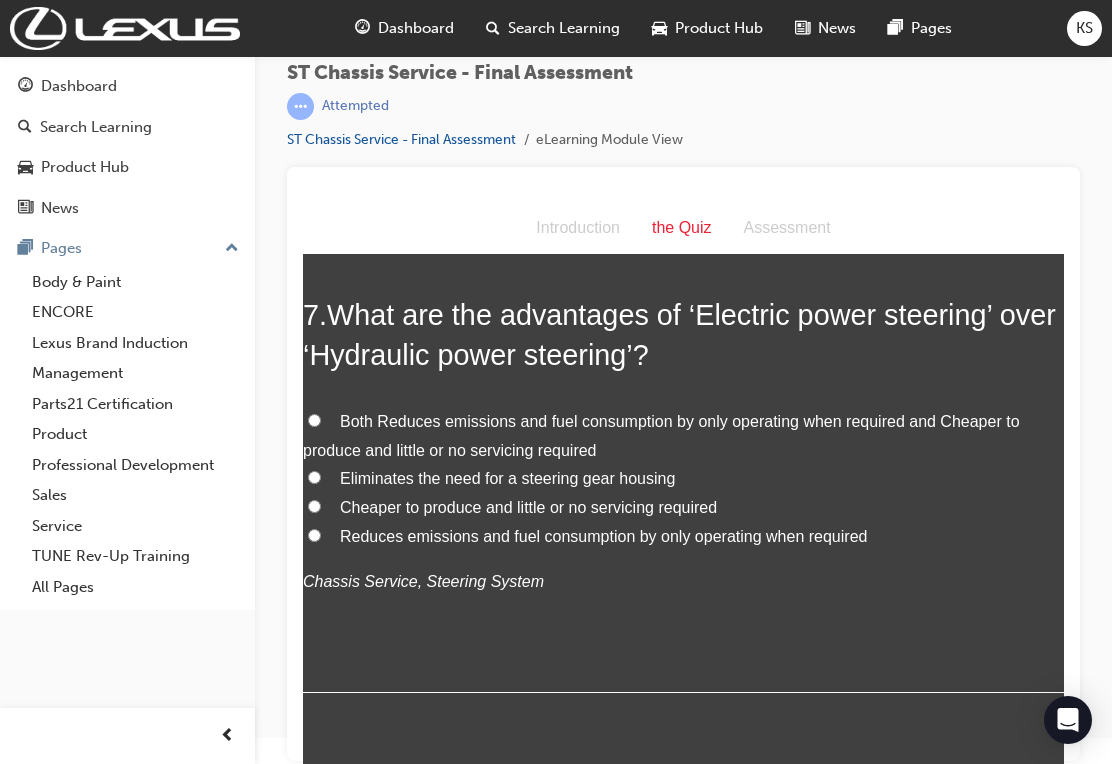 click at bounding box center [683, 464] 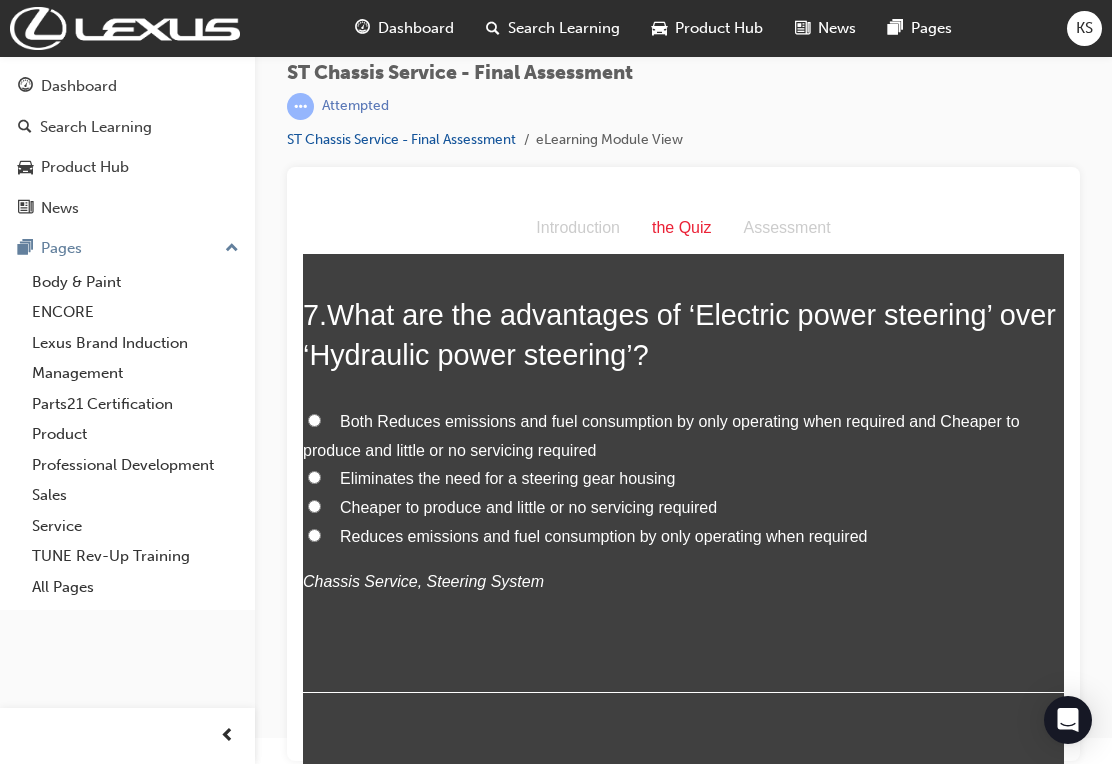 click on "Eliminates the need for a steering gear housing" at bounding box center [314, 477] 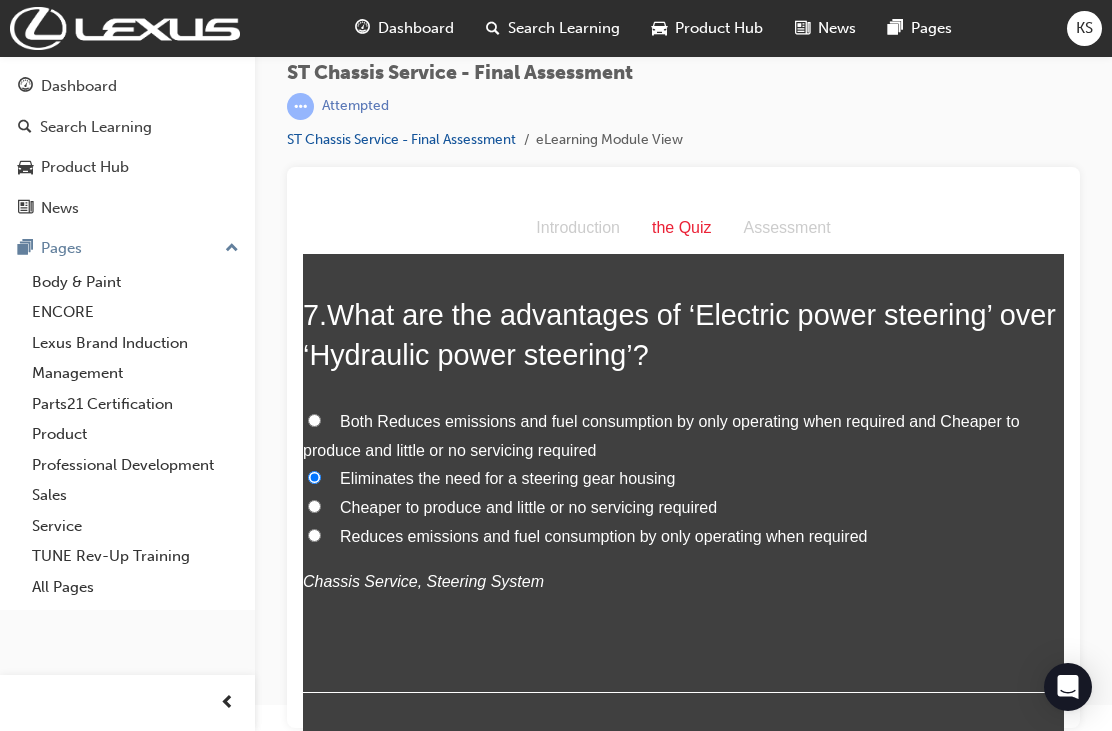 click on "Both Reduces emissions and fuel consumption by only operating when required and Cheaper to produce and little or no servicing required" at bounding box center (683, 437) 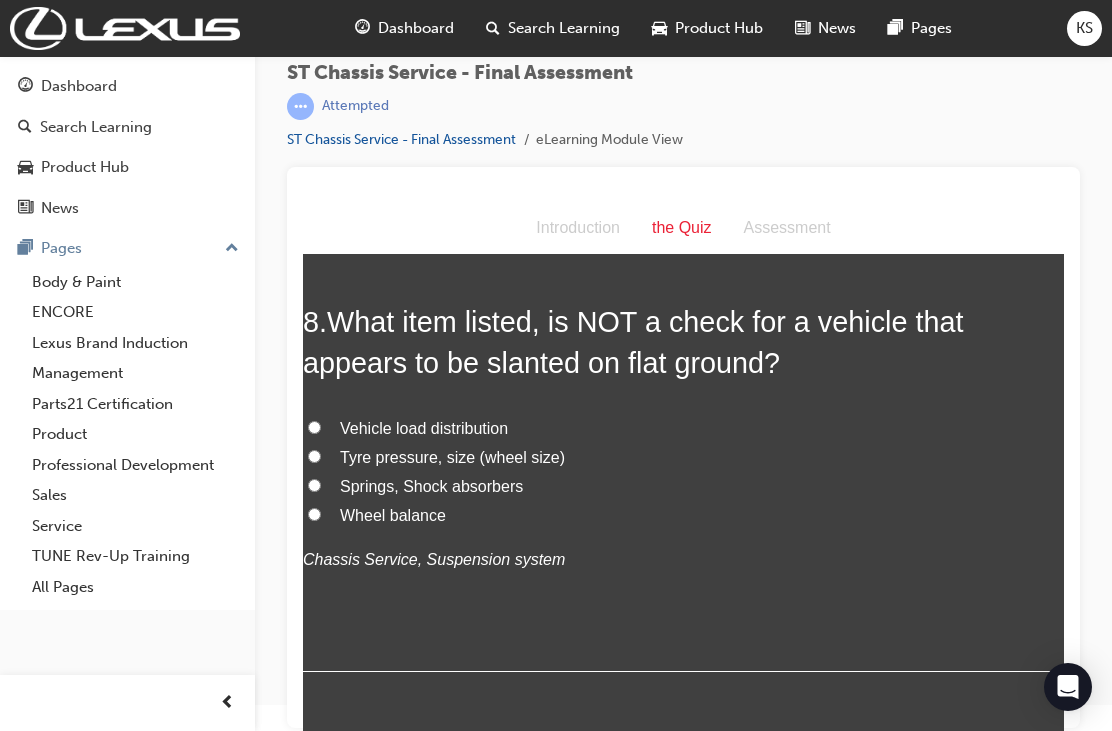 scroll, scrollTop: 3249, scrollLeft: 0, axis: vertical 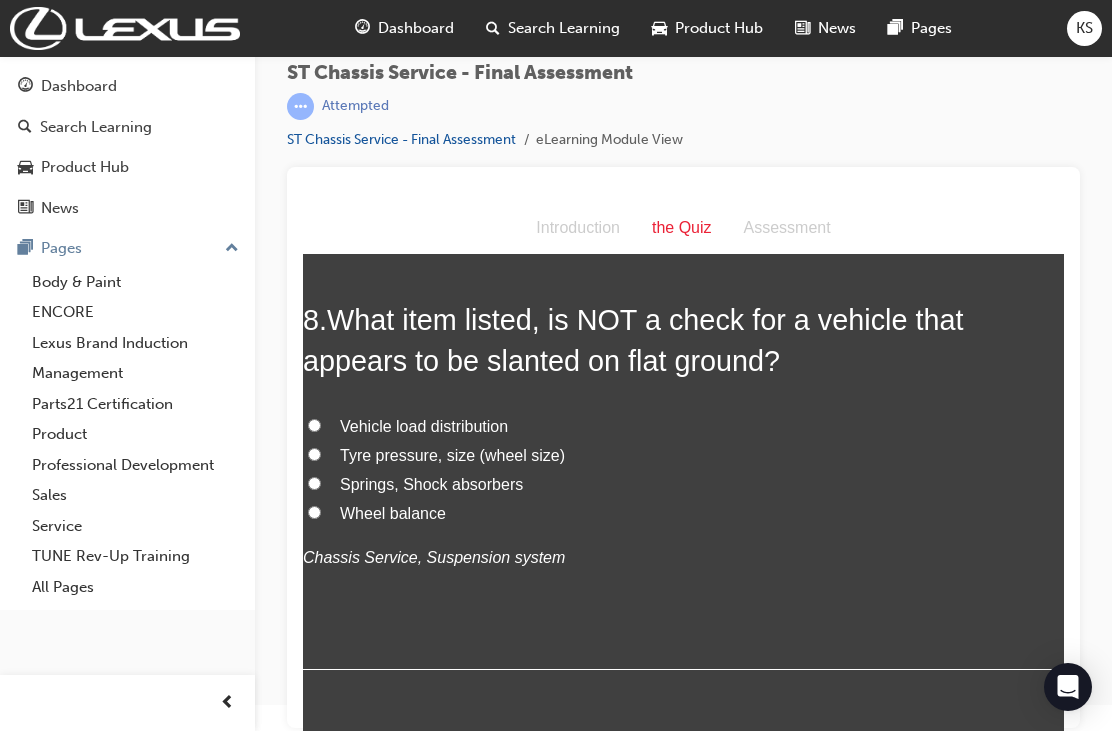 click on "Wheel balance" at bounding box center [314, 512] 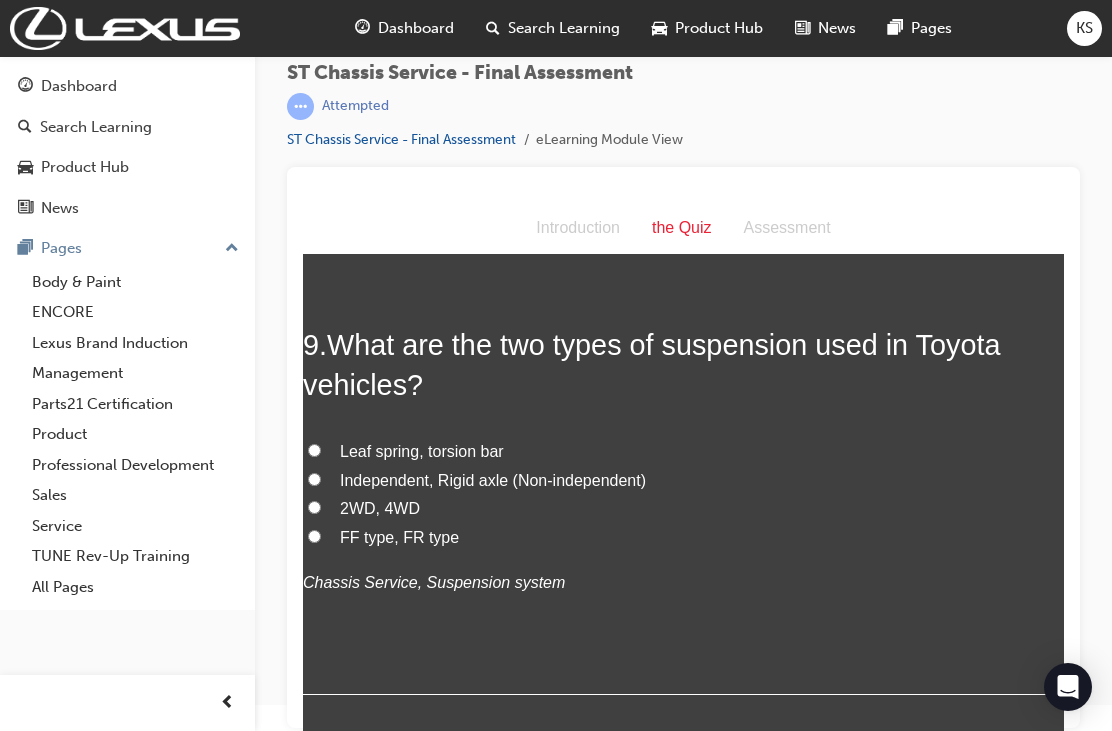 scroll, scrollTop: 3697, scrollLeft: 0, axis: vertical 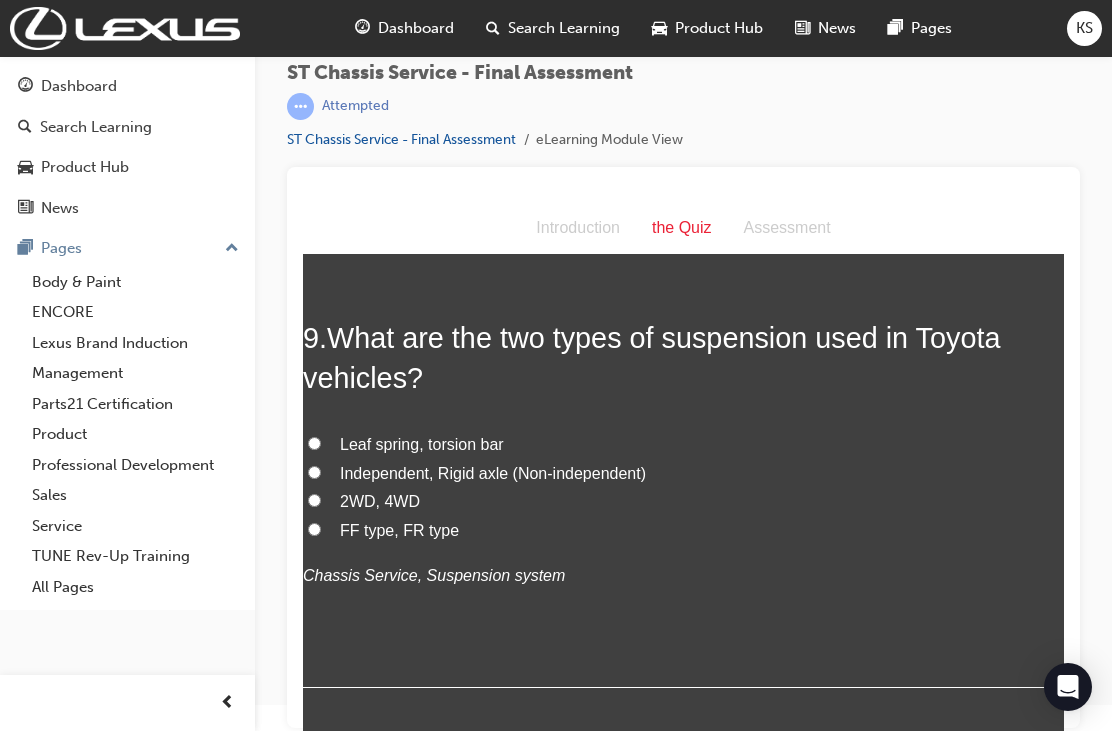 click on "Independent, Rigid axle (Non-independent)" at bounding box center [683, 474] 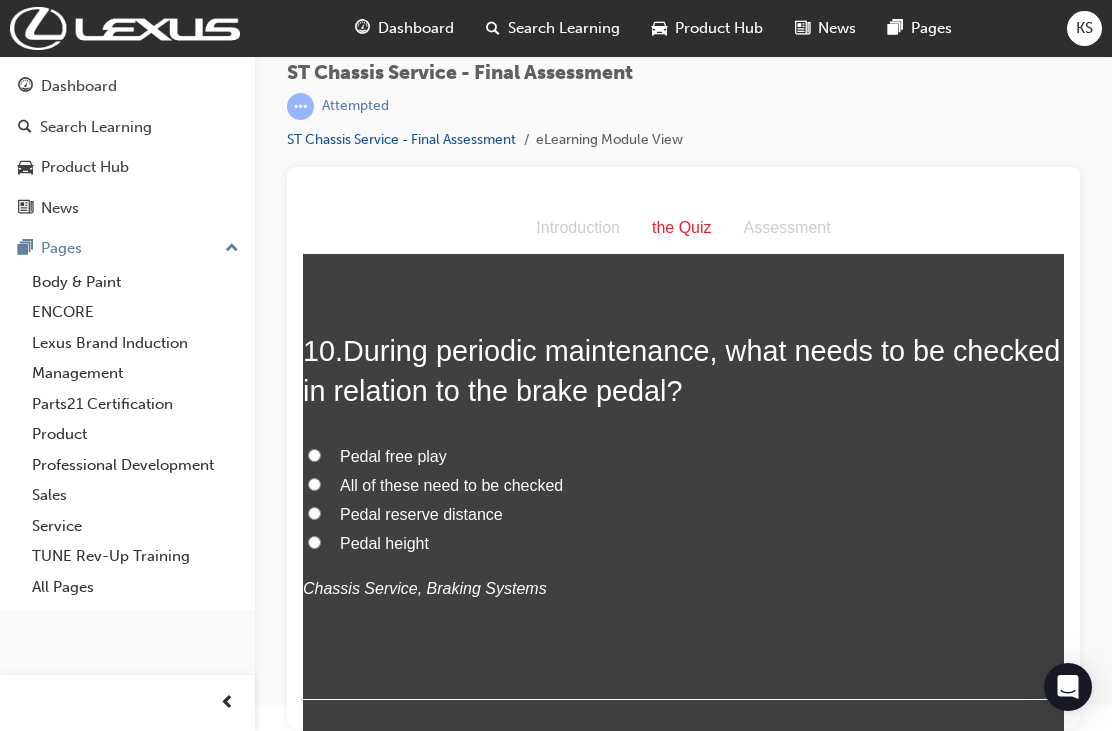 scroll, scrollTop: 4157, scrollLeft: 0, axis: vertical 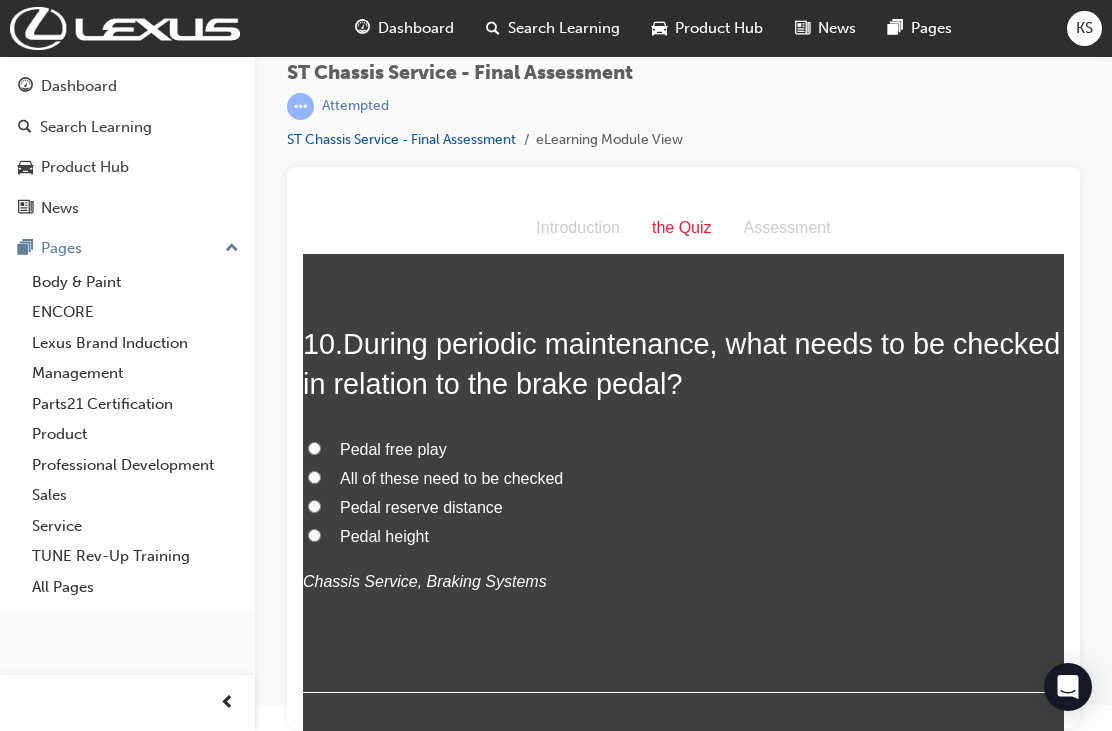 click on "All of these need to be checked" at bounding box center [314, 477] 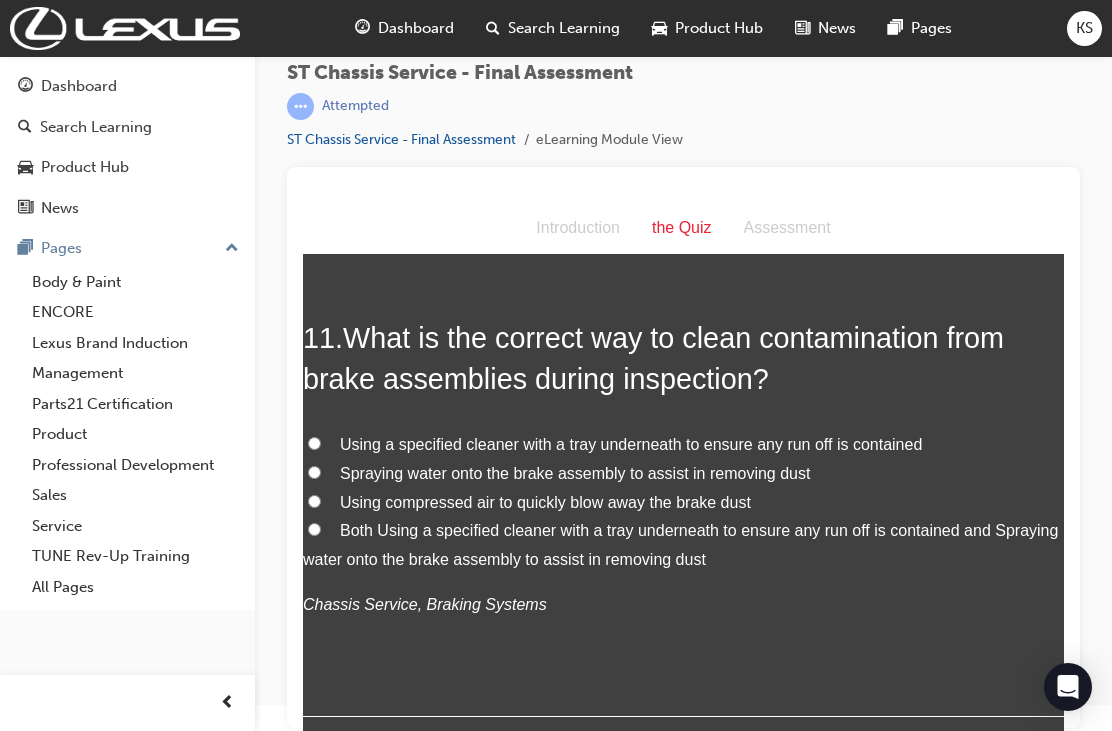 scroll, scrollTop: 4629, scrollLeft: 0, axis: vertical 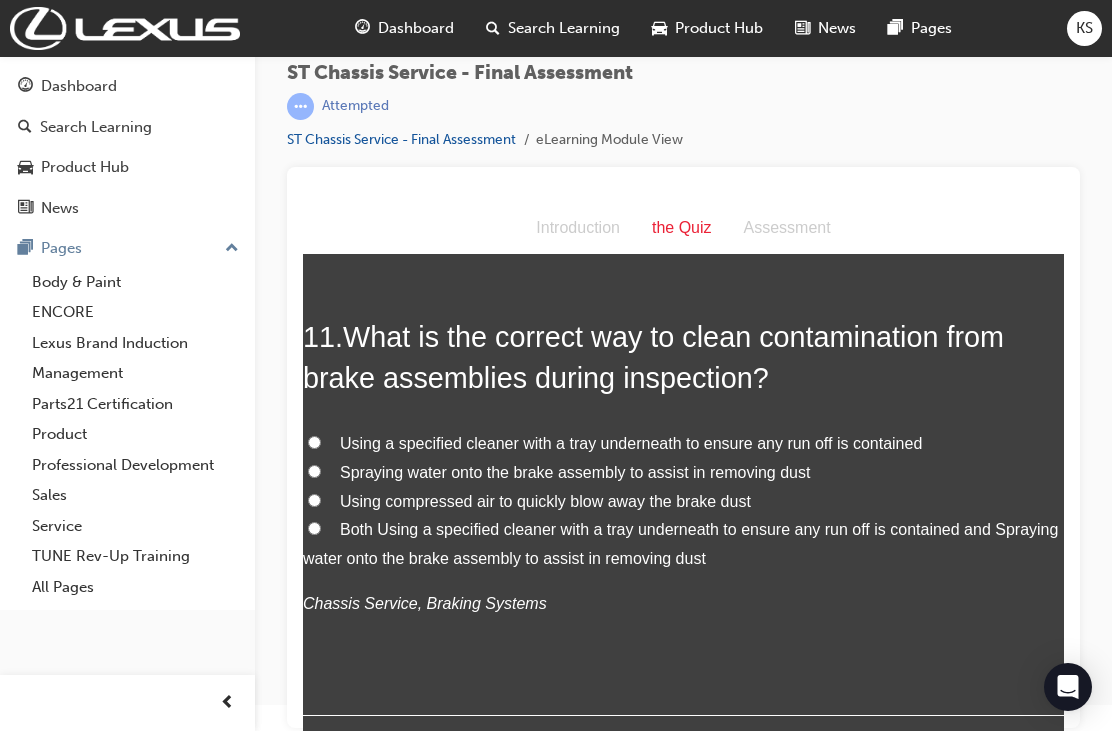 click on "Using a specified cleaner with a tray underneath to ensure any run off is contained" at bounding box center [314, 442] 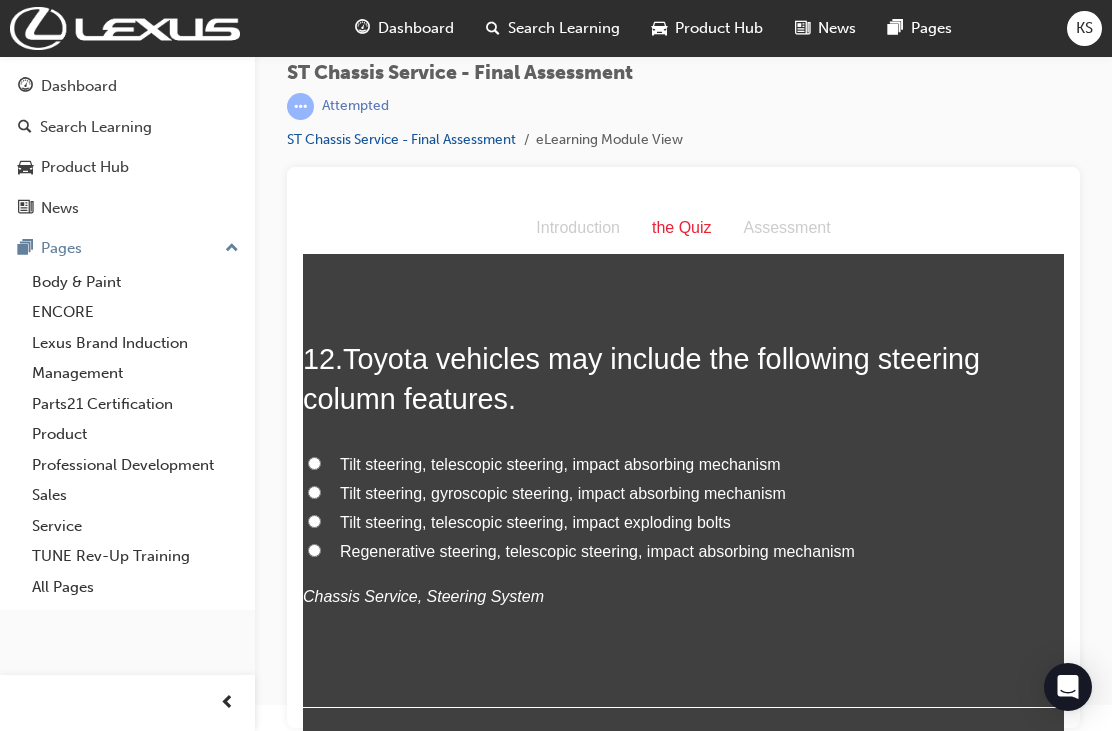 scroll, scrollTop: 5105, scrollLeft: 0, axis: vertical 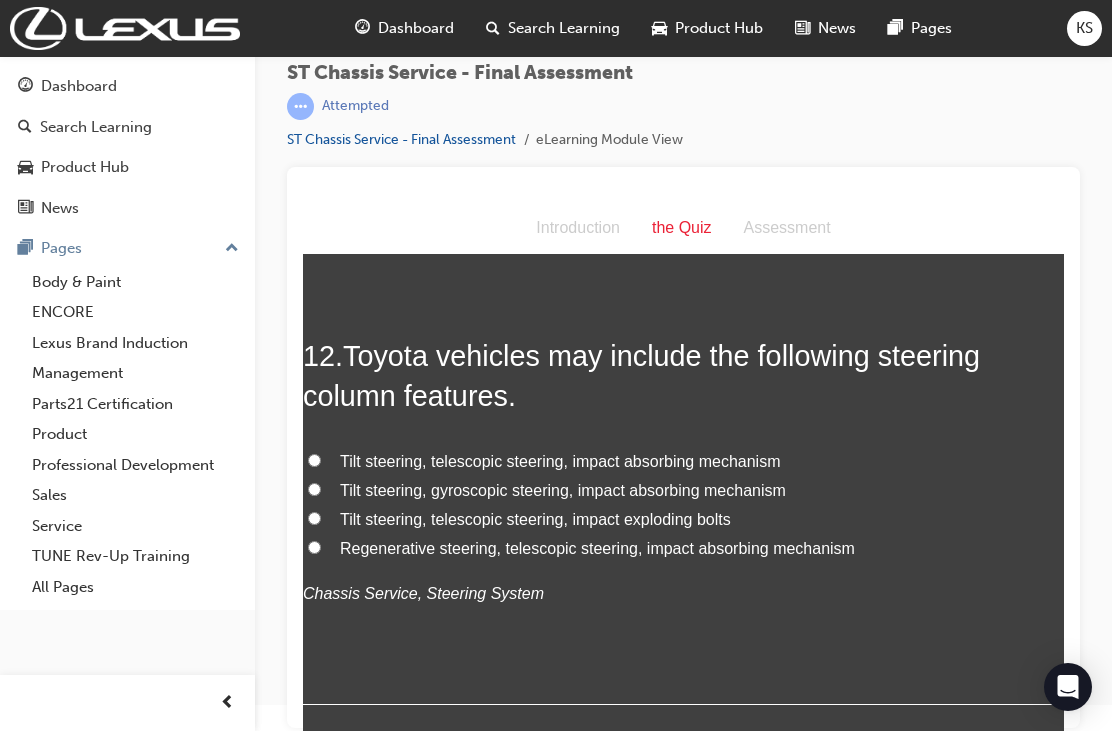 click on "Tilt steering, telescopic steering, impact absorbing mechanism" at bounding box center (314, 460) 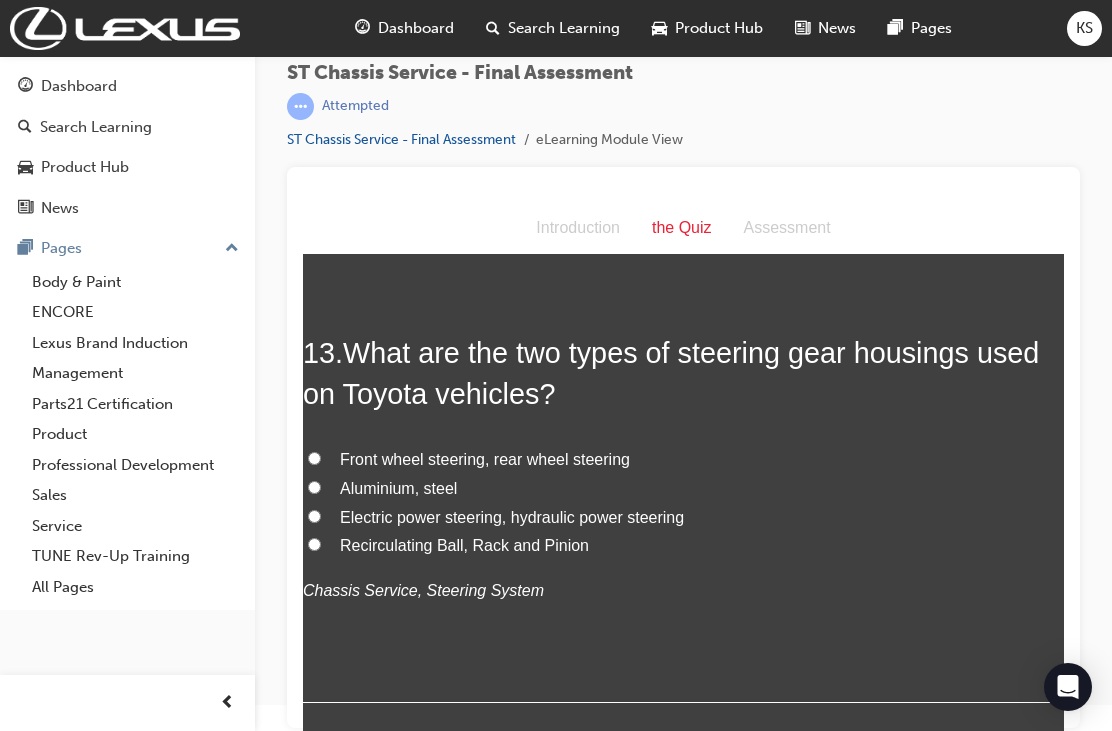 scroll, scrollTop: 5575, scrollLeft: 0, axis: vertical 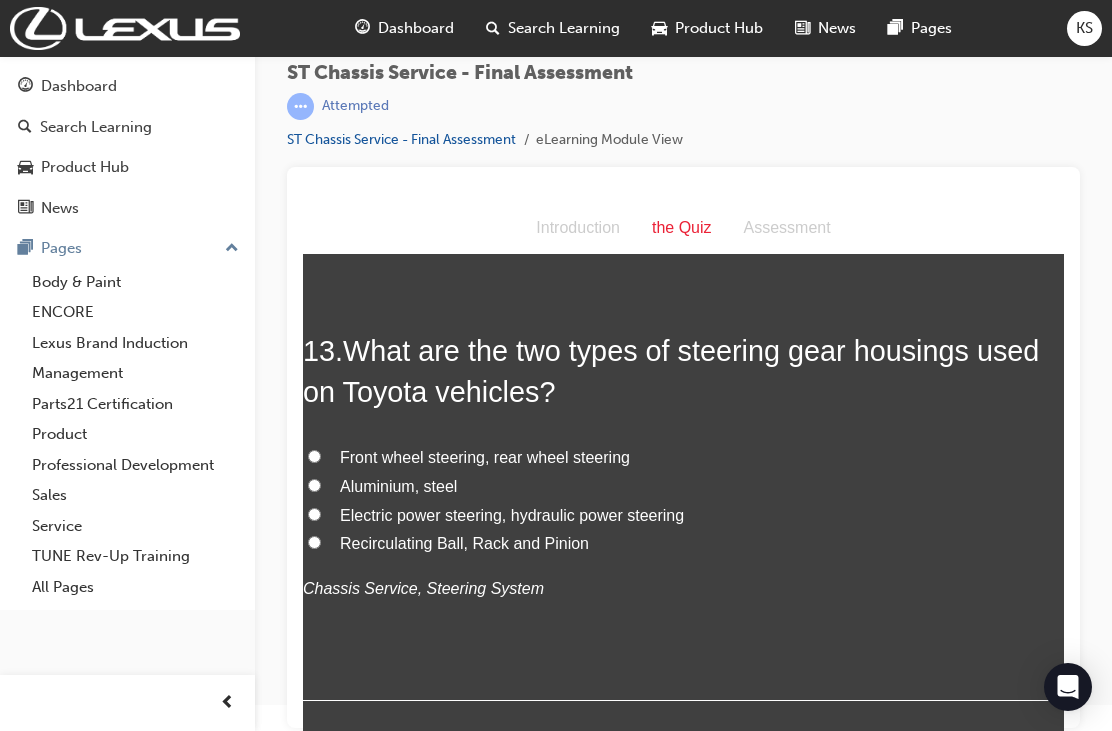 click on "Electric power steering, hydraulic power steering" at bounding box center (314, 514) 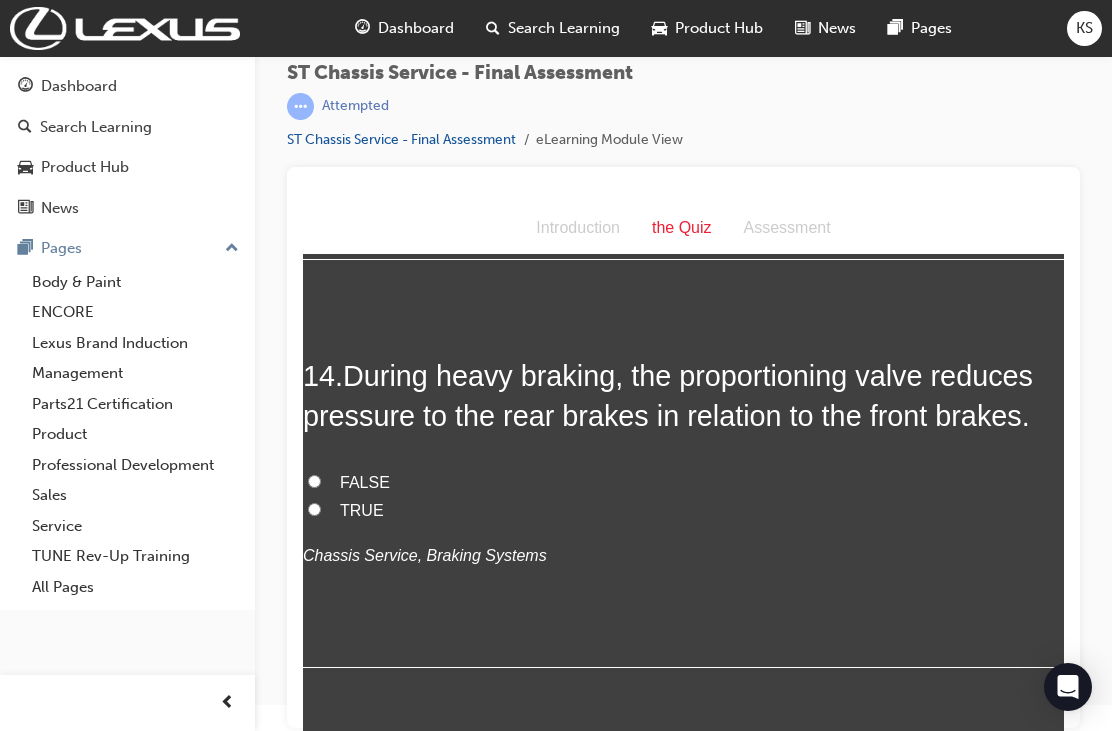 scroll, scrollTop: 6020, scrollLeft: 0, axis: vertical 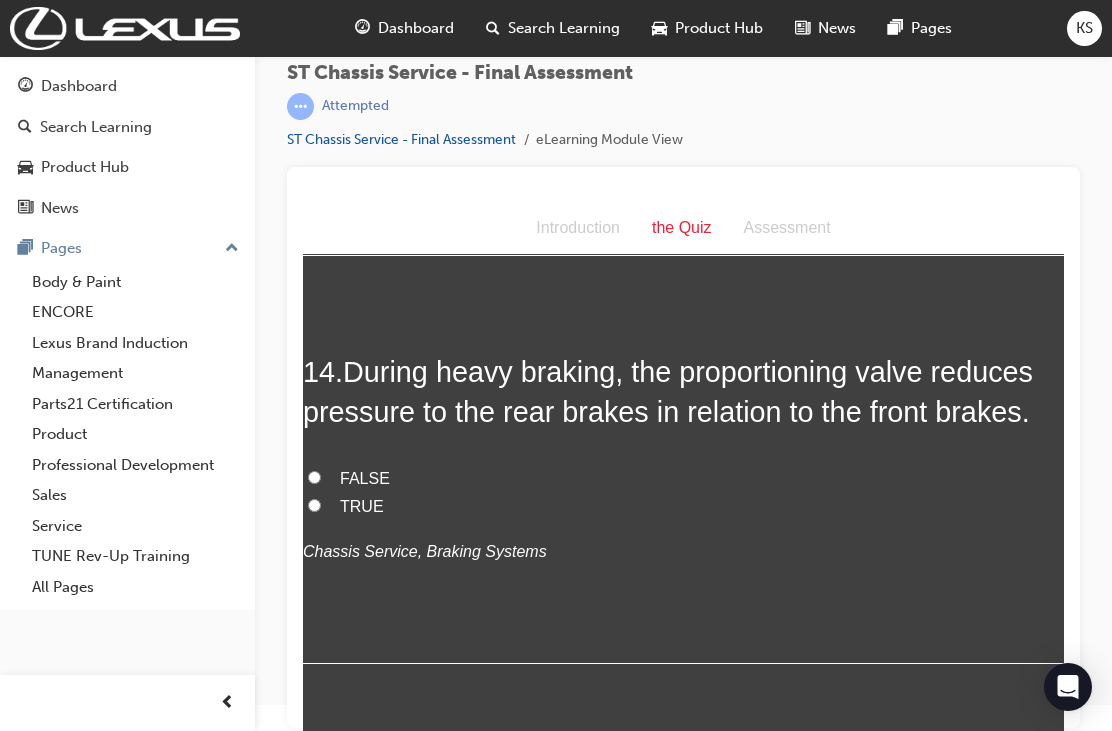 click on "FALSE" at bounding box center [314, 477] 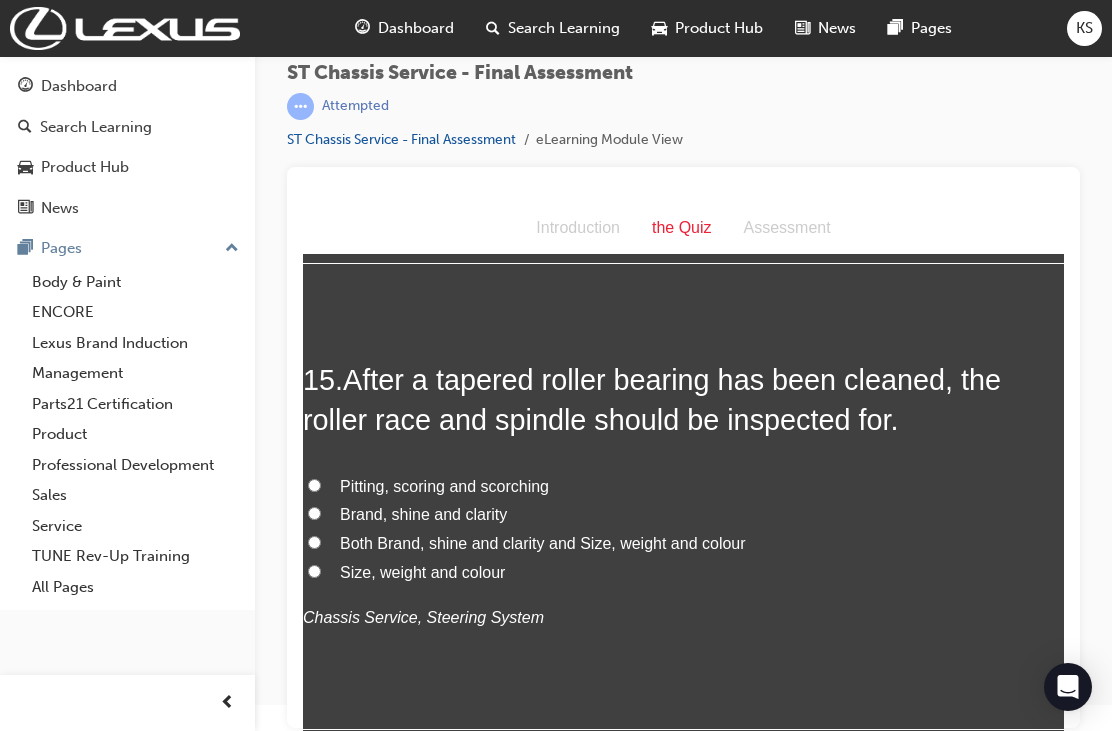 scroll, scrollTop: 6434, scrollLeft: 0, axis: vertical 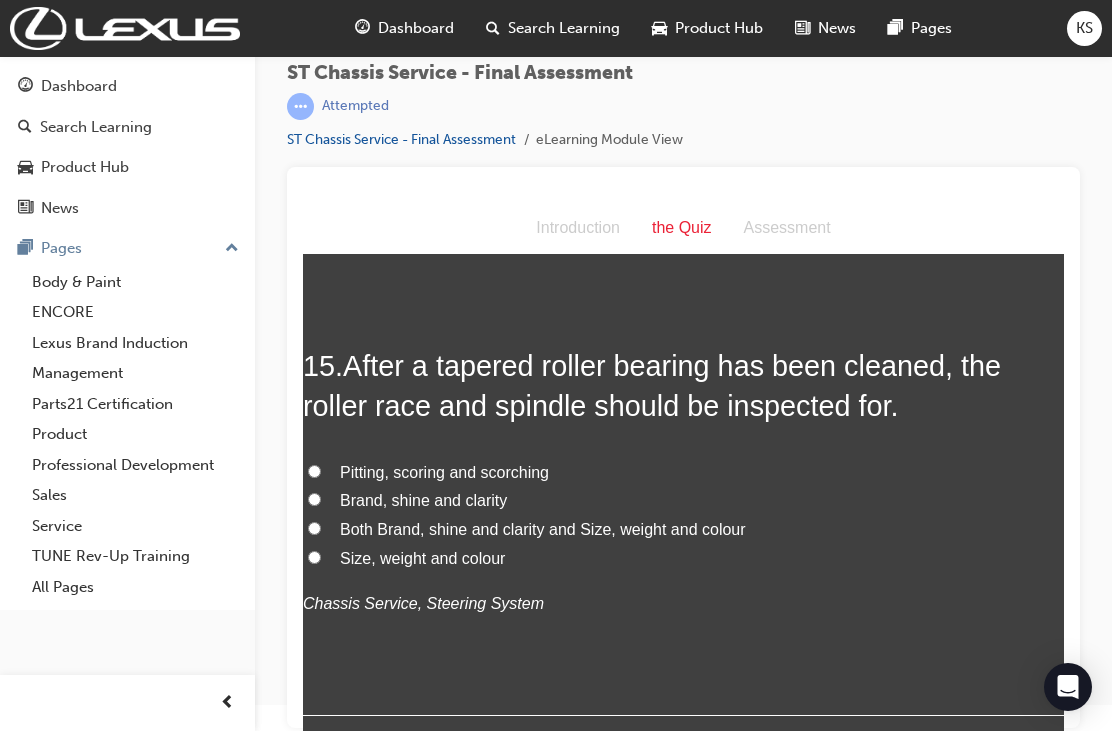click on "Pitting, scoring and scorching" at bounding box center (314, 471) 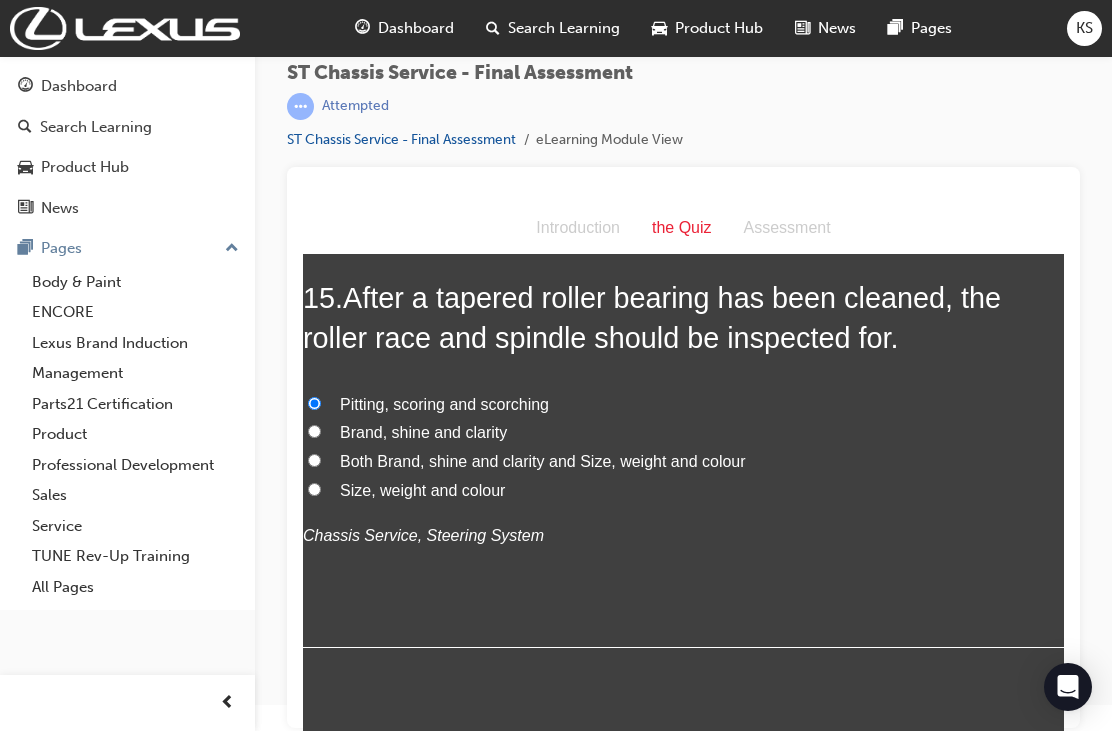 scroll, scrollTop: 6498, scrollLeft: 0, axis: vertical 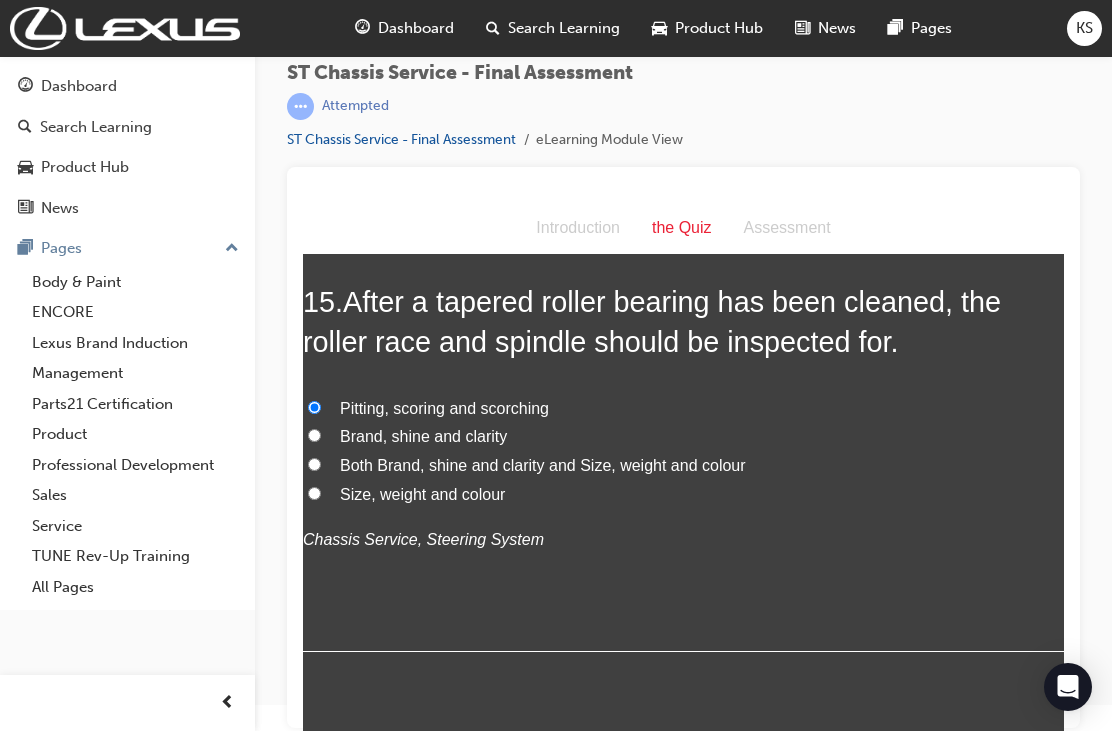 click on "Submit Answers" at bounding box center (682, 776) 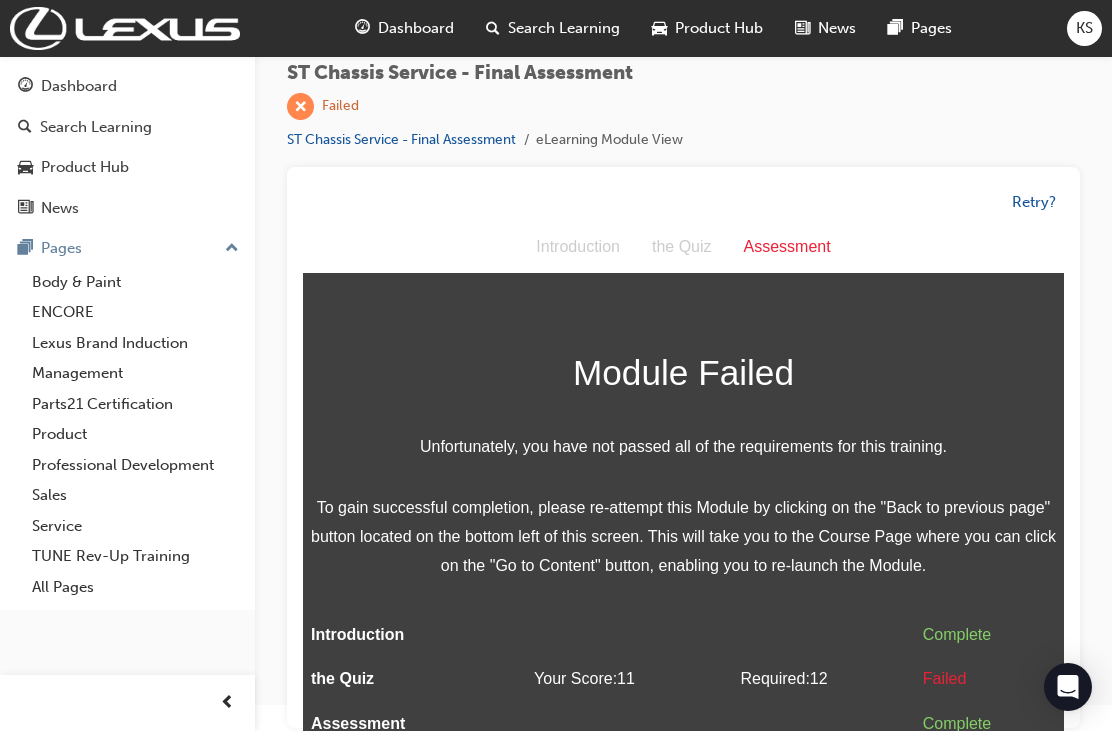 scroll, scrollTop: 44, scrollLeft: 0, axis: vertical 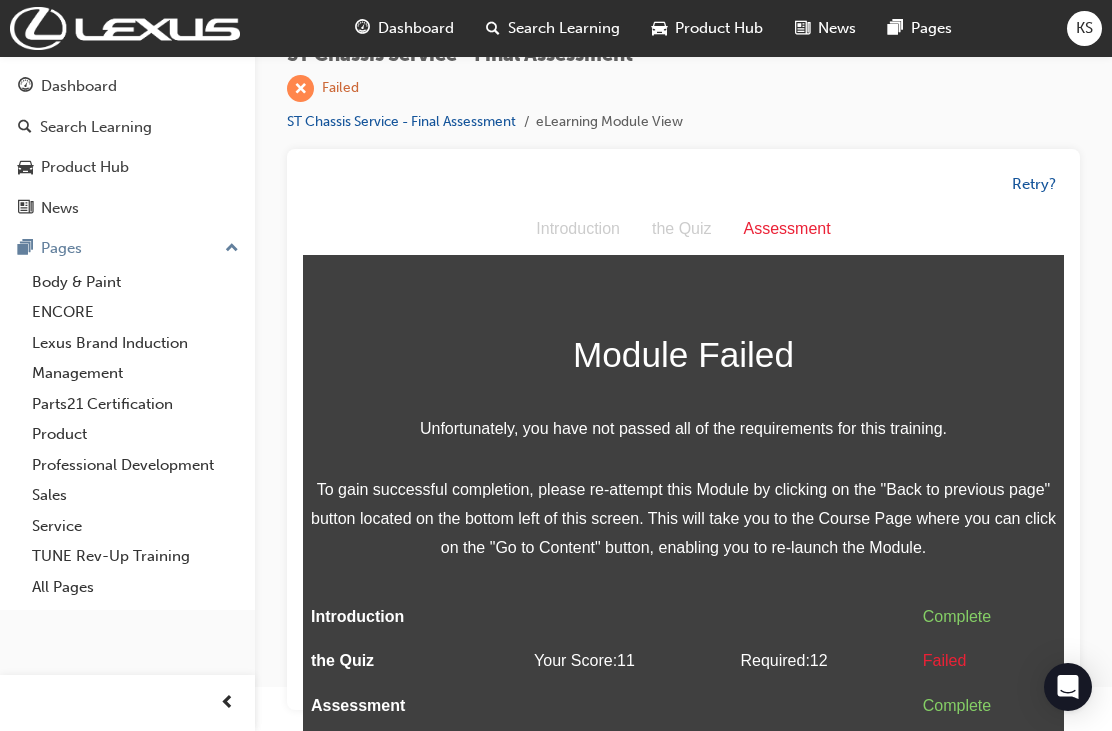 click on "Retry?" at bounding box center [1034, 184] 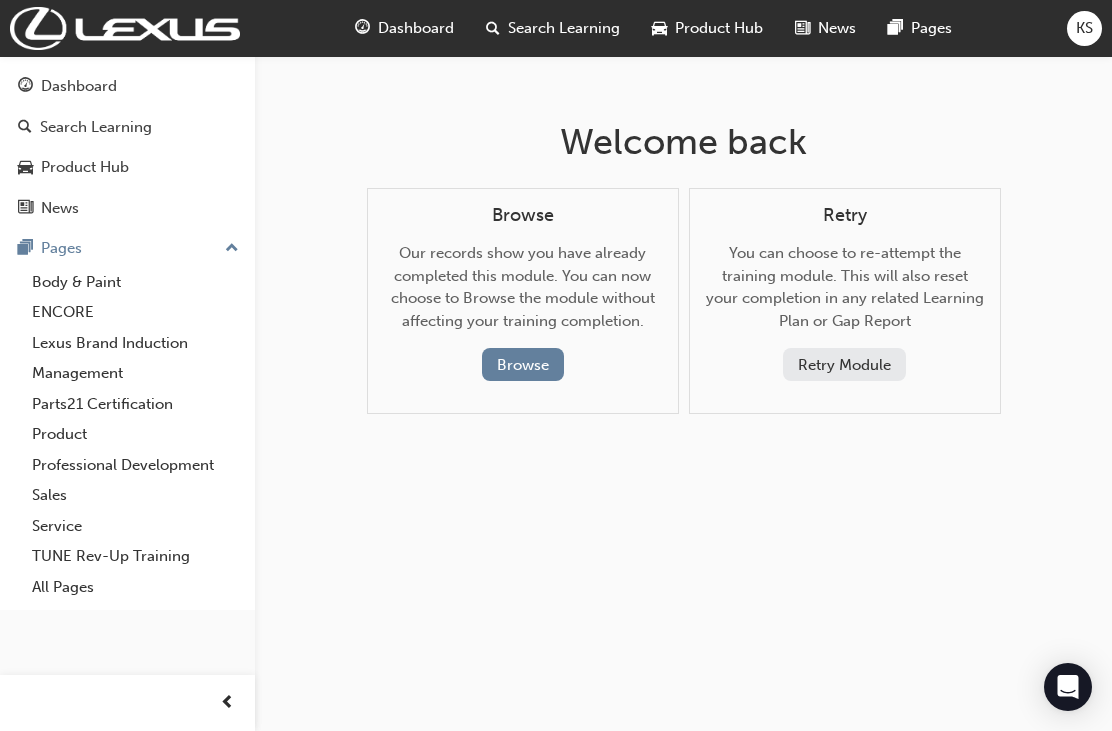 scroll, scrollTop: 0, scrollLeft: 0, axis: both 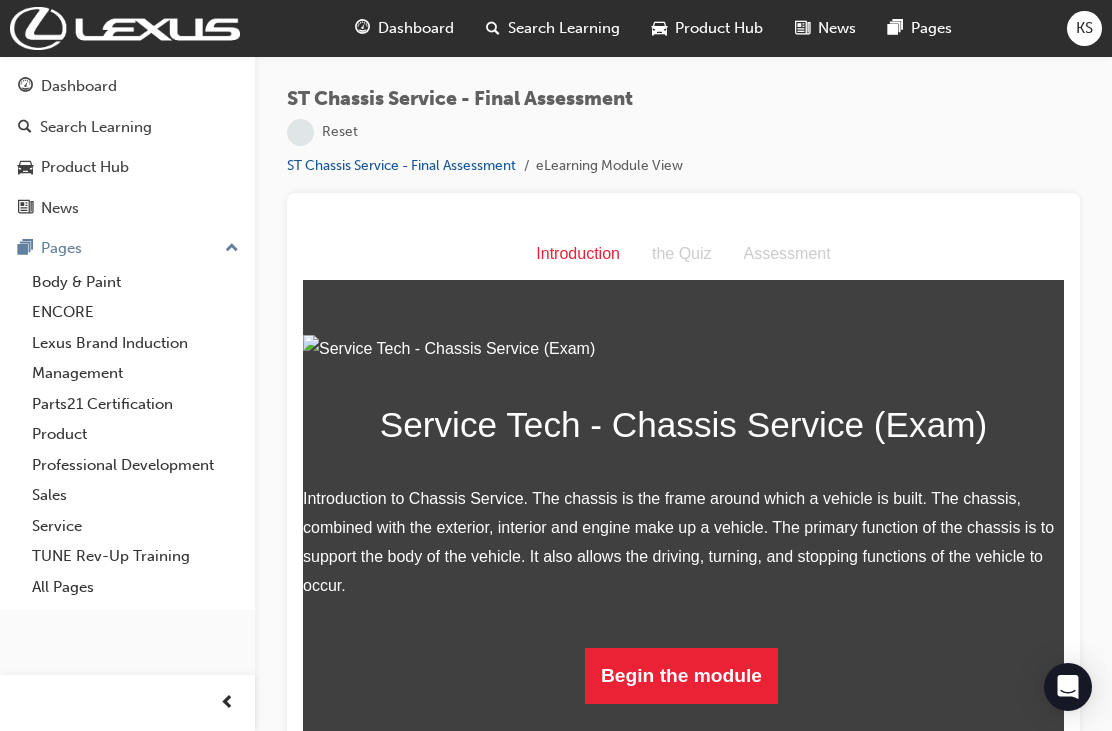 click on "Begin the module" at bounding box center [681, 676] 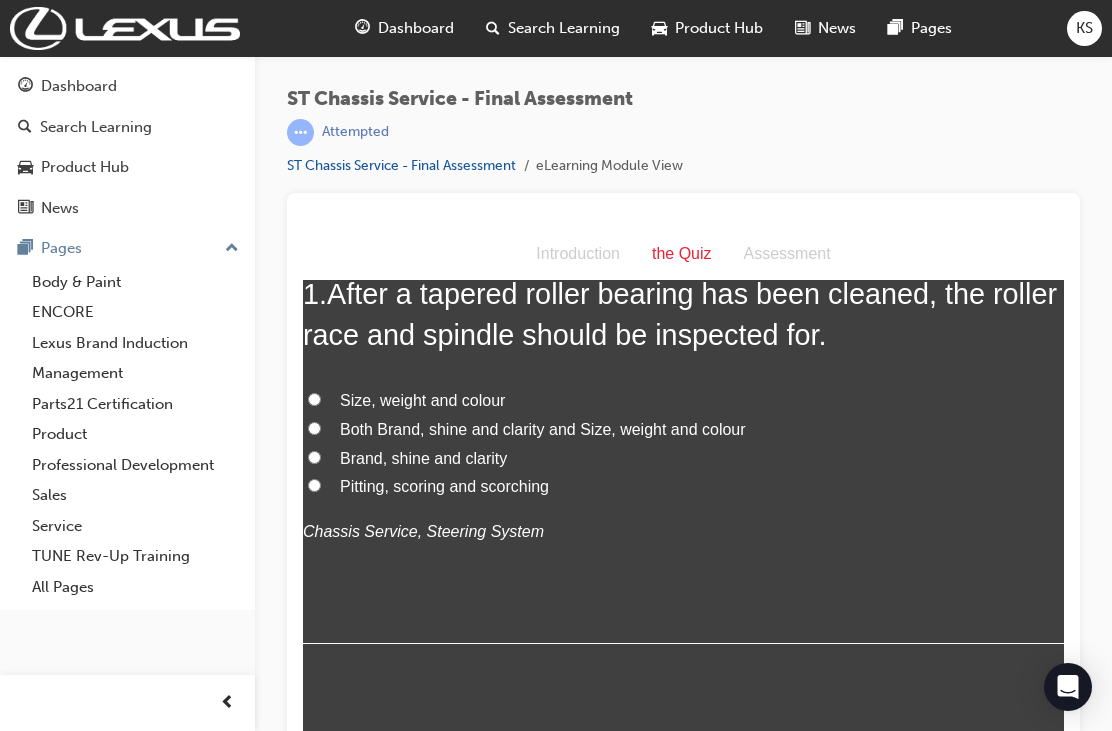 scroll, scrollTop: 146, scrollLeft: 0, axis: vertical 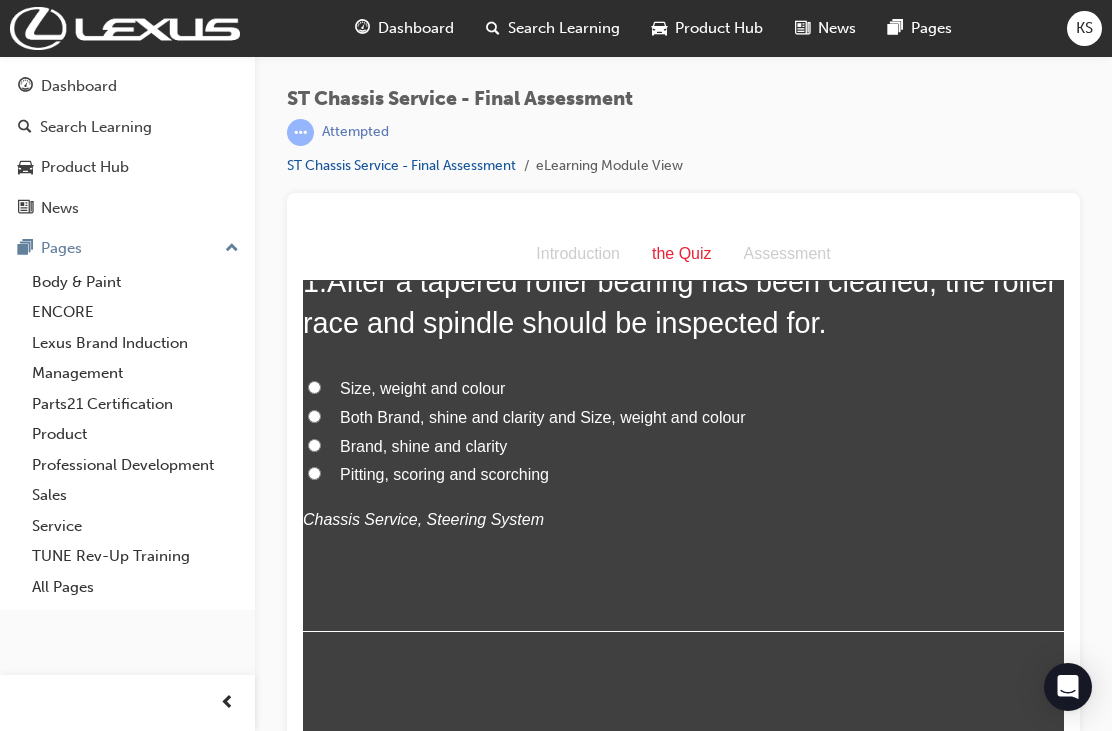 click on "Pitting, scoring and scorching" at bounding box center (314, 473) 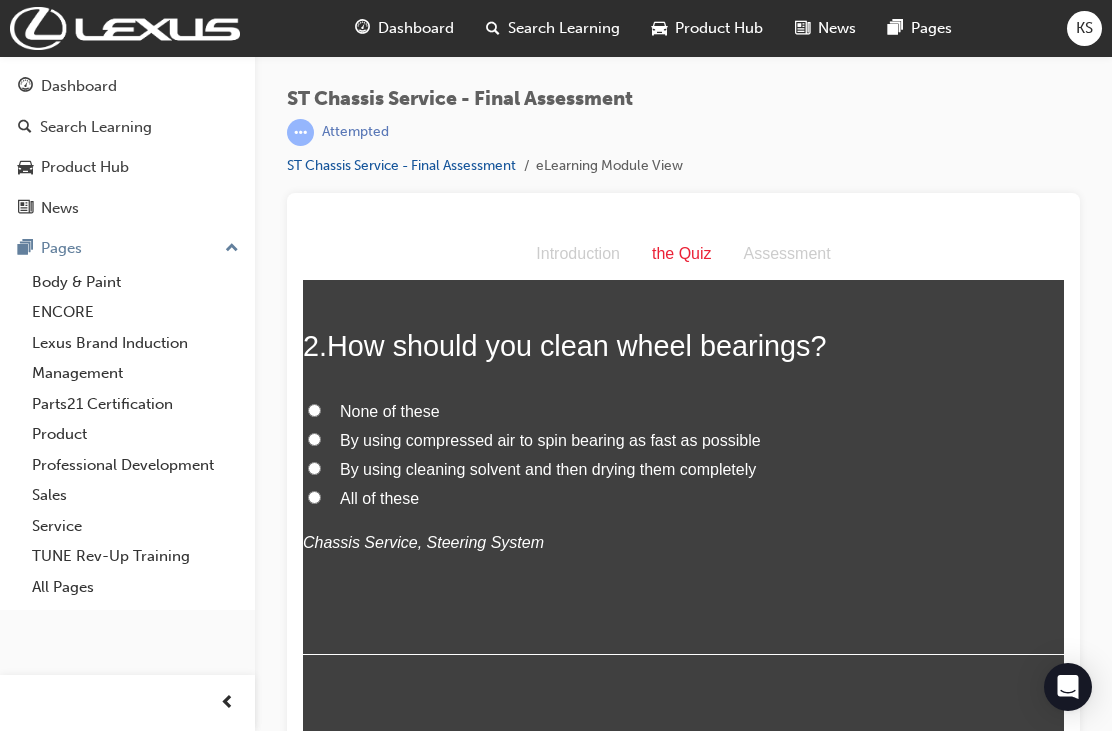 scroll, scrollTop: 565, scrollLeft: 0, axis: vertical 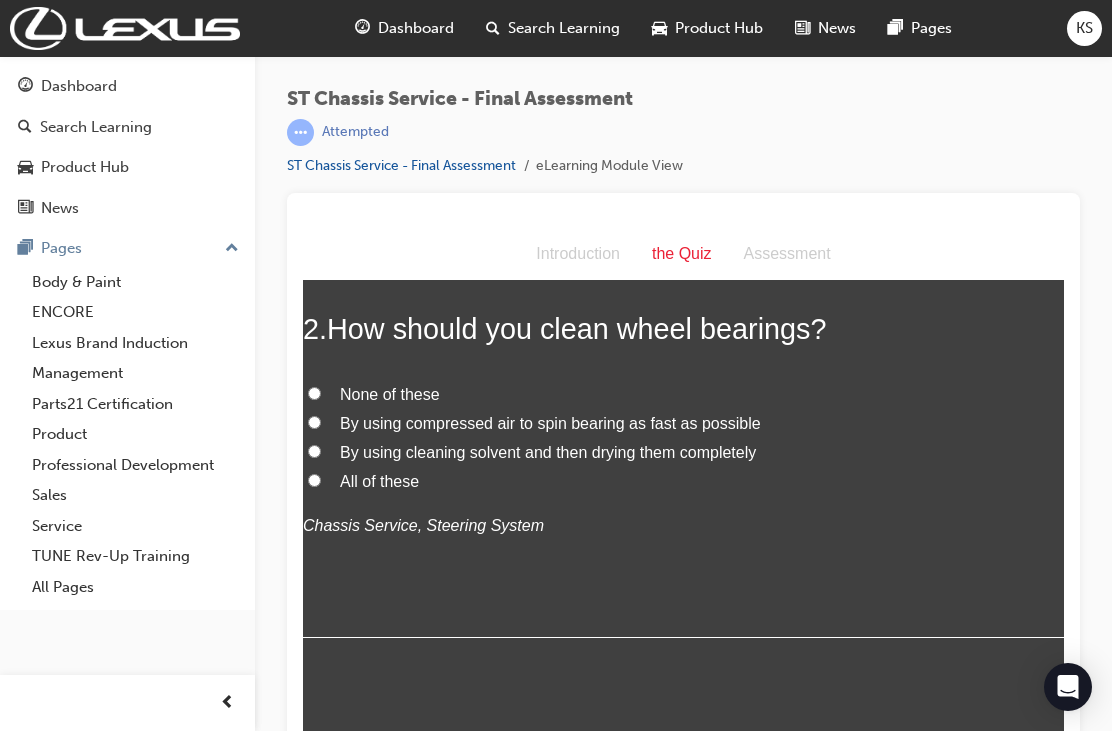 click on "Dashboard" at bounding box center (416, 28) 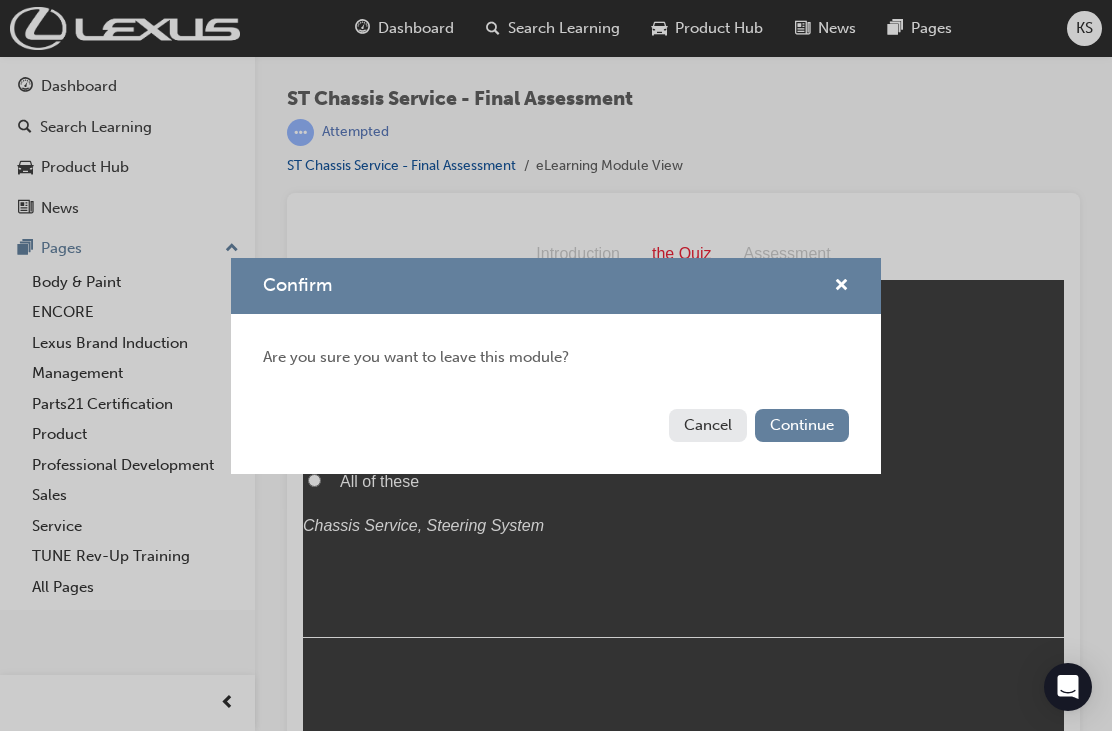 click on "Continue" at bounding box center (802, 425) 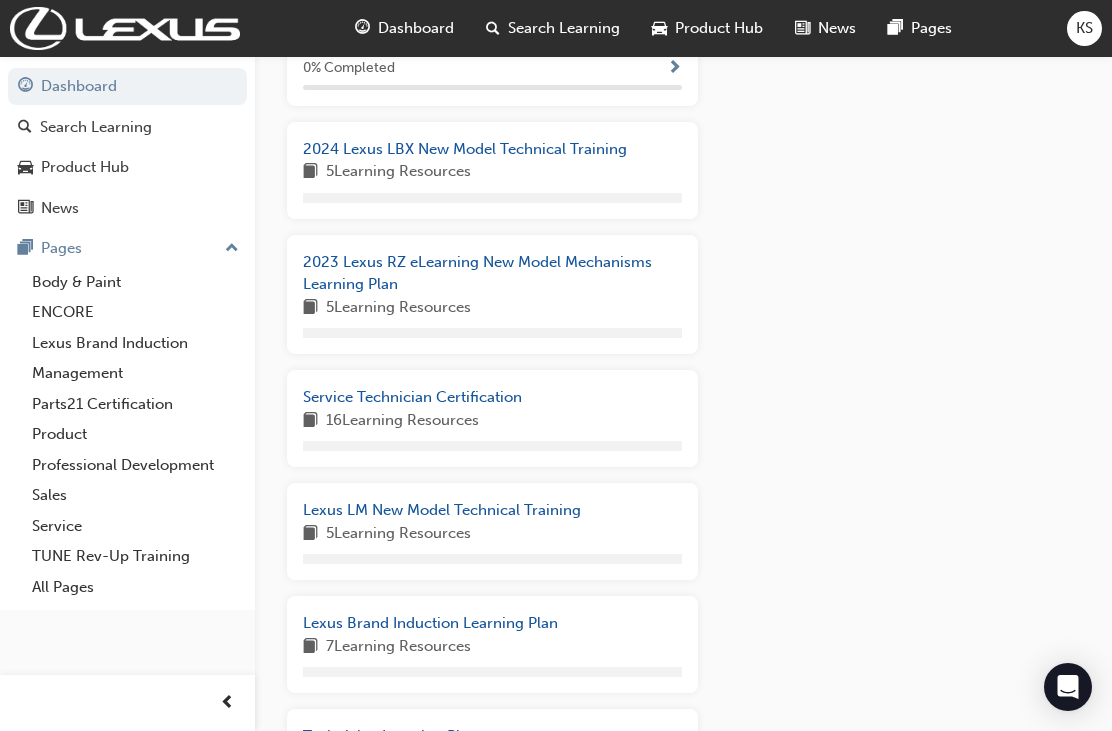 scroll, scrollTop: 1015, scrollLeft: 0, axis: vertical 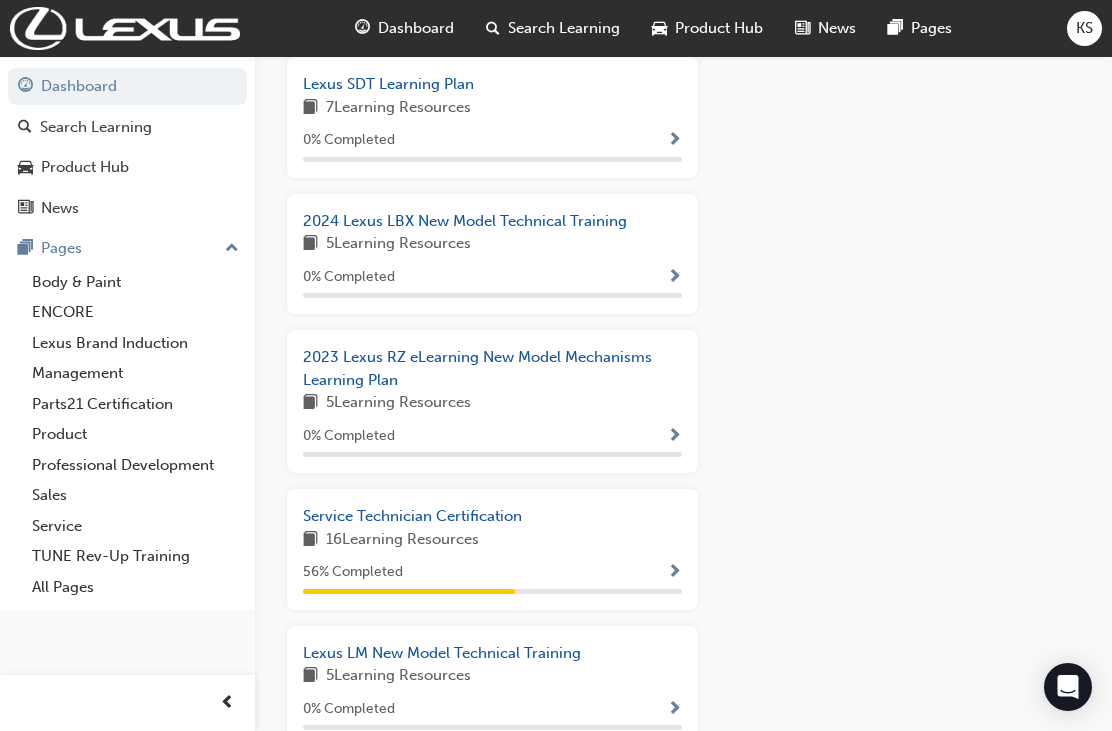 click on "Service Technician Certification" at bounding box center [412, 516] 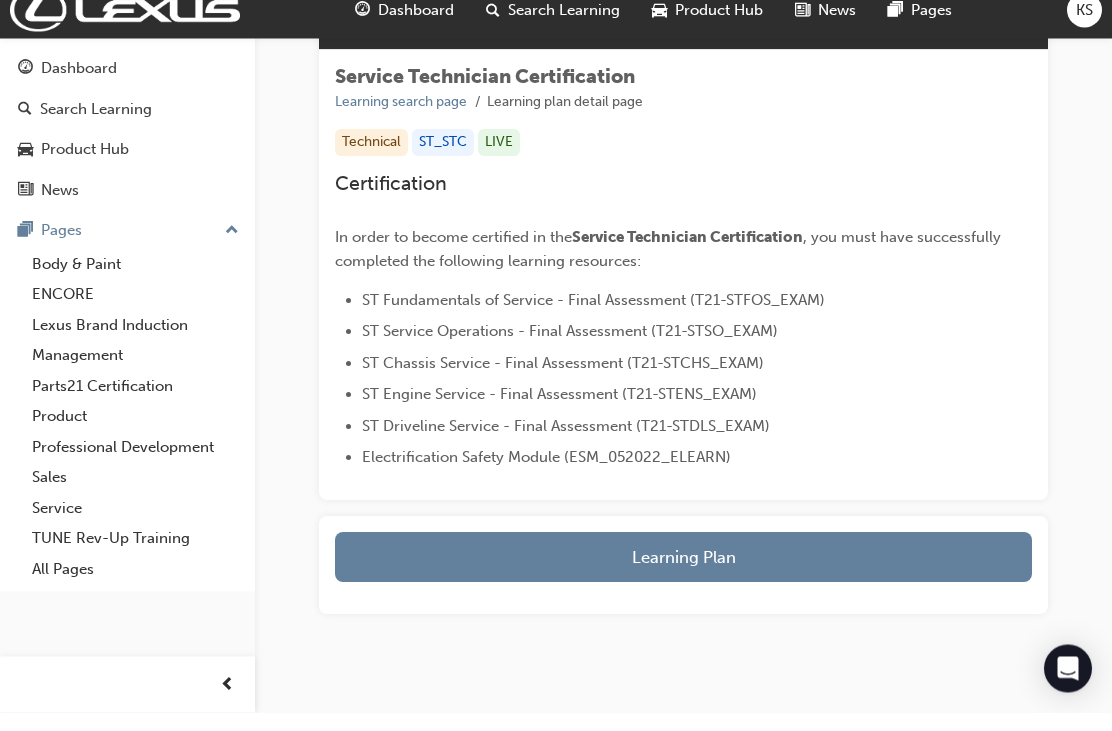 scroll, scrollTop: 285, scrollLeft: 0, axis: vertical 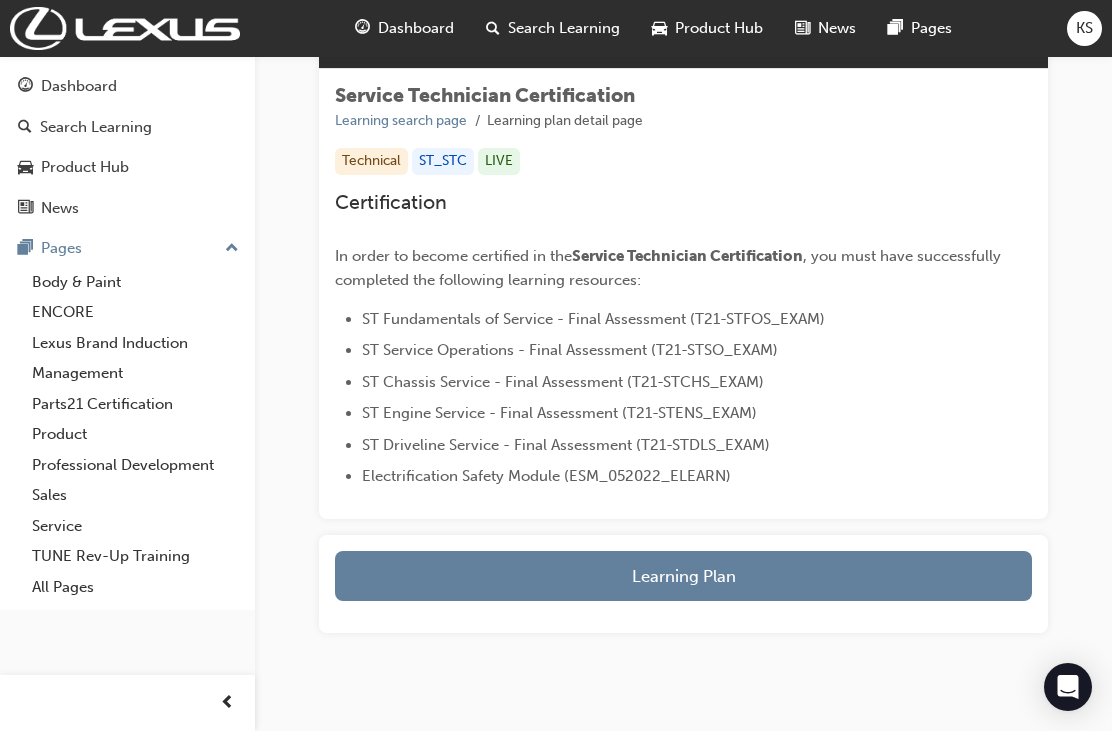 click on "Learning Plan" at bounding box center (683, 576) 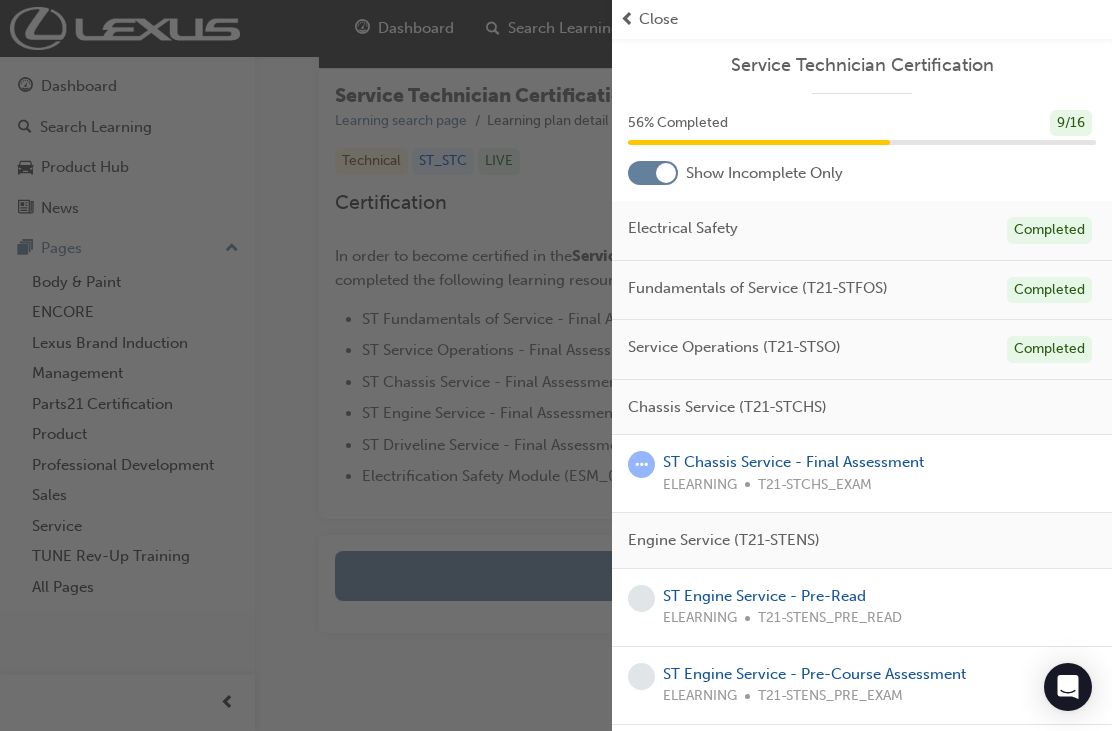 click on "Chassis Service (T21-STCHS)" at bounding box center [727, 407] 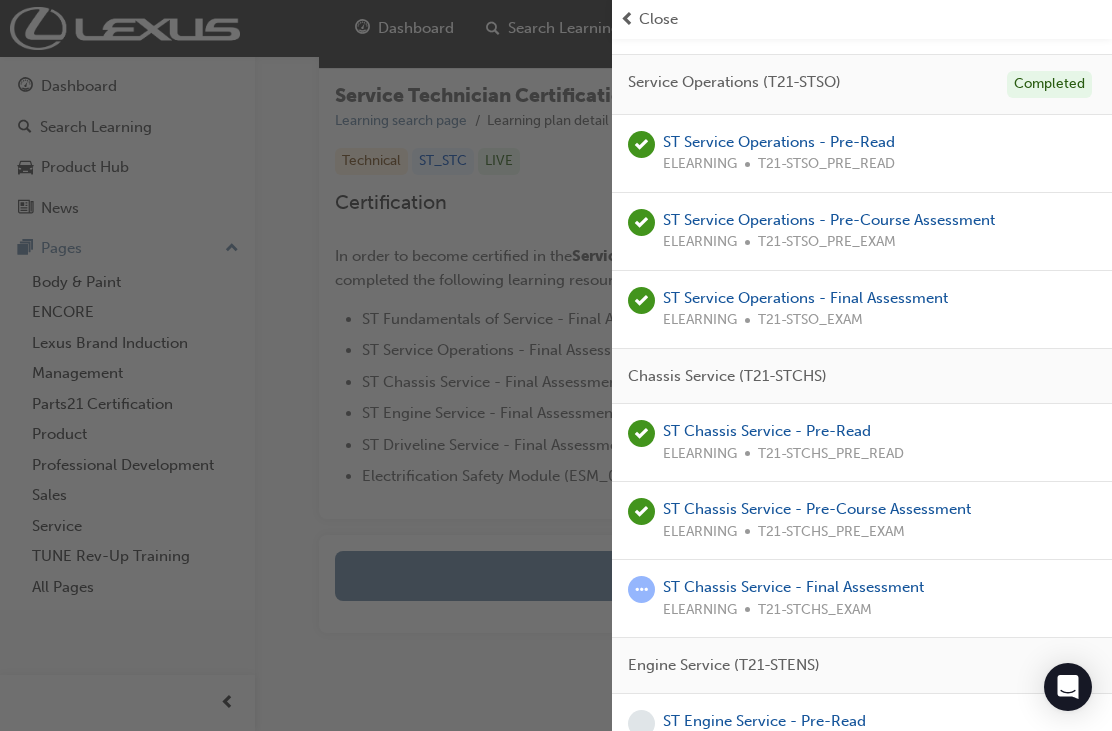 scroll, scrollTop: 576, scrollLeft: 0, axis: vertical 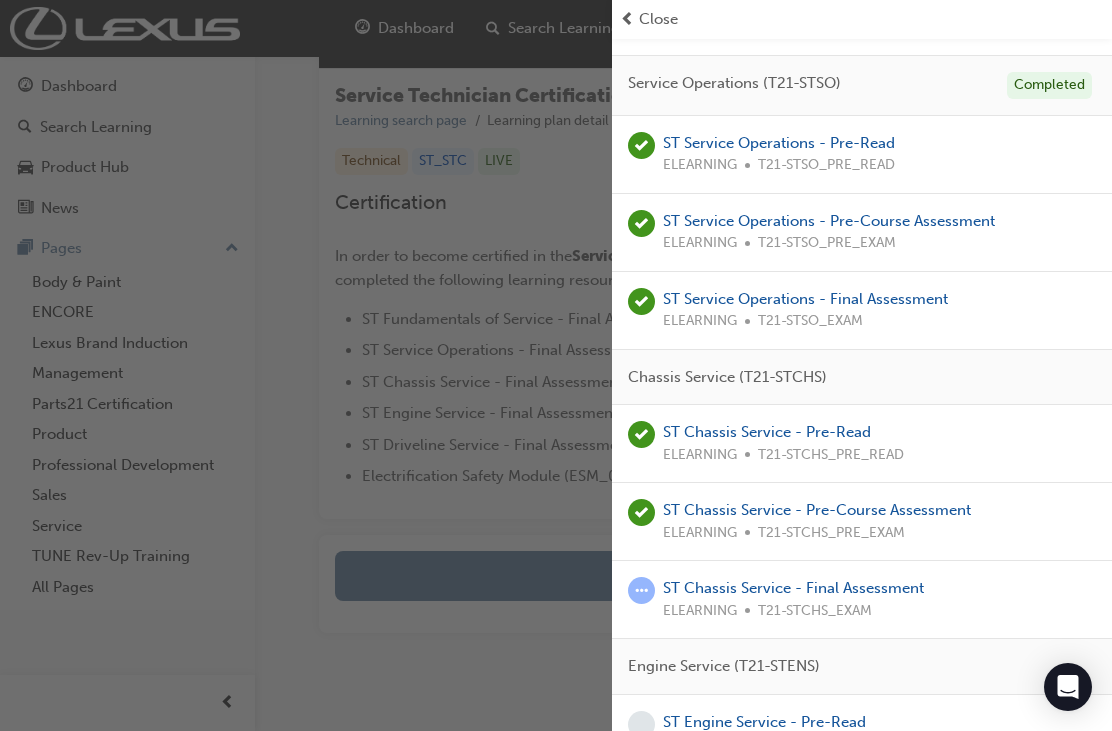 click on "ST Chassis Service - Pre-Read" at bounding box center (767, 432) 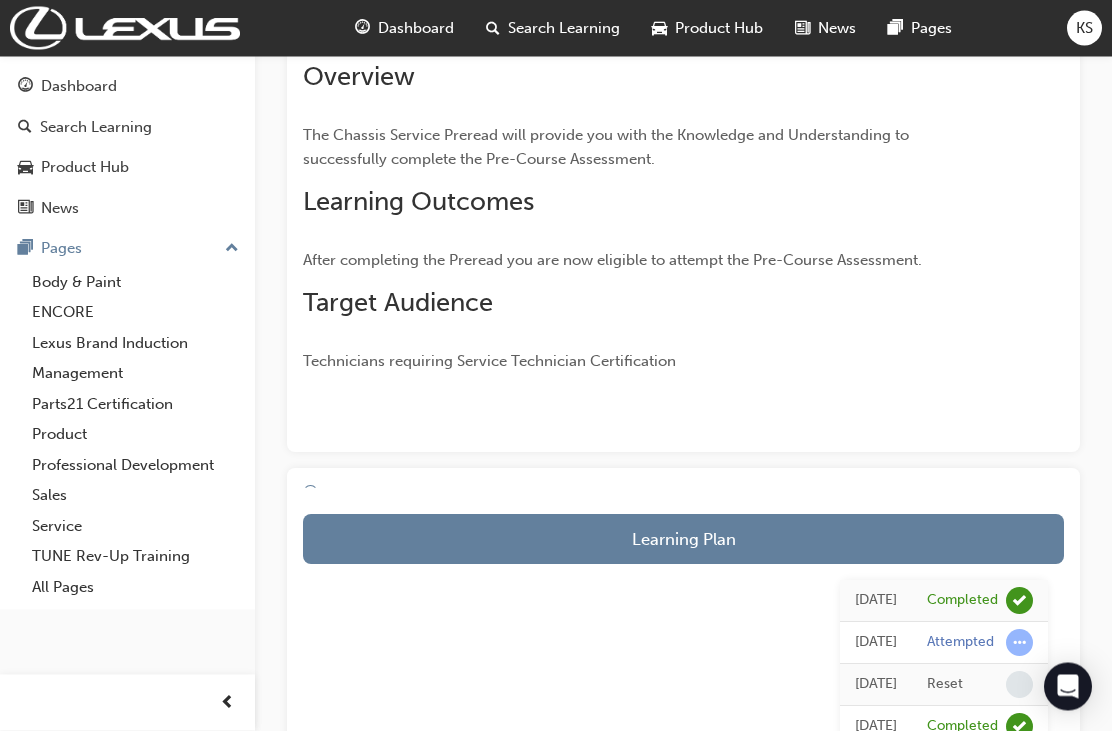 scroll, scrollTop: 0, scrollLeft: 0, axis: both 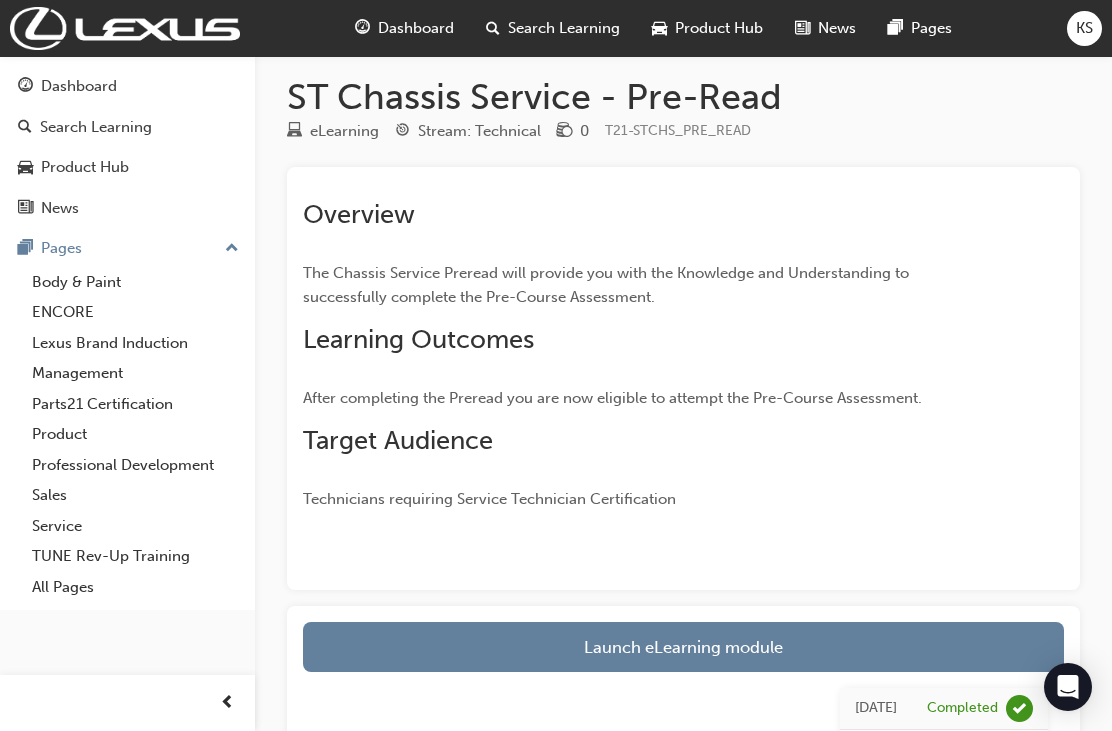 click on "Launch eLearning module" at bounding box center (683, 647) 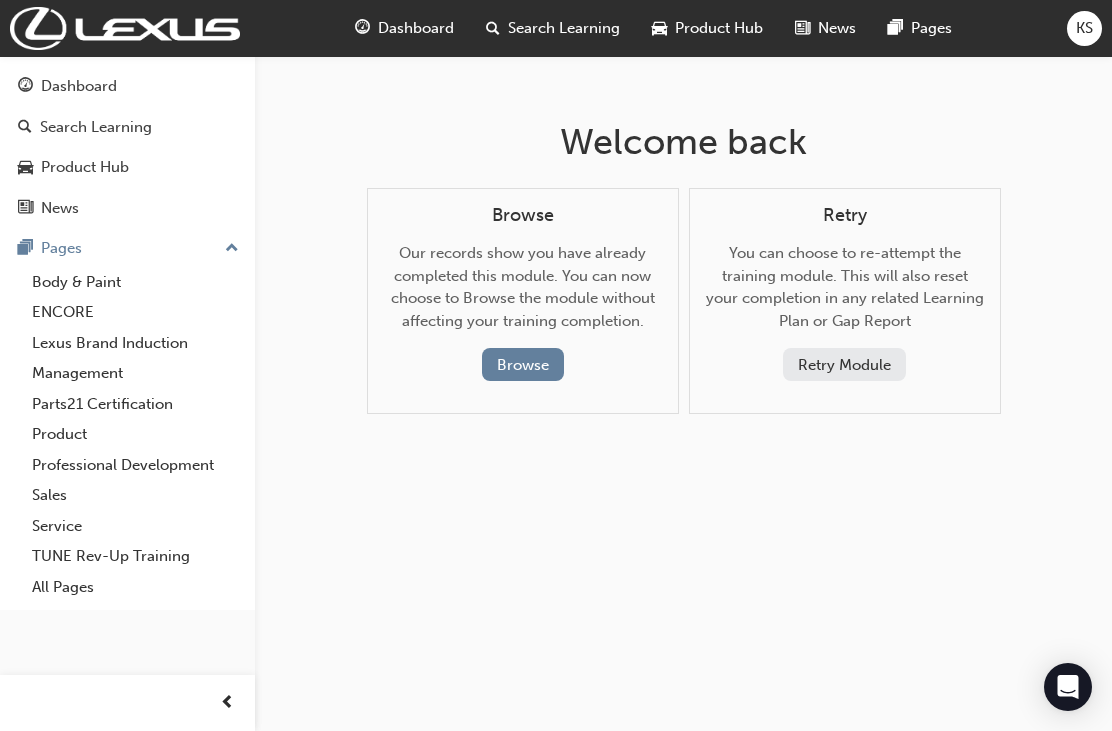 click on "Browse" at bounding box center (523, 364) 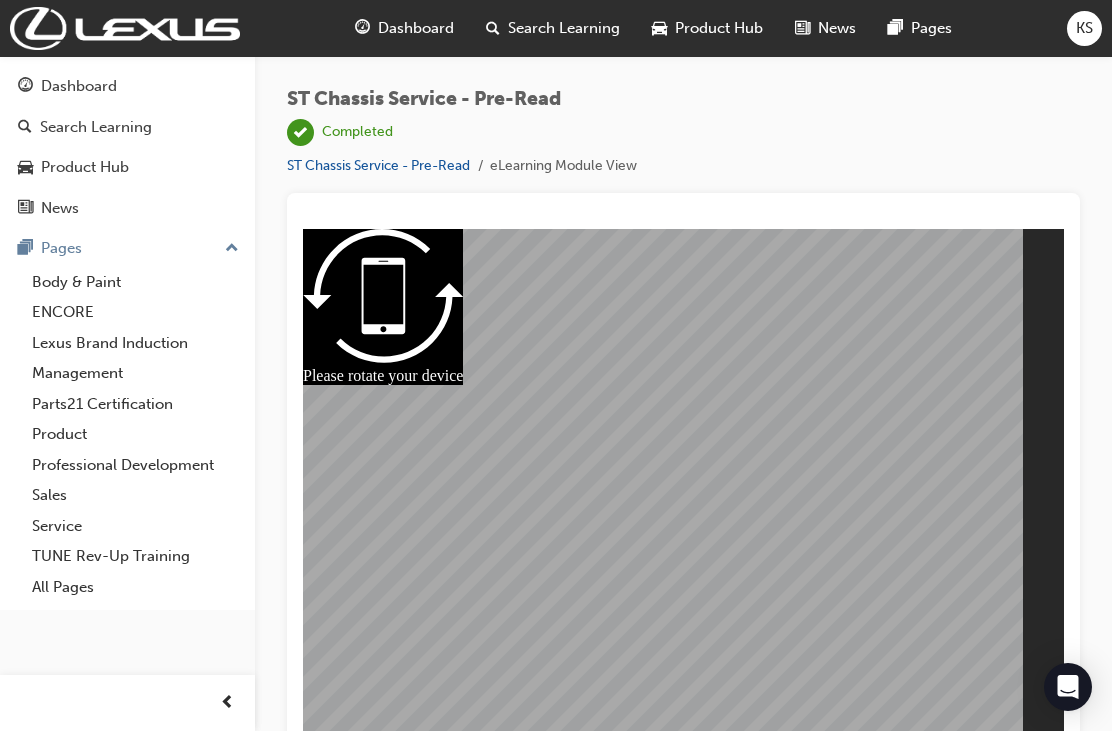 scroll, scrollTop: 0, scrollLeft: 0, axis: both 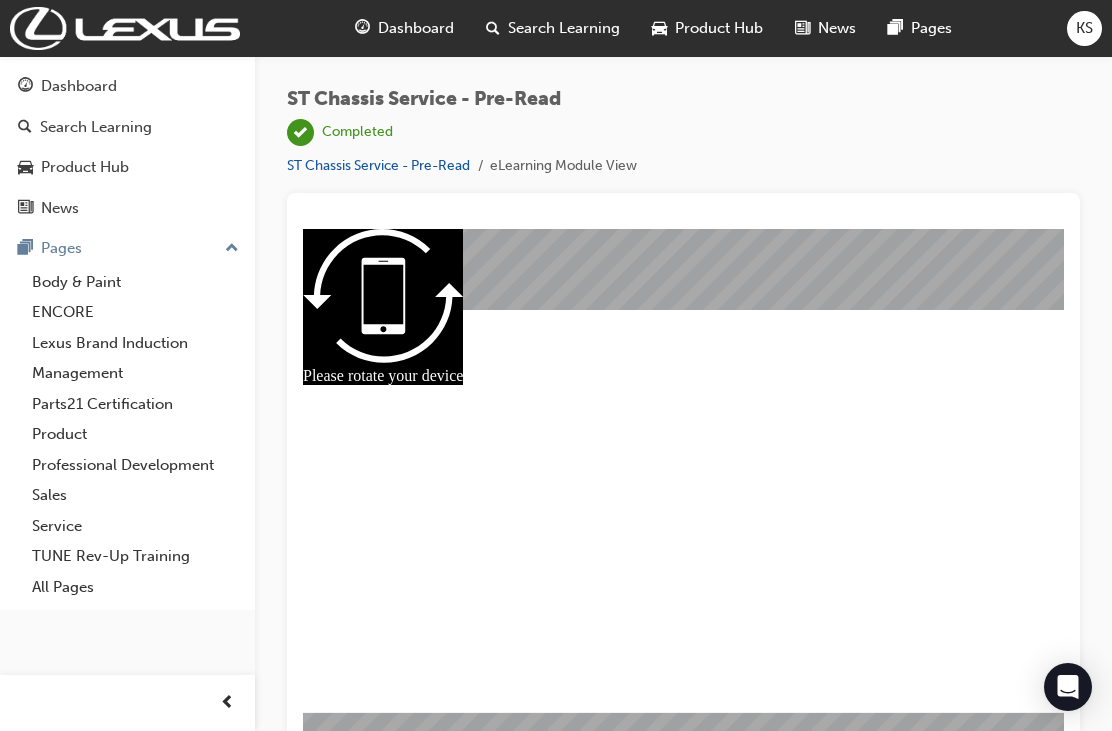 click on "Dashboard" at bounding box center [404, 28] 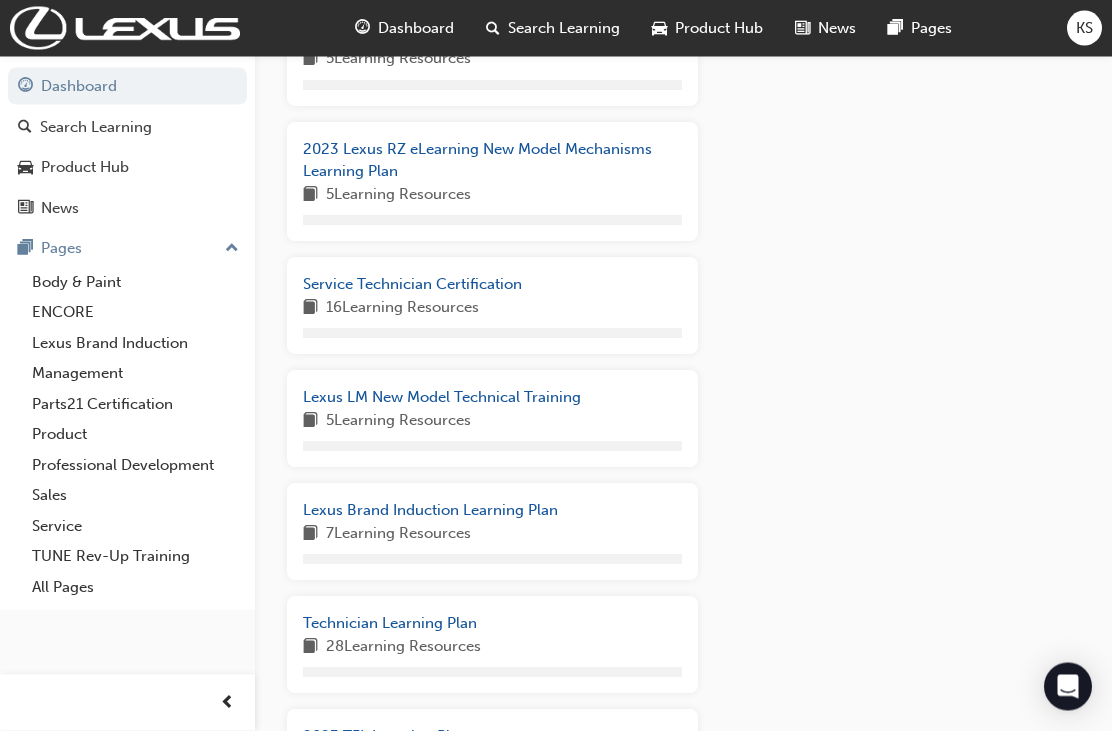 scroll, scrollTop: 1057, scrollLeft: 0, axis: vertical 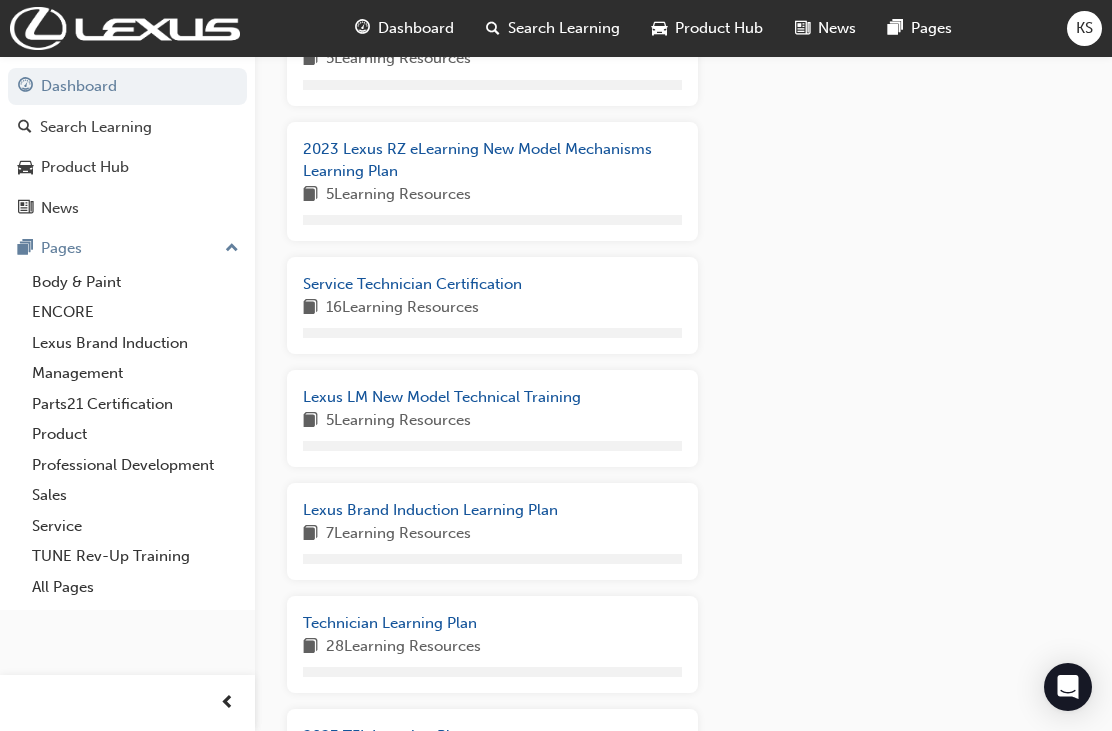 click on "Service Technician Certification" at bounding box center [412, 284] 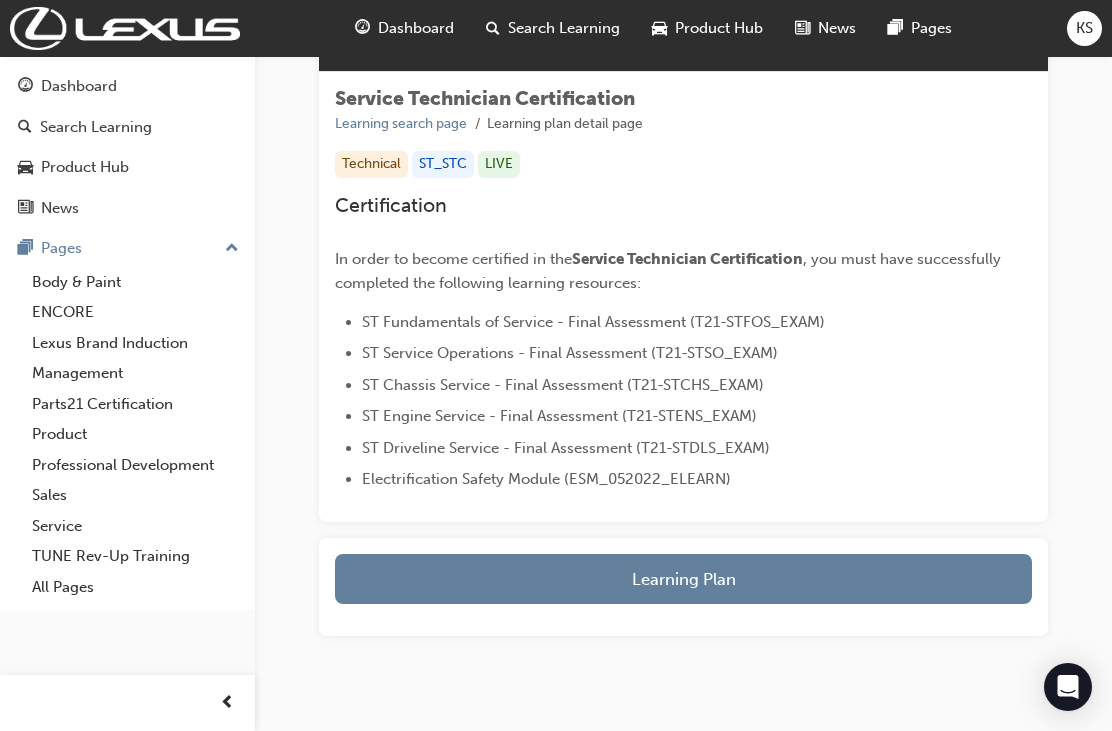 scroll, scrollTop: 285, scrollLeft: 0, axis: vertical 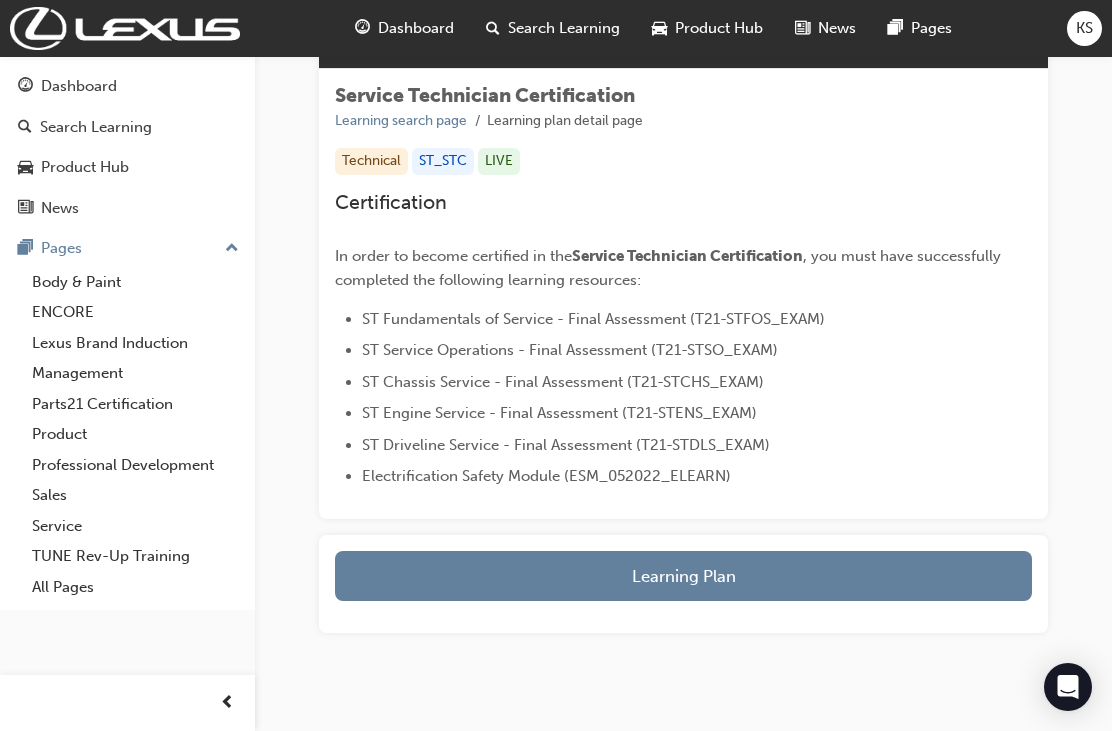 click on "Learning Plan" at bounding box center (683, 576) 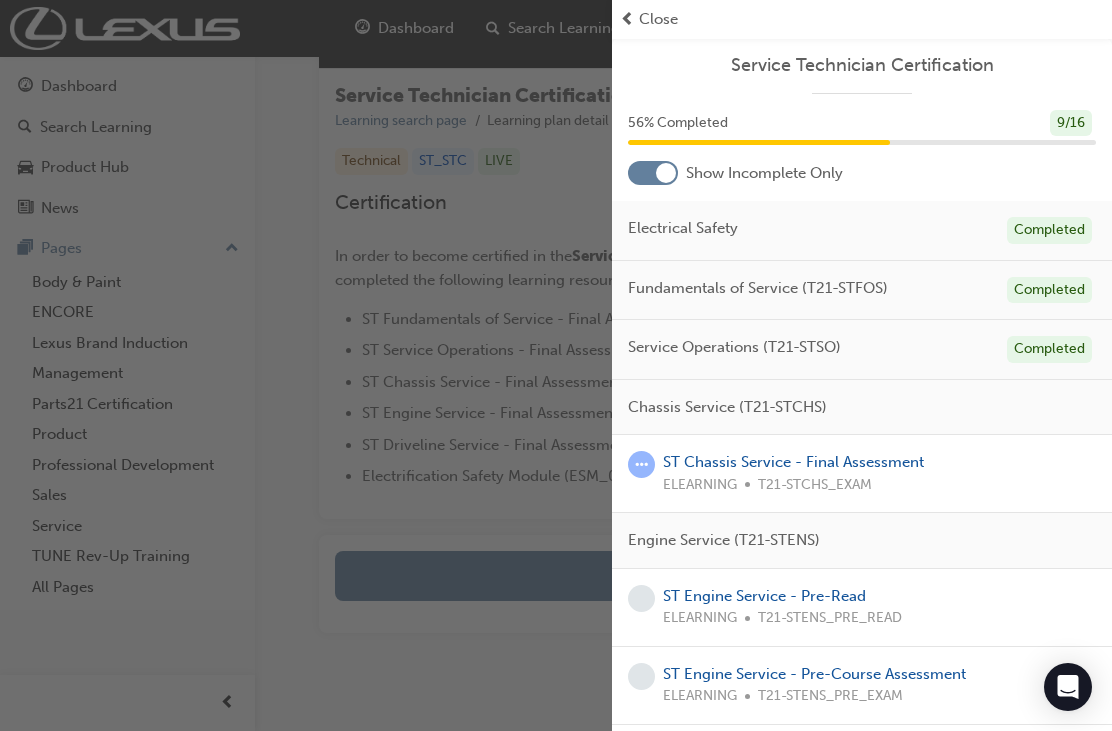 click on "ST Chassis Service - Final Assessment" at bounding box center [793, 462] 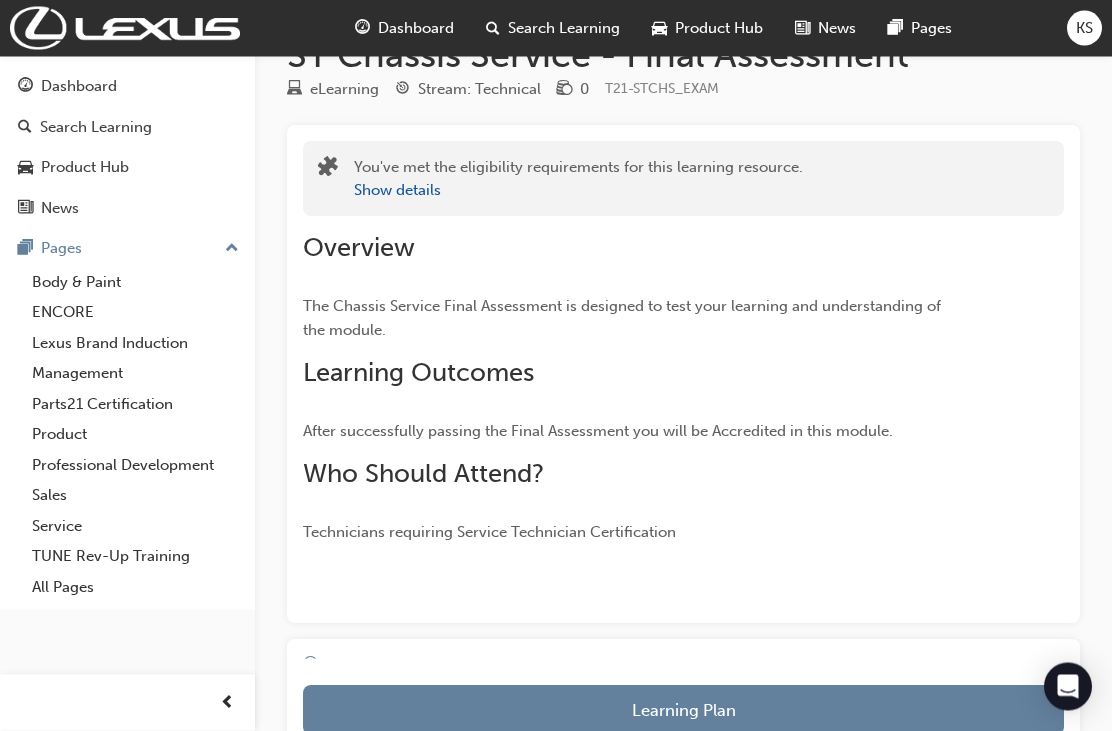 scroll, scrollTop: 0, scrollLeft: 0, axis: both 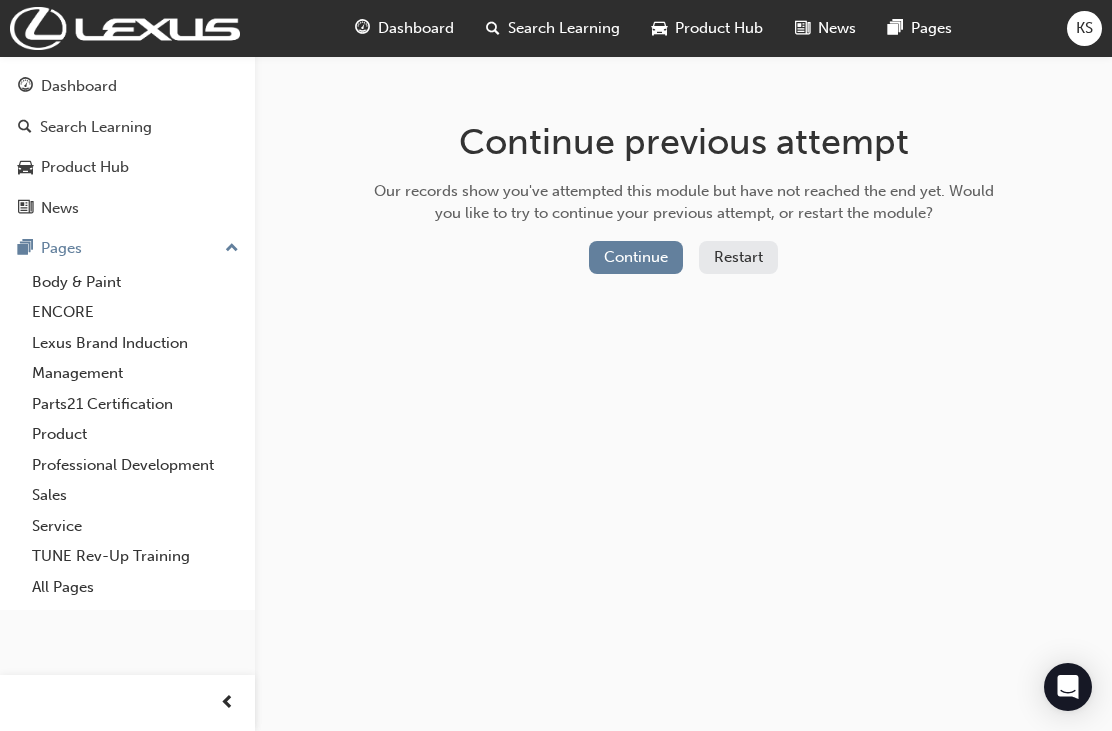 click on "Continue" at bounding box center (636, 257) 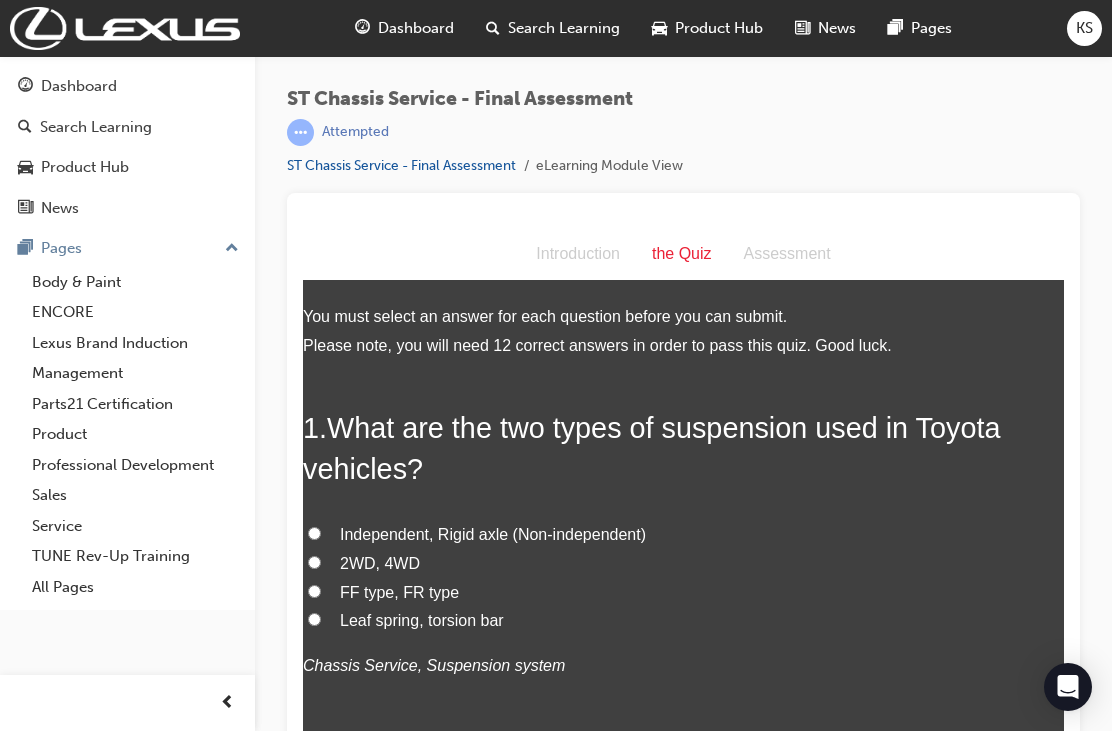scroll, scrollTop: 0, scrollLeft: 0, axis: both 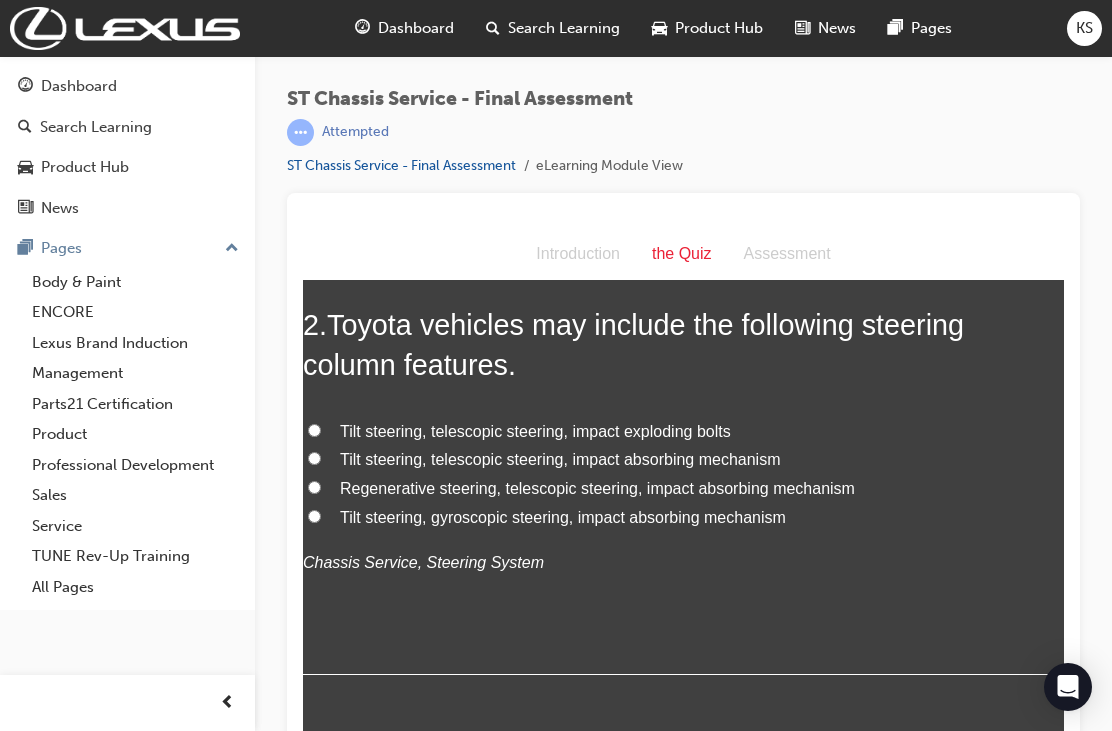 click on "Tilt steering, telescopic steering, impact absorbing mechanism" at bounding box center [683, 460] 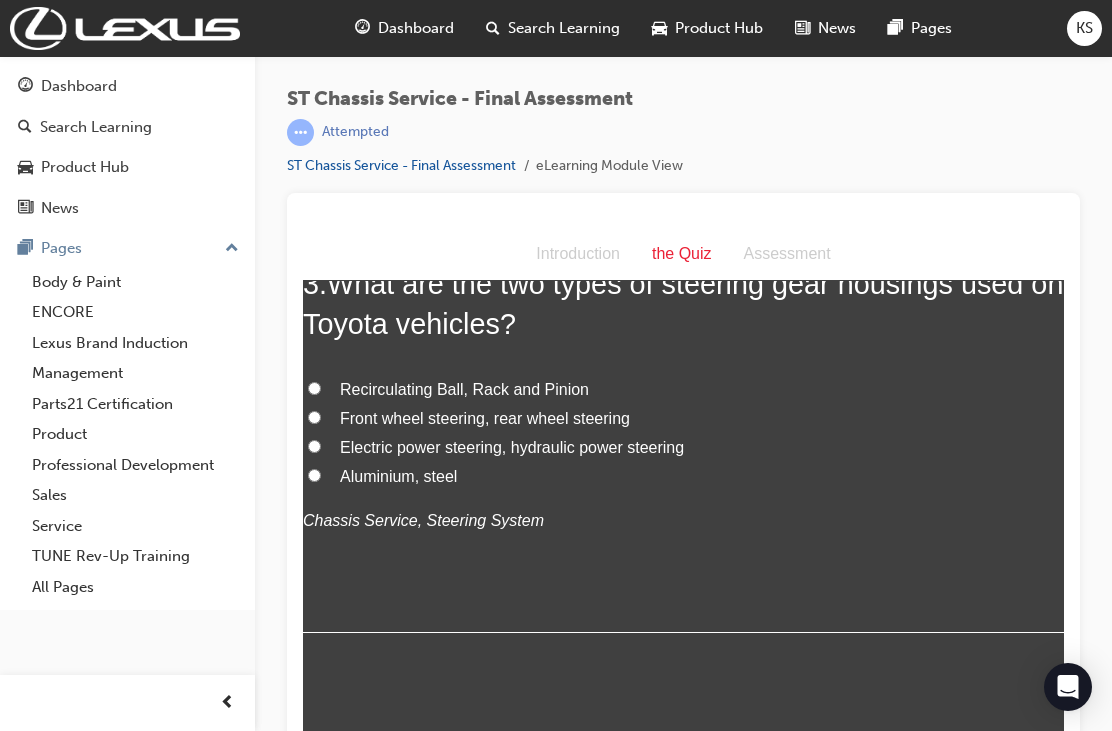 scroll, scrollTop: 1039, scrollLeft: 0, axis: vertical 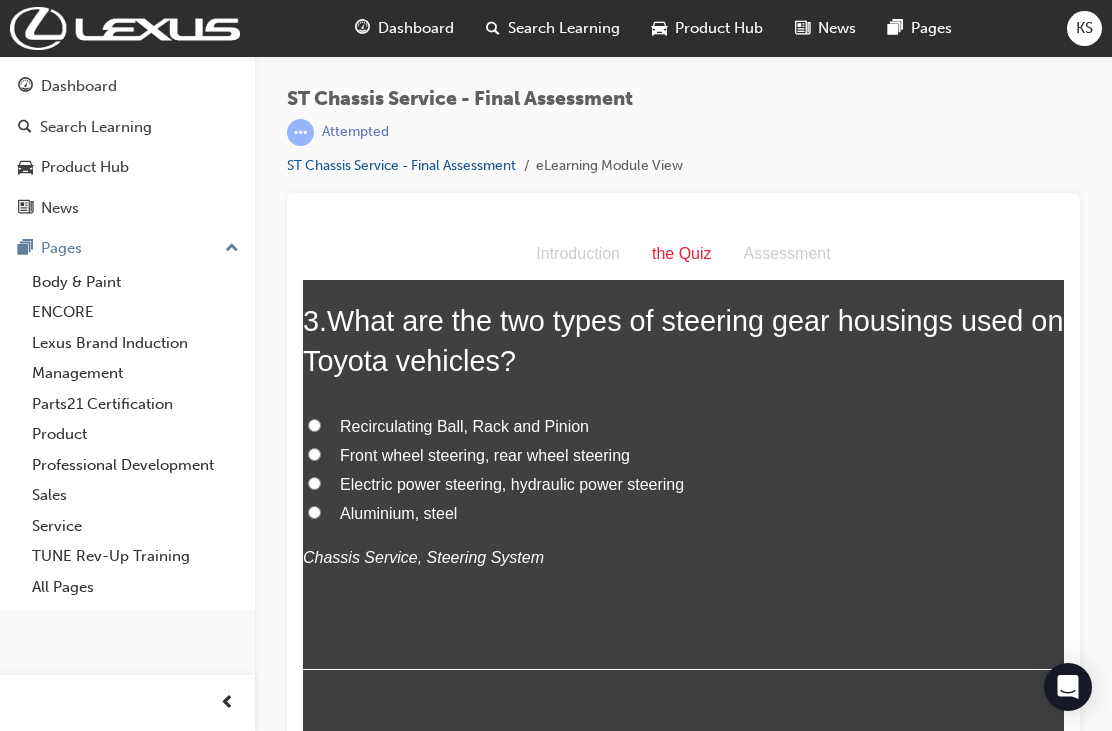 click on "Recirculating Ball, Rack and Pinion" at bounding box center (314, 425) 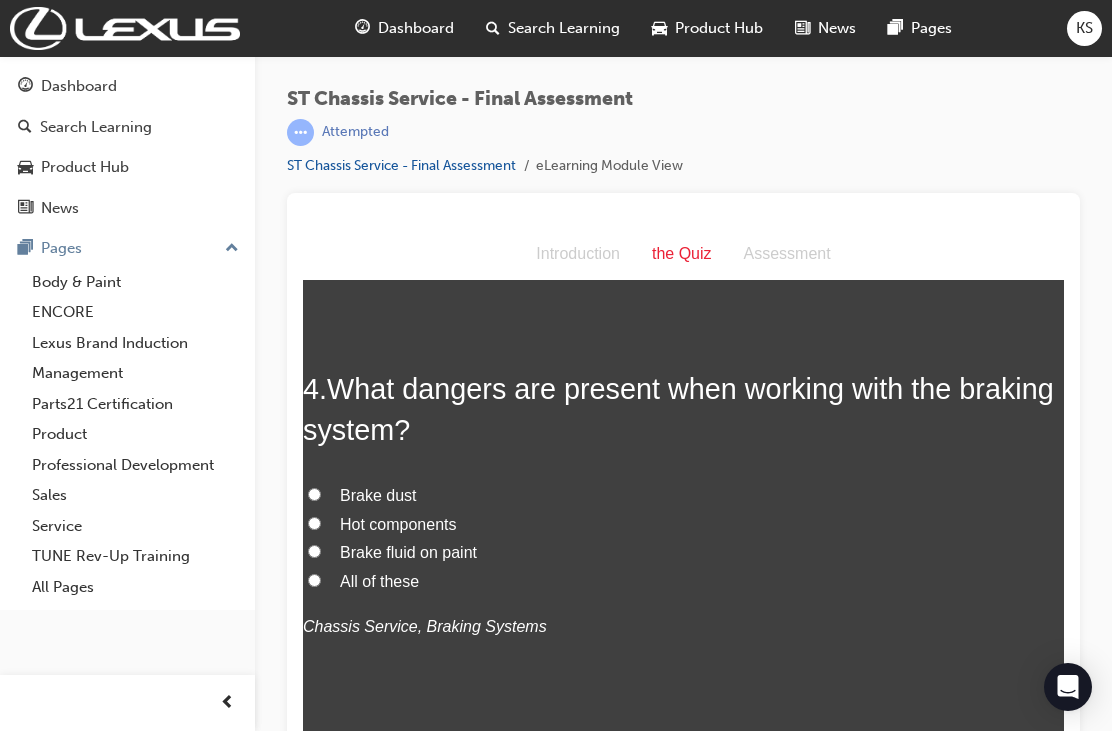 scroll, scrollTop: 1463, scrollLeft: 0, axis: vertical 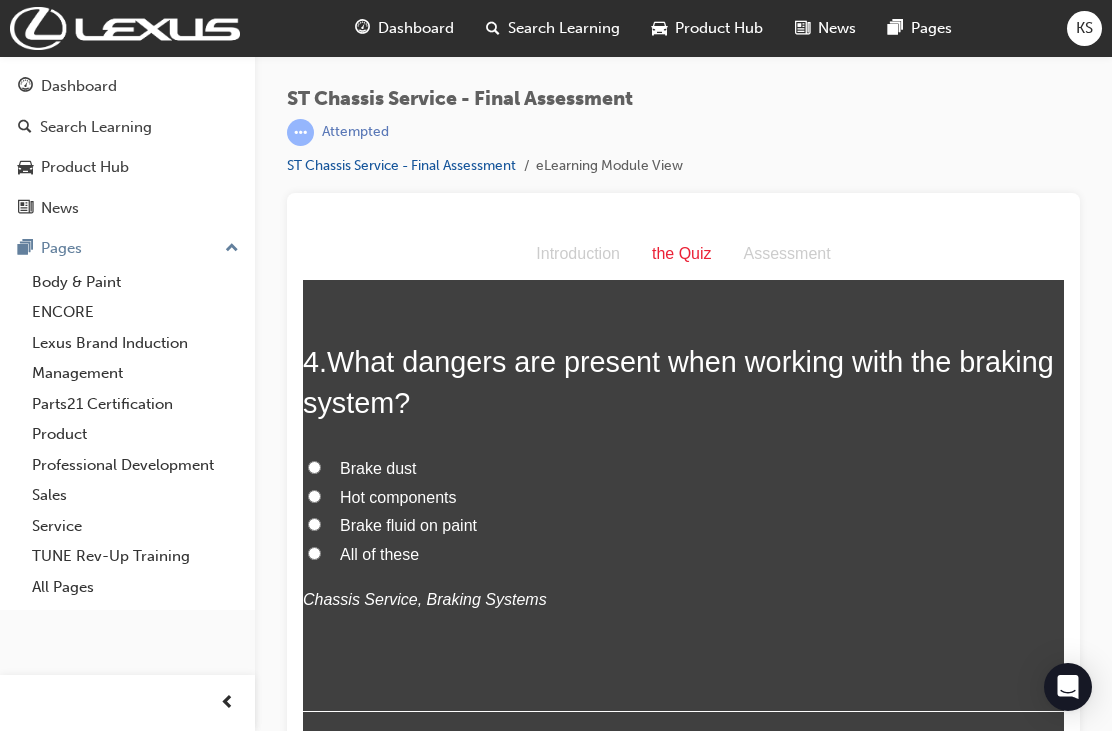 click on "All of these" at bounding box center [683, 555] 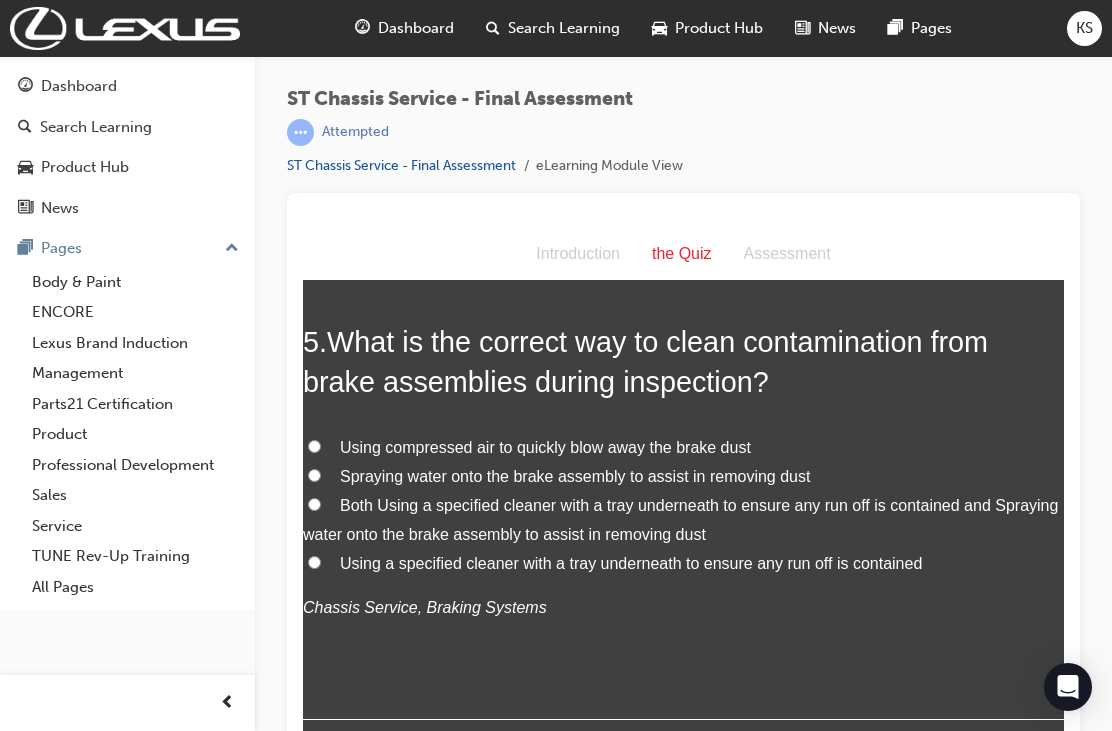 scroll, scrollTop: 1950, scrollLeft: 0, axis: vertical 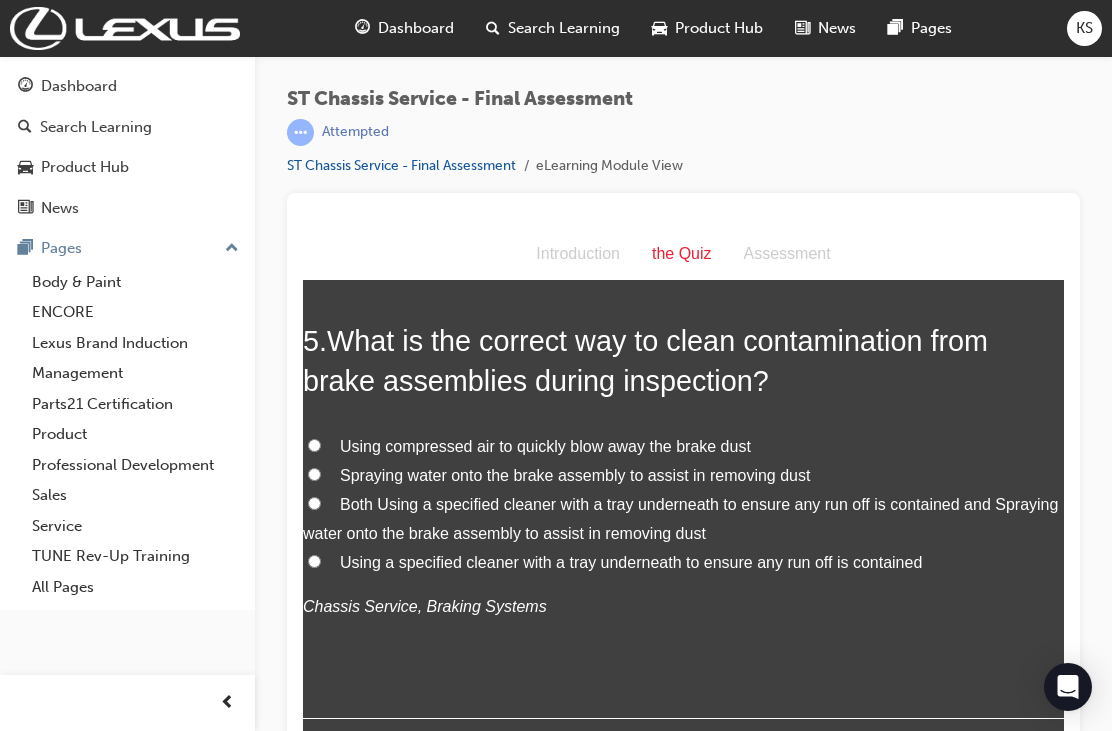 click on "Using a specified cleaner with a tray underneath to ensure any run off is contained" at bounding box center [314, 561] 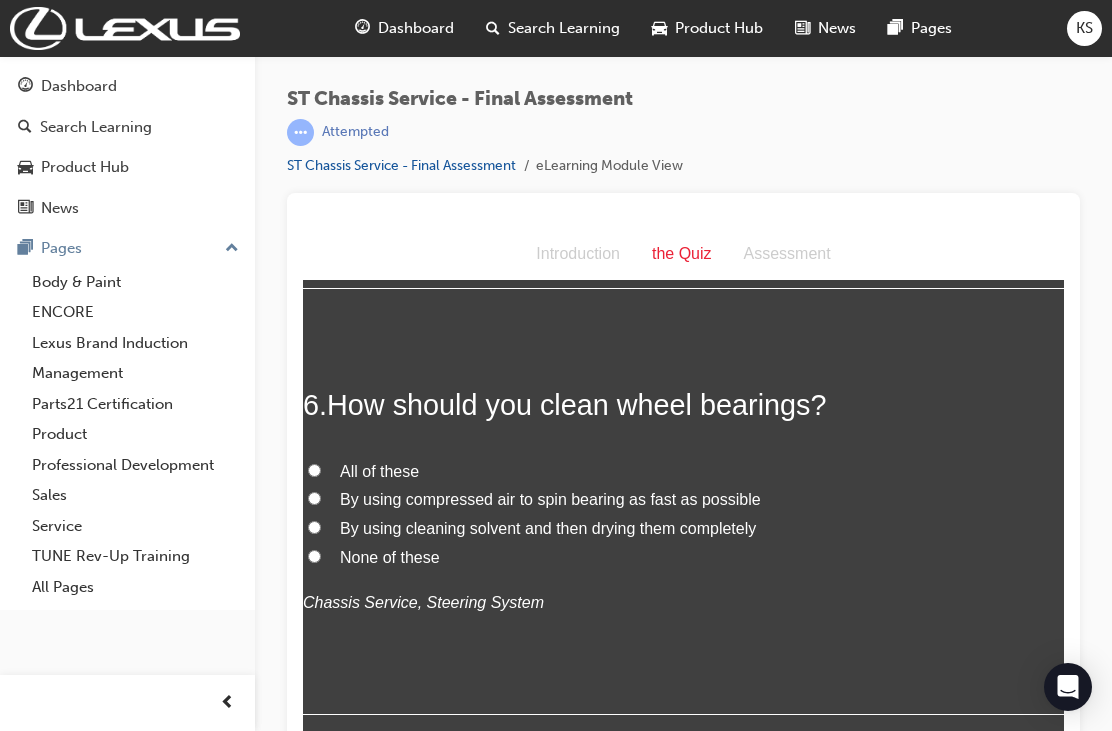 scroll, scrollTop: 2378, scrollLeft: 0, axis: vertical 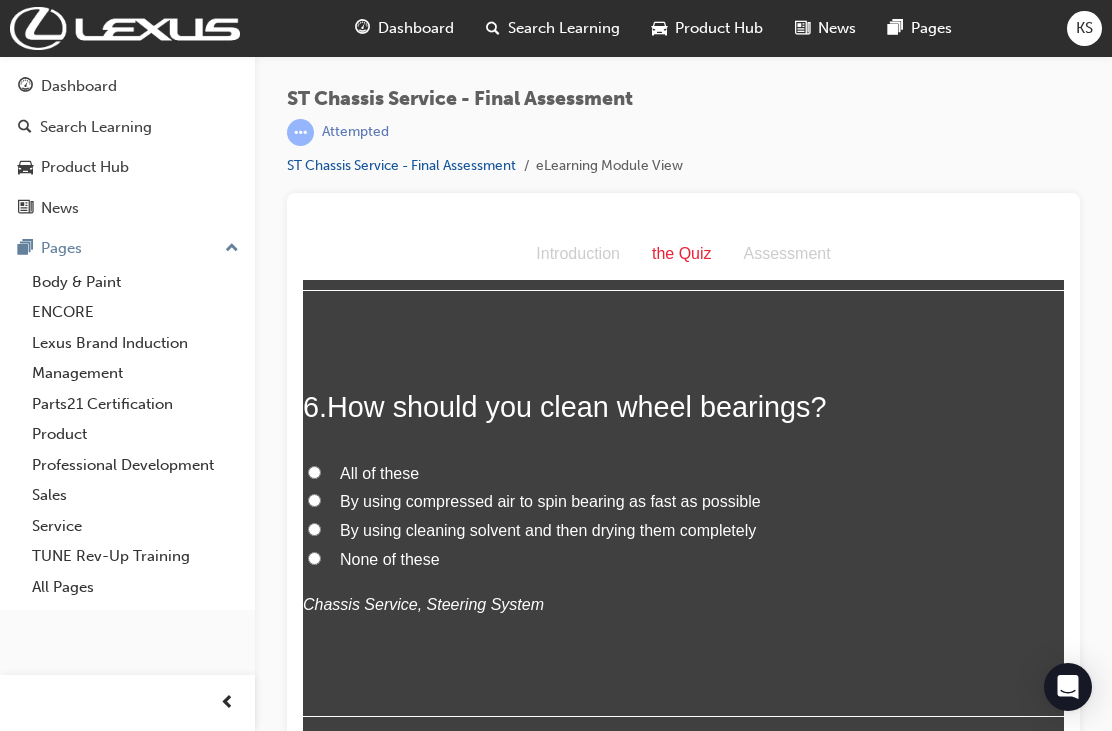 click on "None of these" at bounding box center (314, 558) 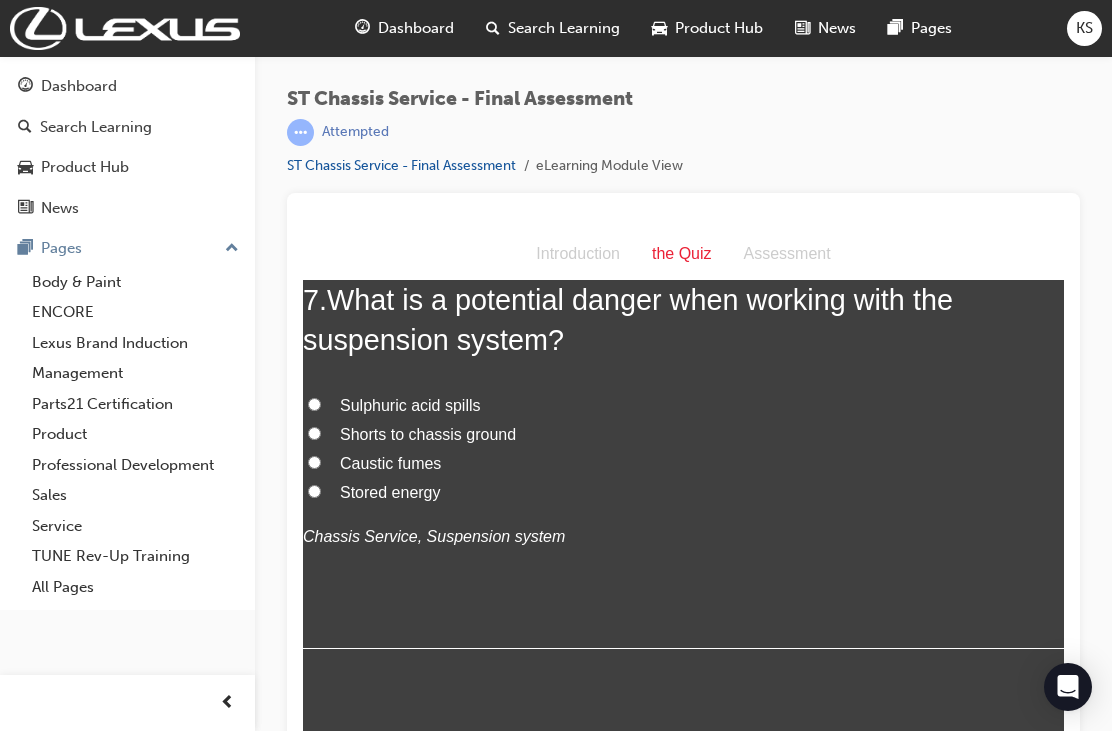 scroll, scrollTop: 2929, scrollLeft: 0, axis: vertical 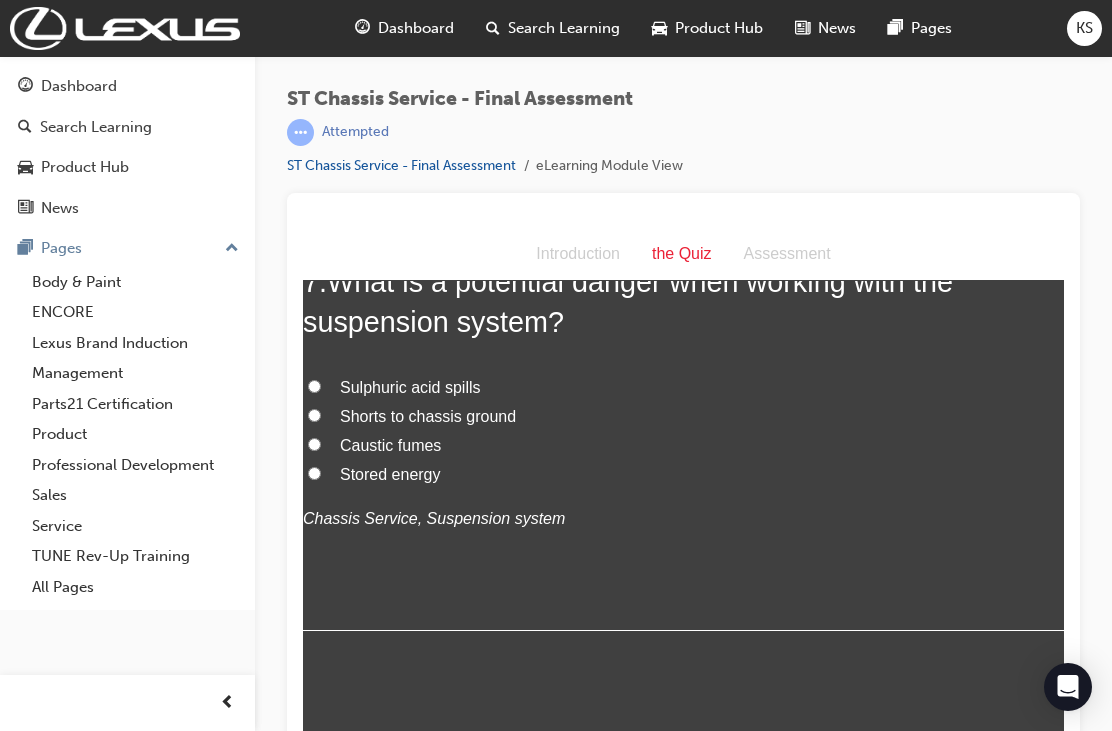 click on "Caustic fumes" at bounding box center [314, 444] 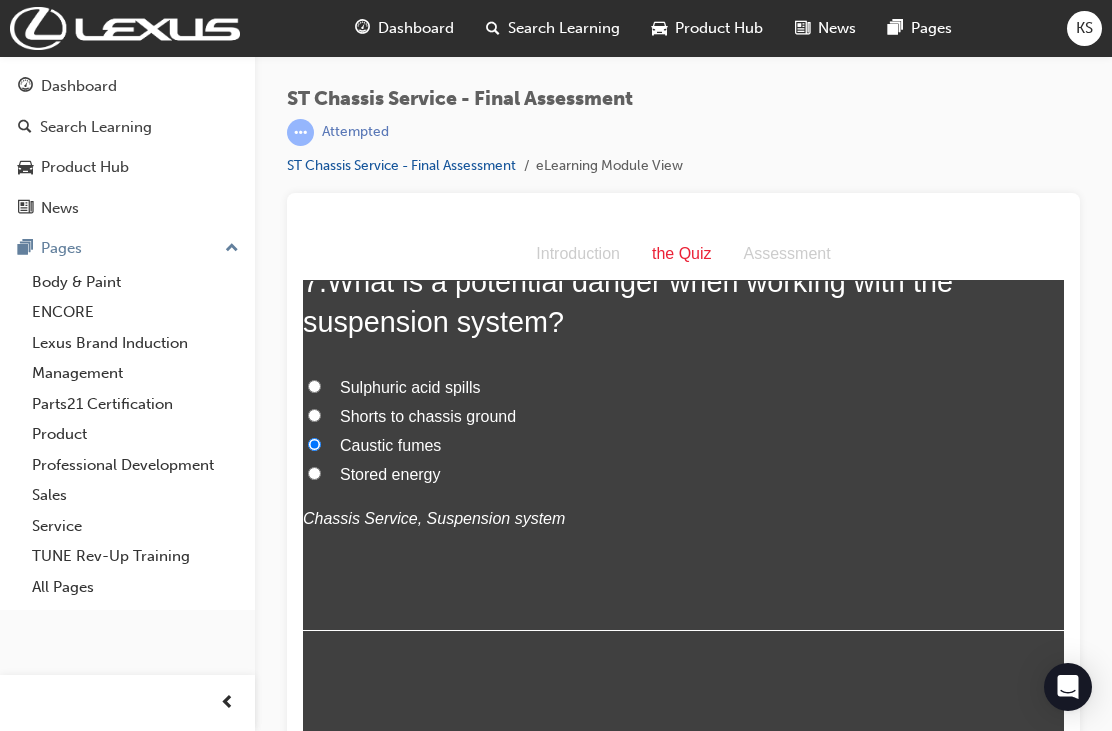 click on "Stored energy" at bounding box center (314, 473) 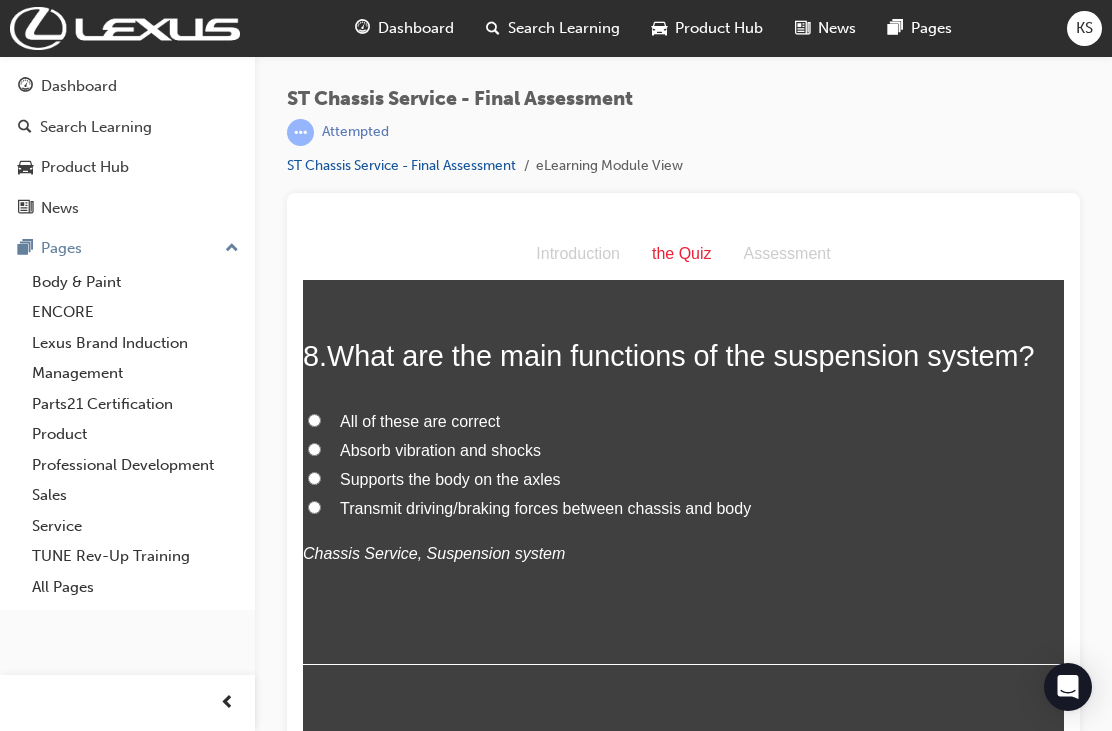 scroll, scrollTop: 3329, scrollLeft: 0, axis: vertical 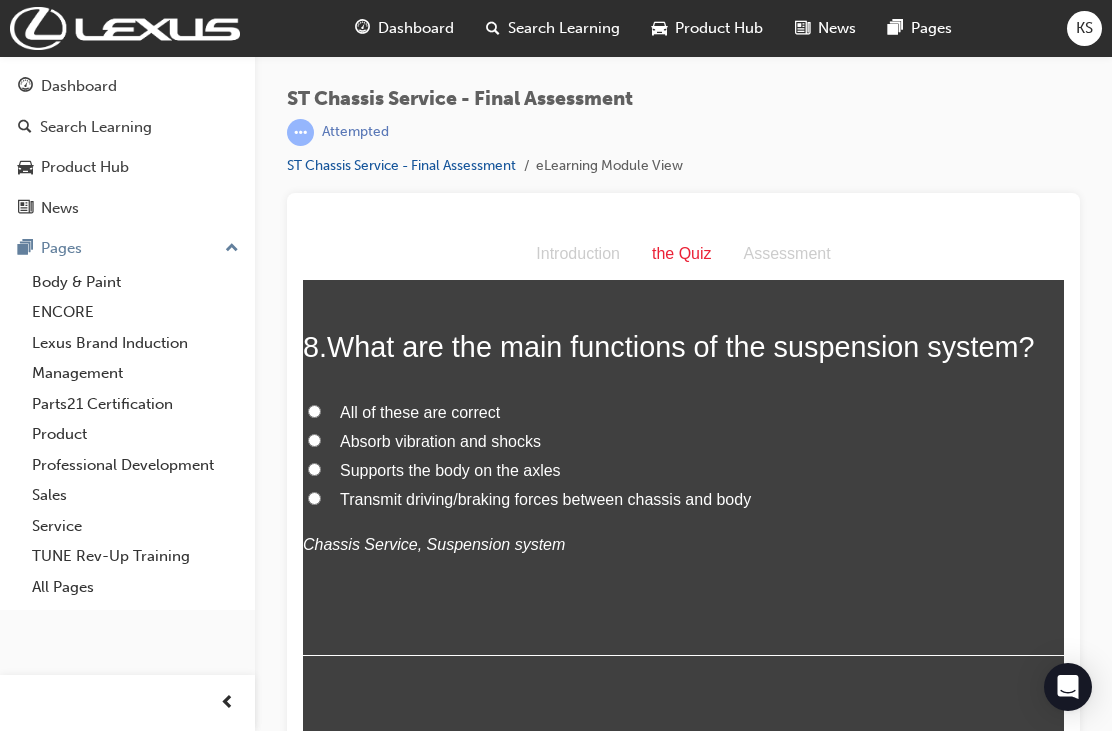 click on "Transmit driving/braking forces between chassis and body" at bounding box center [314, 498] 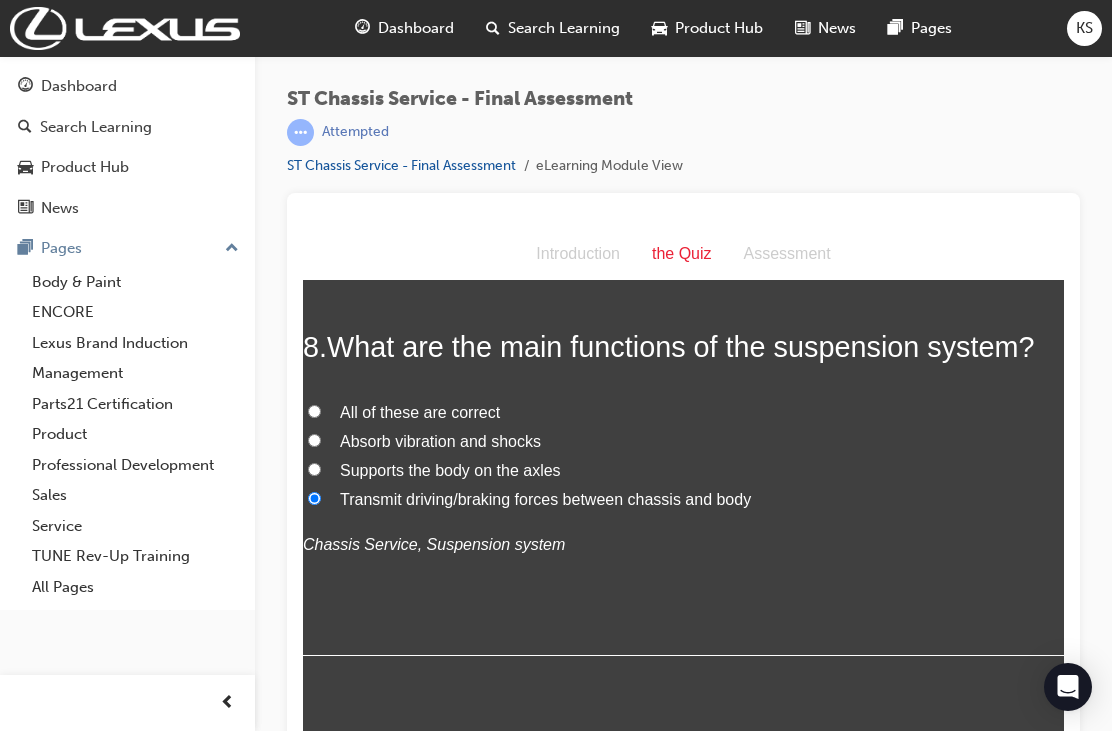 click on "All of these are correct" at bounding box center [314, 411] 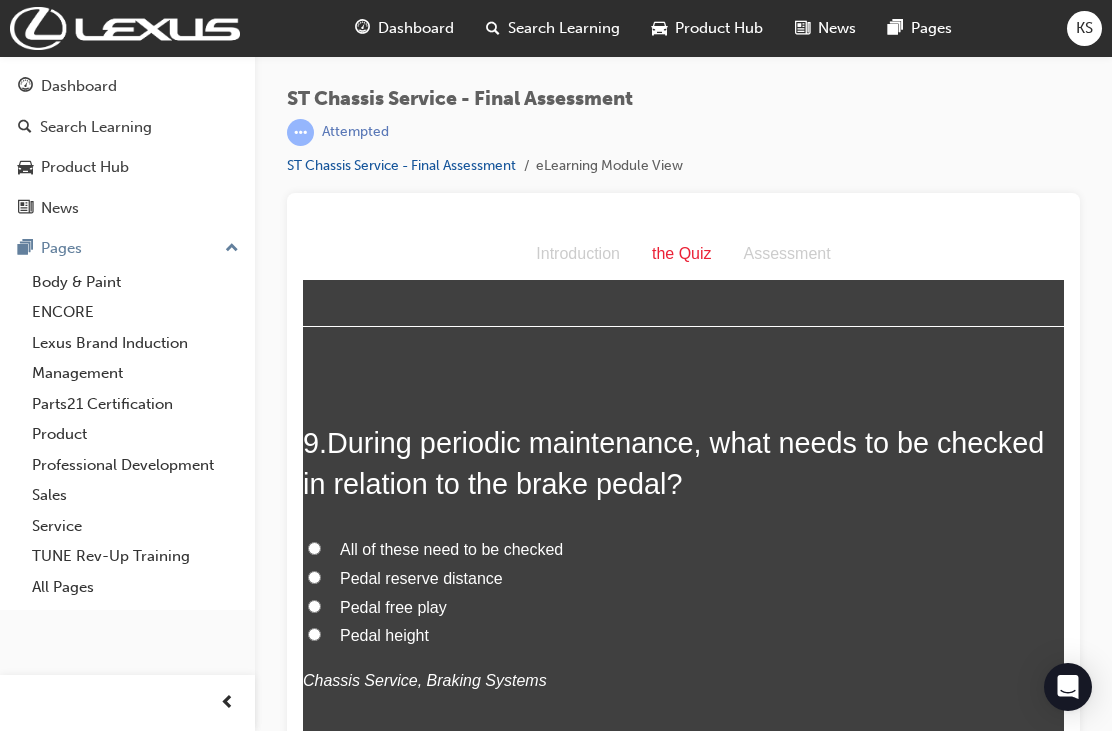 scroll, scrollTop: 3725, scrollLeft: 0, axis: vertical 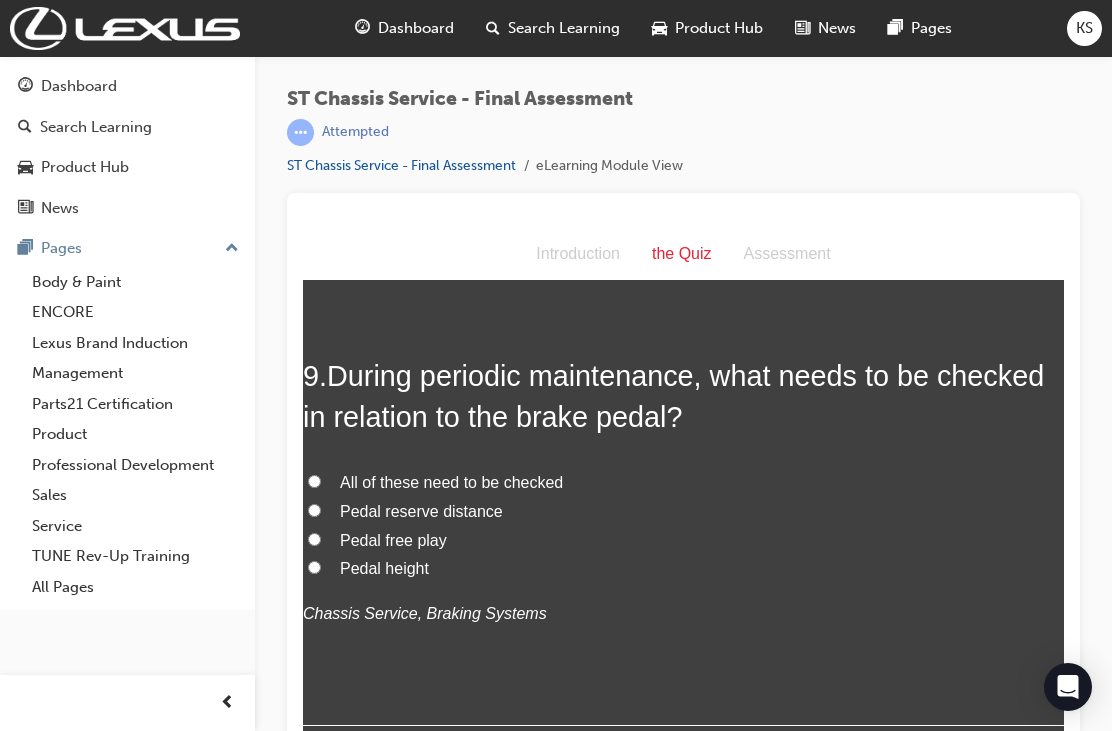 click on "All of these need to be checked" at bounding box center (314, 481) 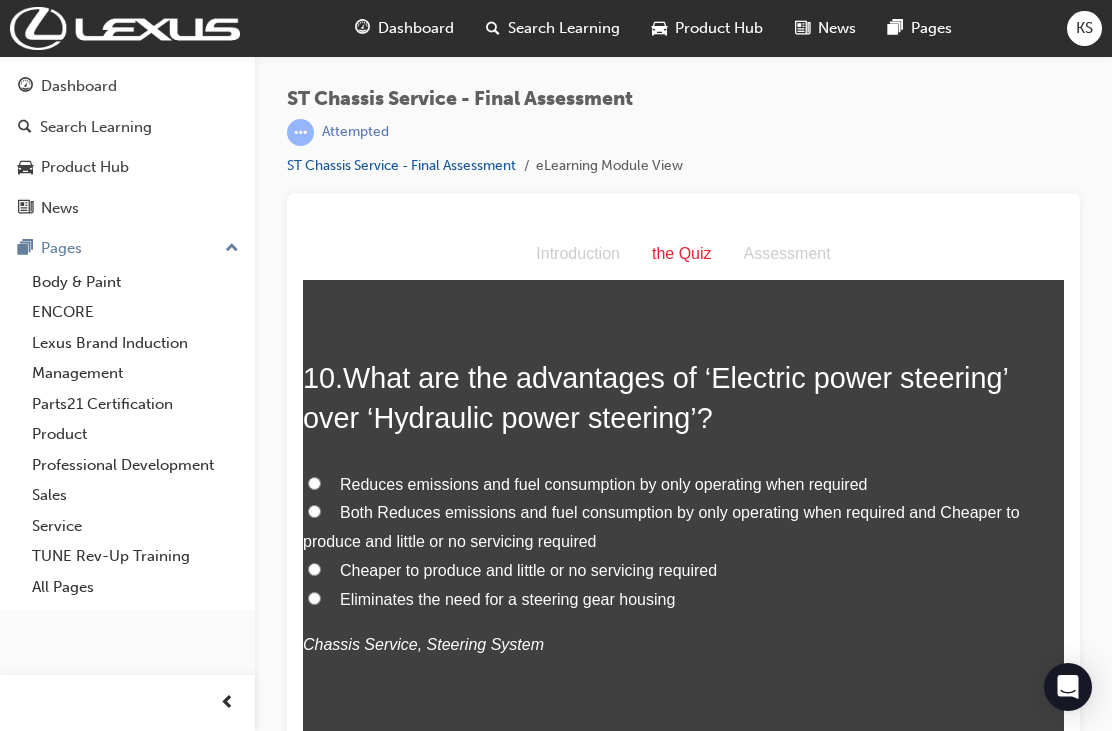 scroll, scrollTop: 4199, scrollLeft: 0, axis: vertical 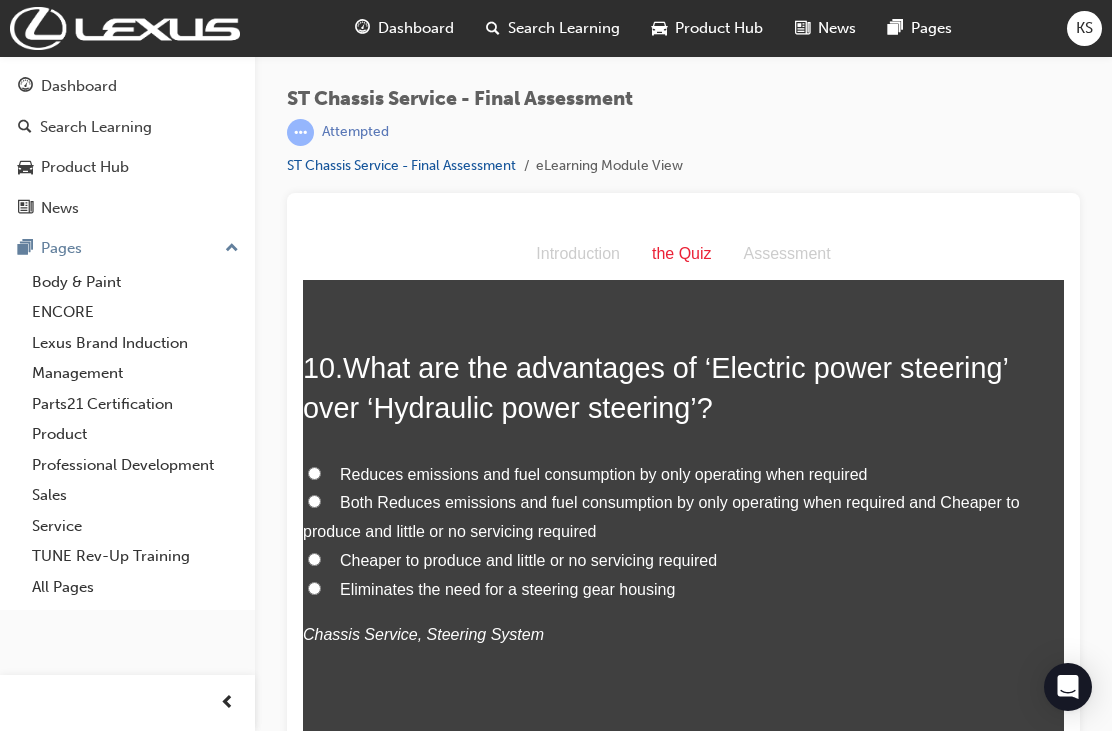click on "Both Reduces emissions and fuel consumption by only operating when required and Cheaper to produce and little or no servicing required" at bounding box center (314, 501) 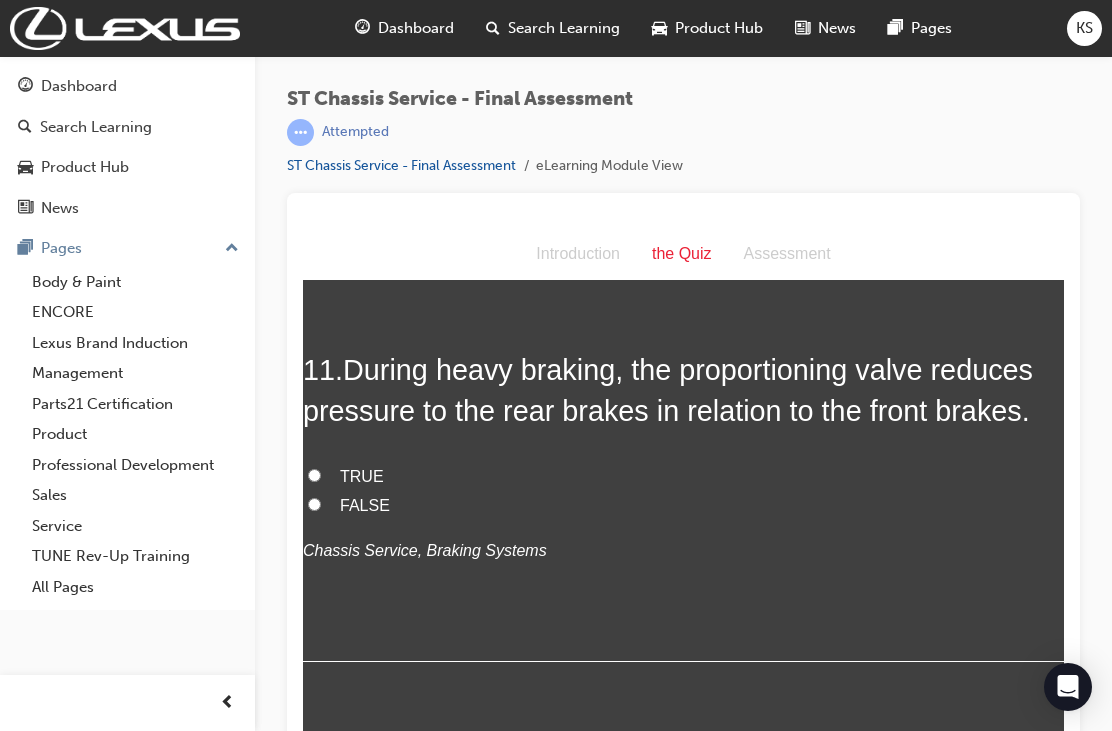 scroll, scrollTop: 4690, scrollLeft: 0, axis: vertical 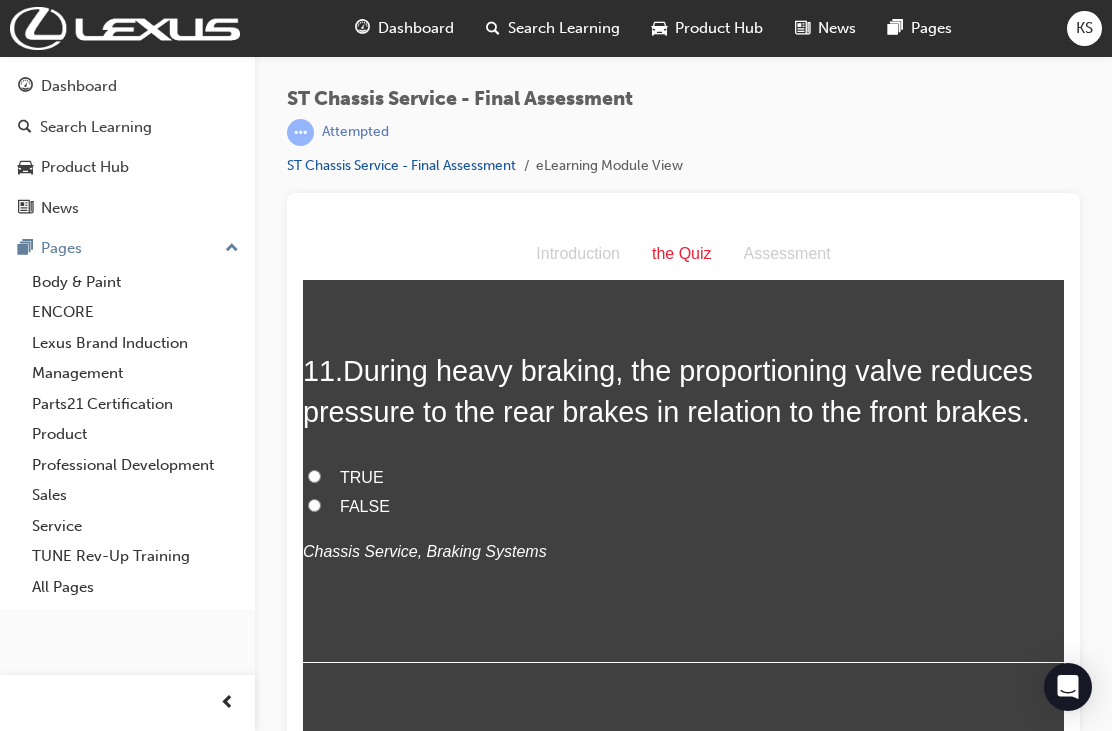 click on "TRUE" at bounding box center [314, 476] 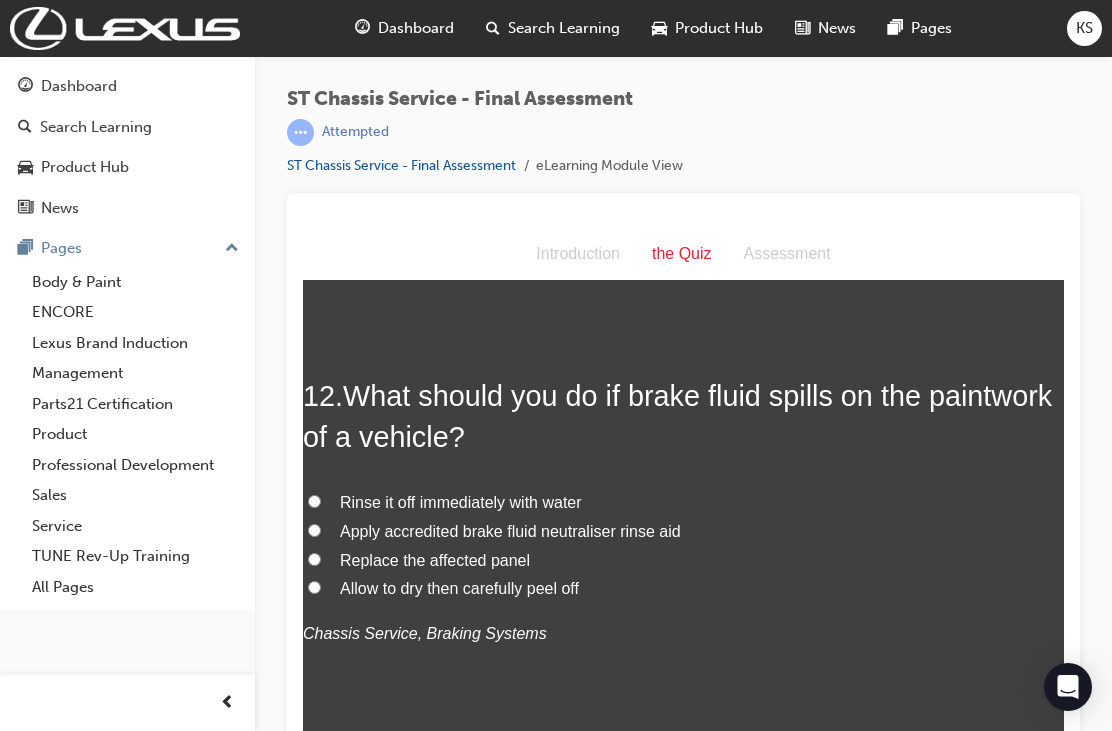 scroll, scrollTop: 5071, scrollLeft: 0, axis: vertical 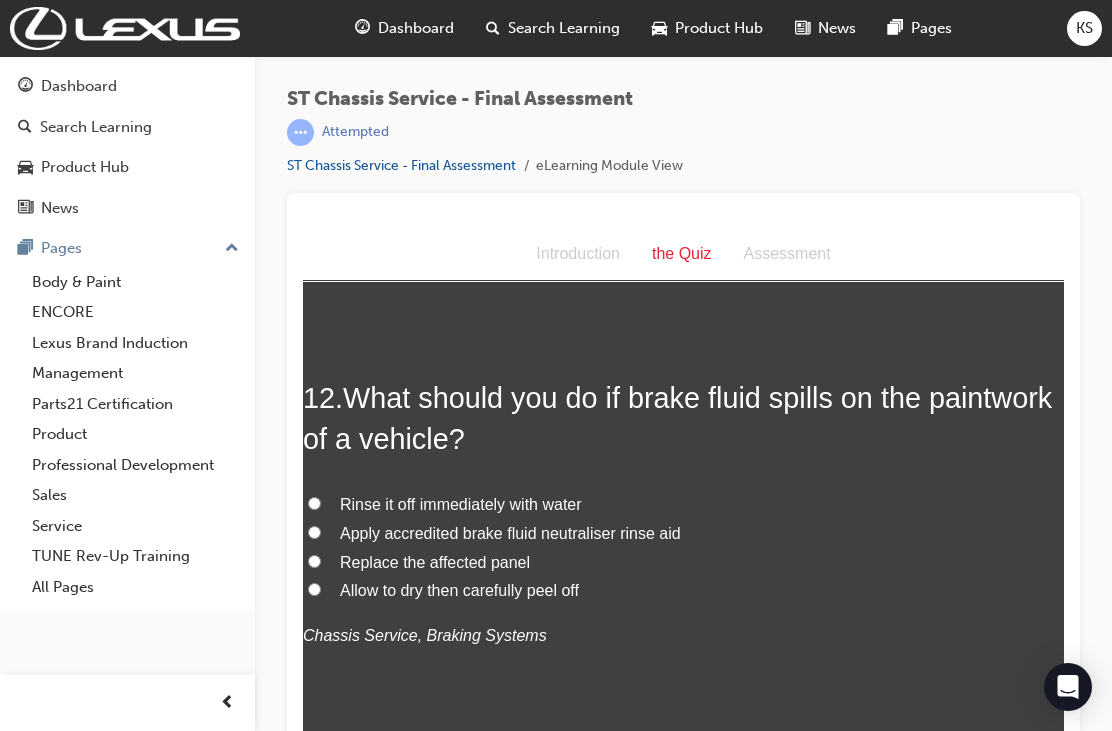 click on "Rinse it off immediately with water" at bounding box center (683, 505) 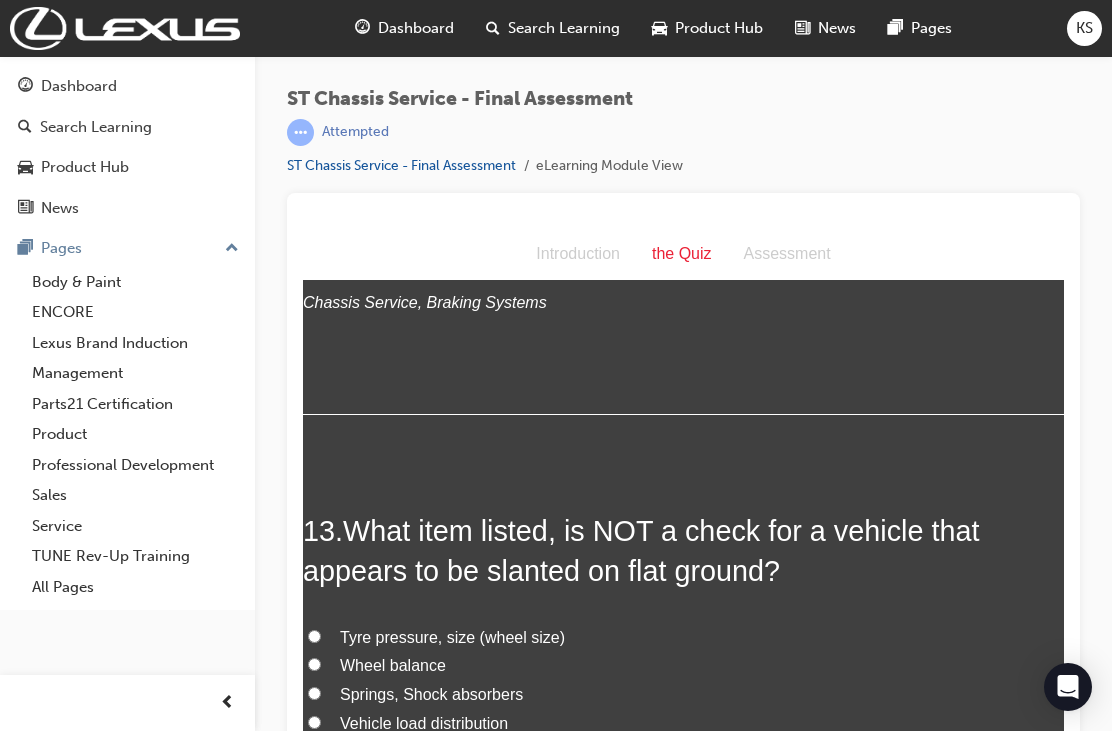 scroll, scrollTop: 5539, scrollLeft: 0, axis: vertical 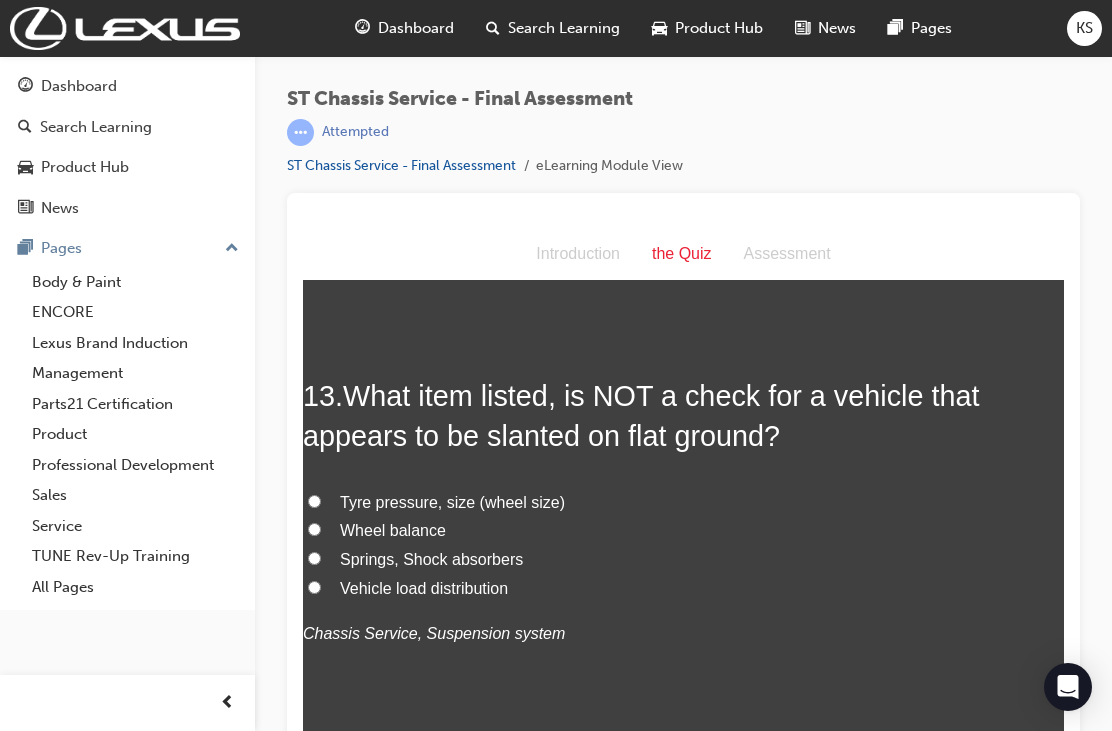 click on "Wheel balance" at bounding box center [314, 529] 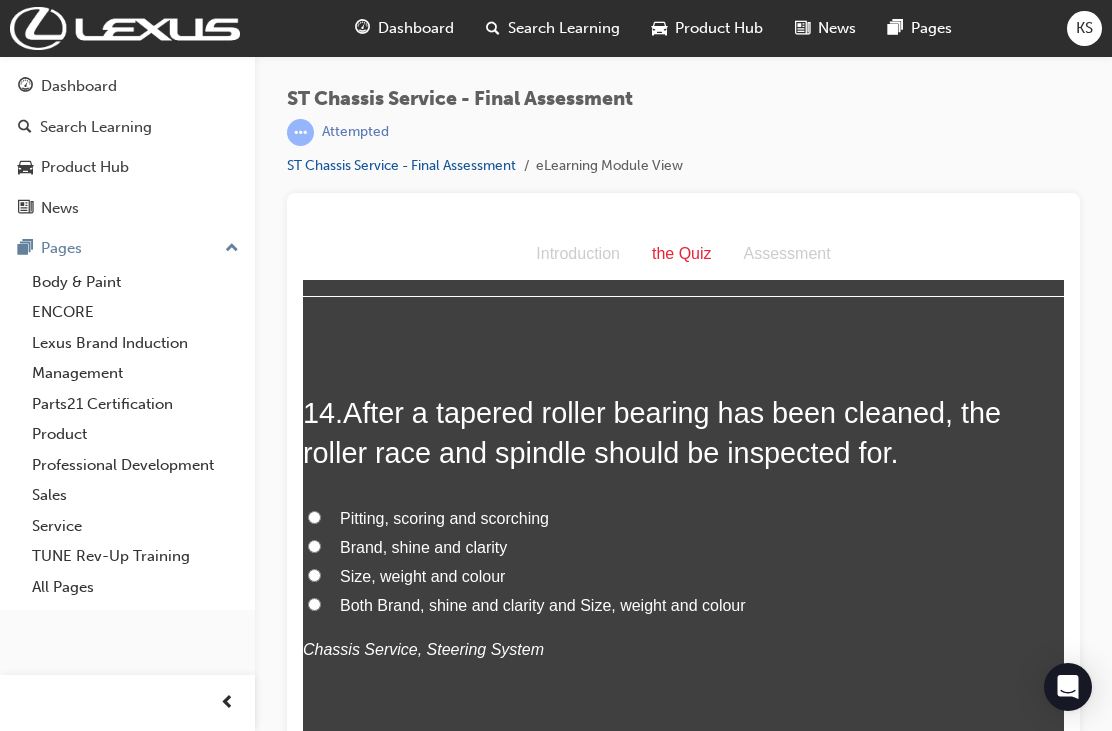scroll, scrollTop: 6018, scrollLeft: 0, axis: vertical 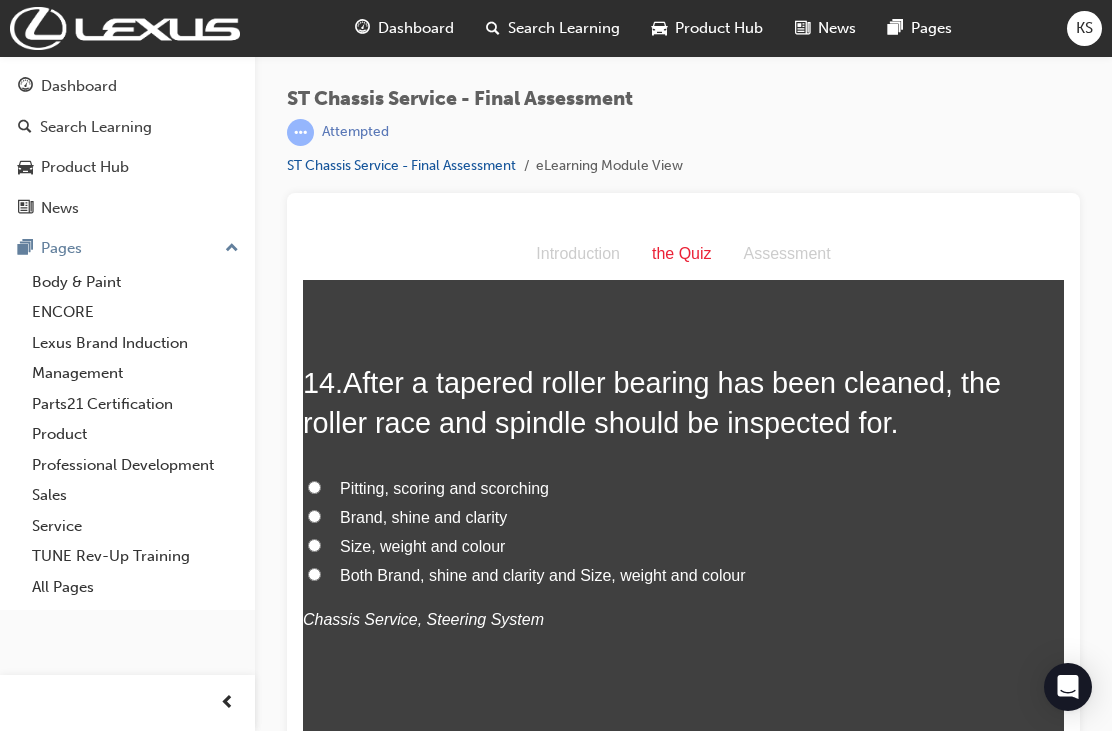 click on "Pitting, scoring and scorching" at bounding box center (314, 487) 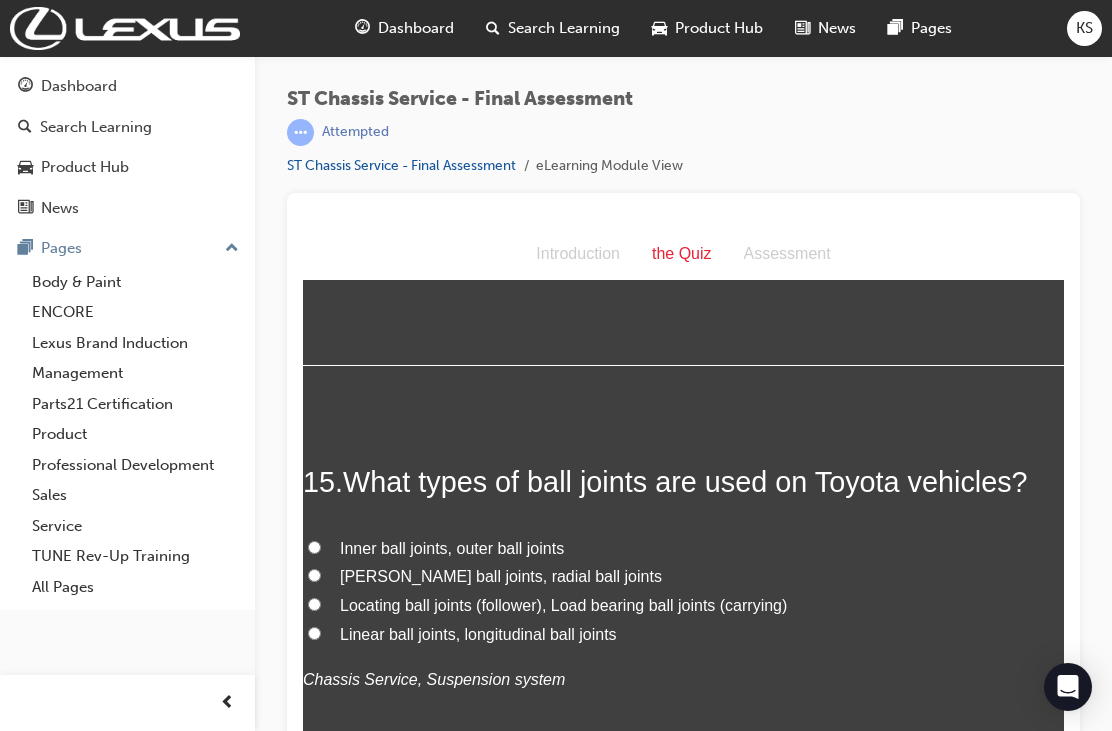 scroll, scrollTop: 6485, scrollLeft: 0, axis: vertical 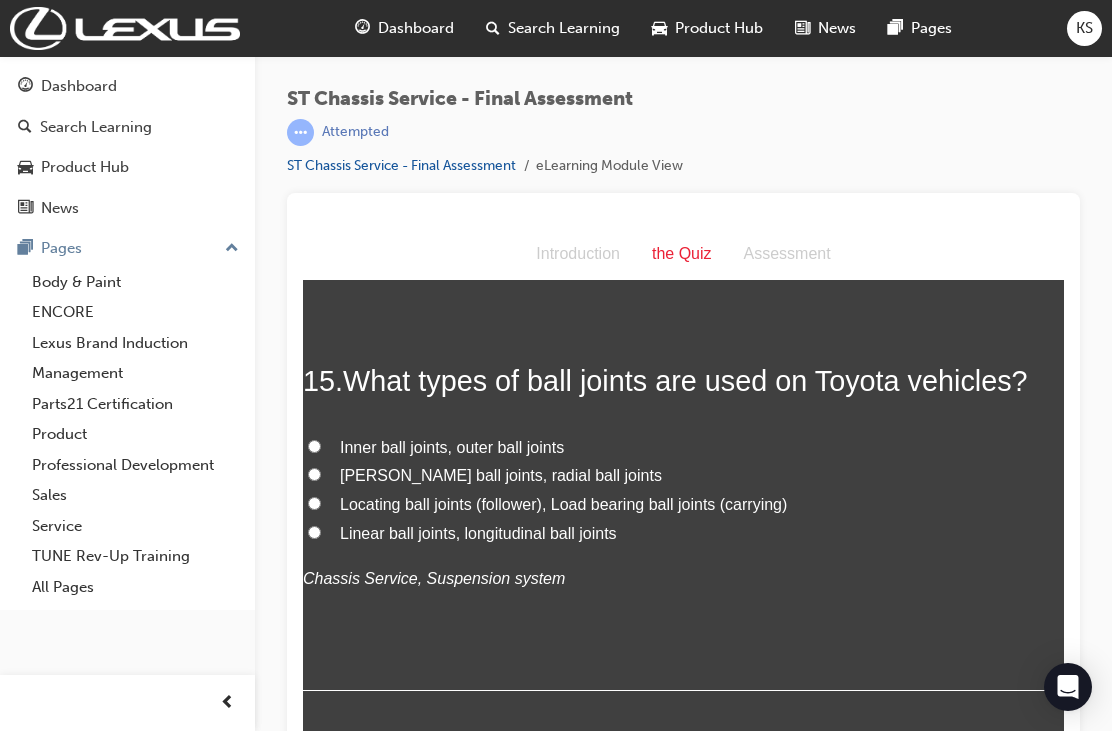 click on "Locating ball joints (follower), Load bearing ball joints (carrying)" at bounding box center (314, 503) 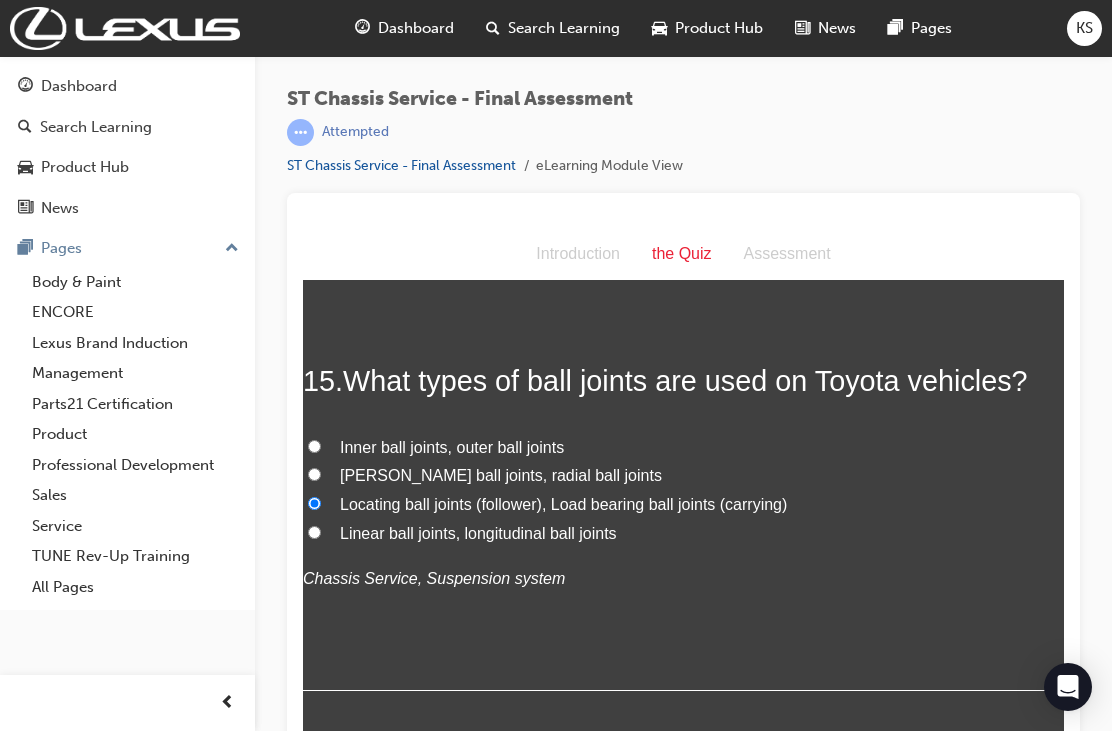 click on "Submit Answers" at bounding box center (682, 815) 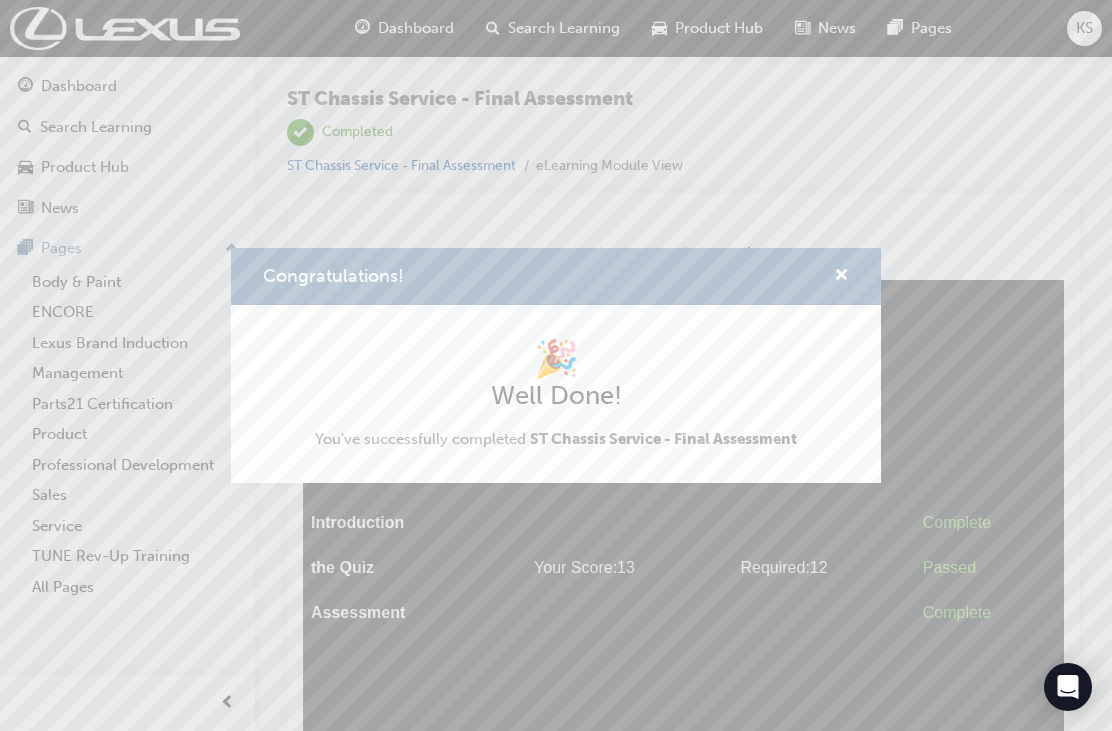 click at bounding box center [841, 277] 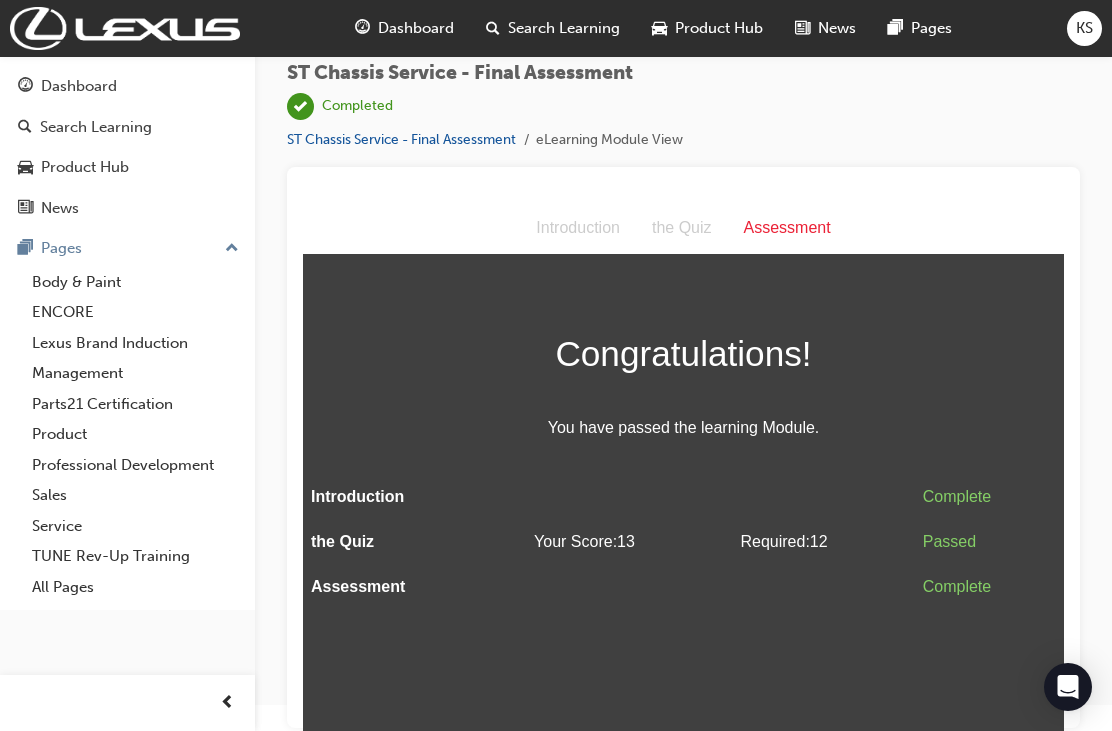 scroll, scrollTop: 0, scrollLeft: 0, axis: both 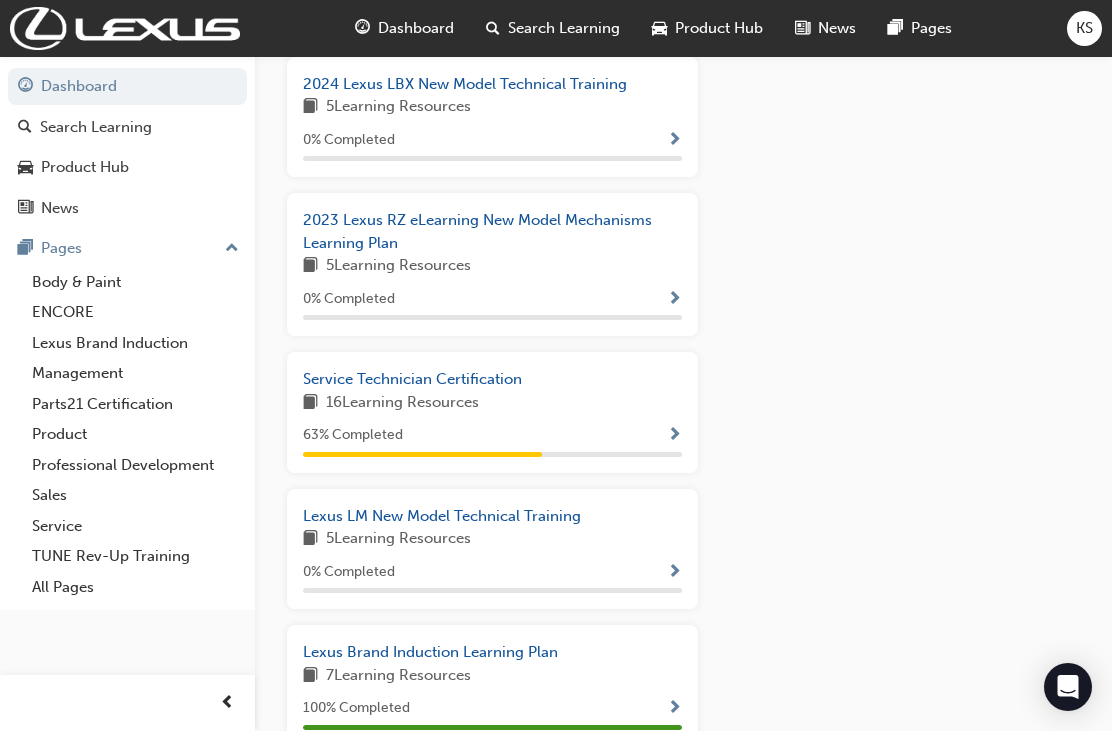 click on "Service Technician Certification" at bounding box center [412, 379] 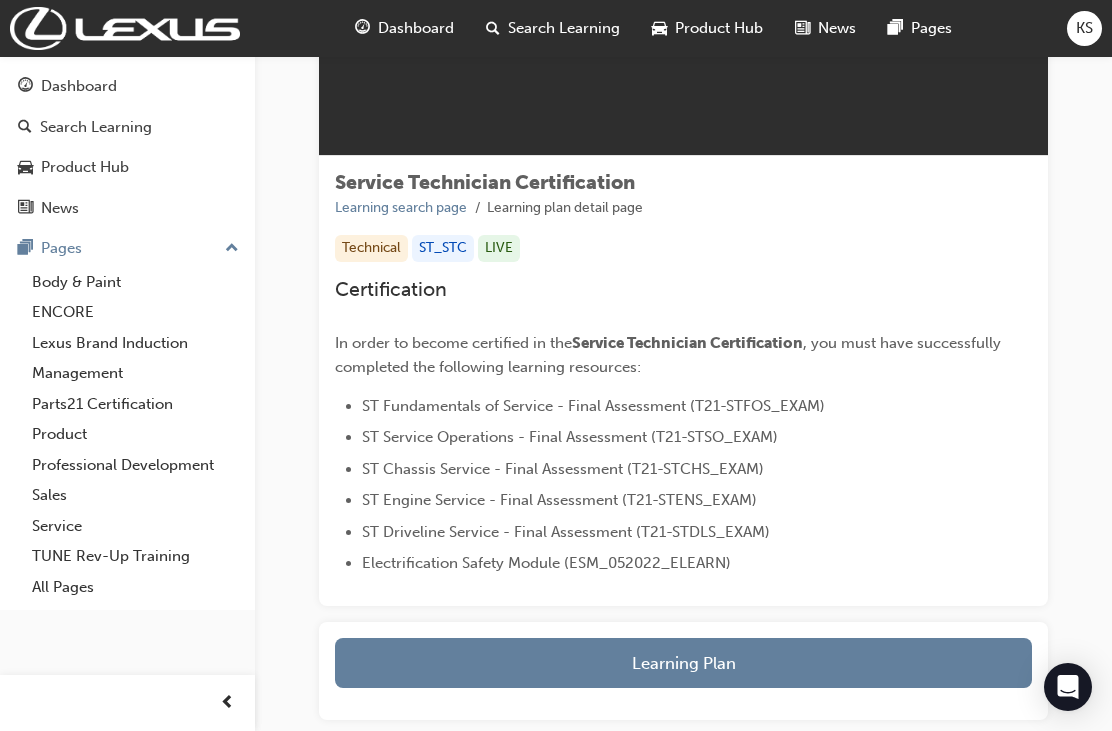 scroll, scrollTop: 285, scrollLeft: 0, axis: vertical 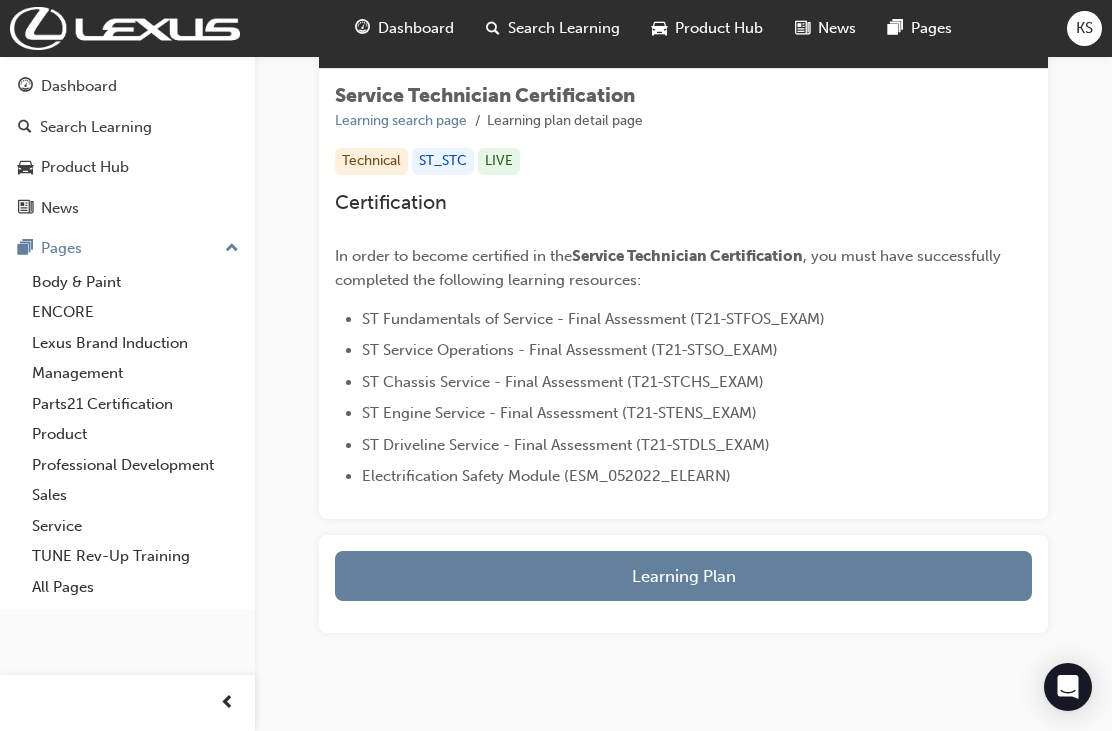 click on "Learning Plan" at bounding box center [683, 576] 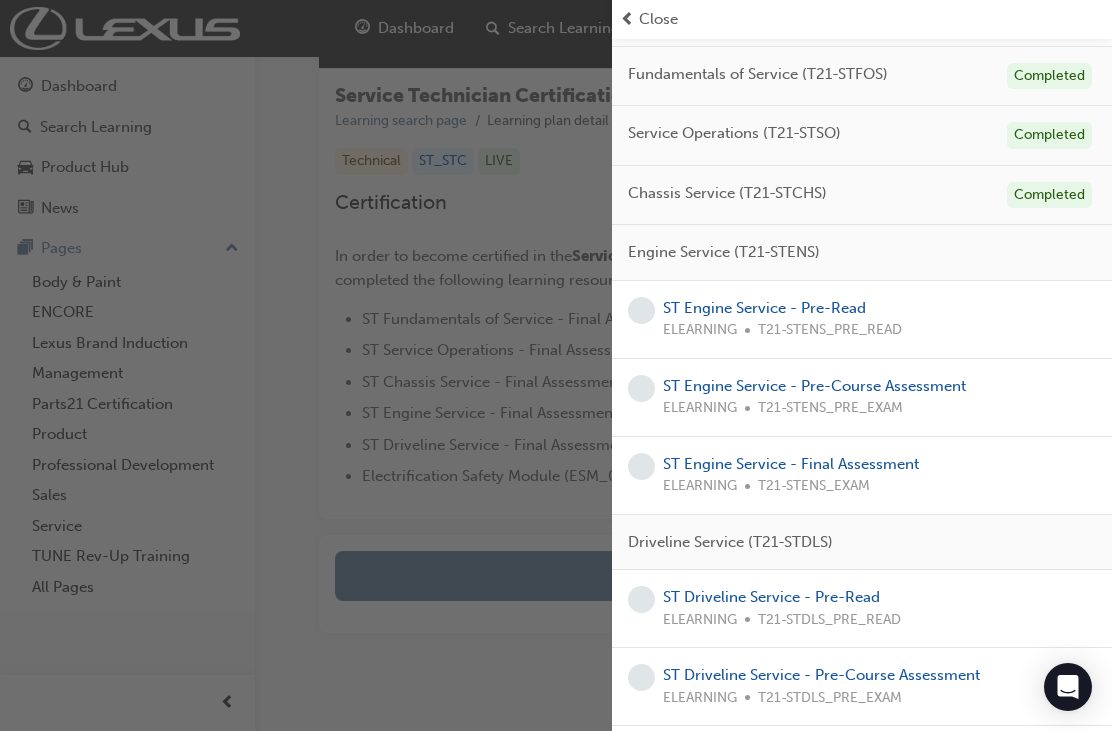 scroll, scrollTop: 213, scrollLeft: 0, axis: vertical 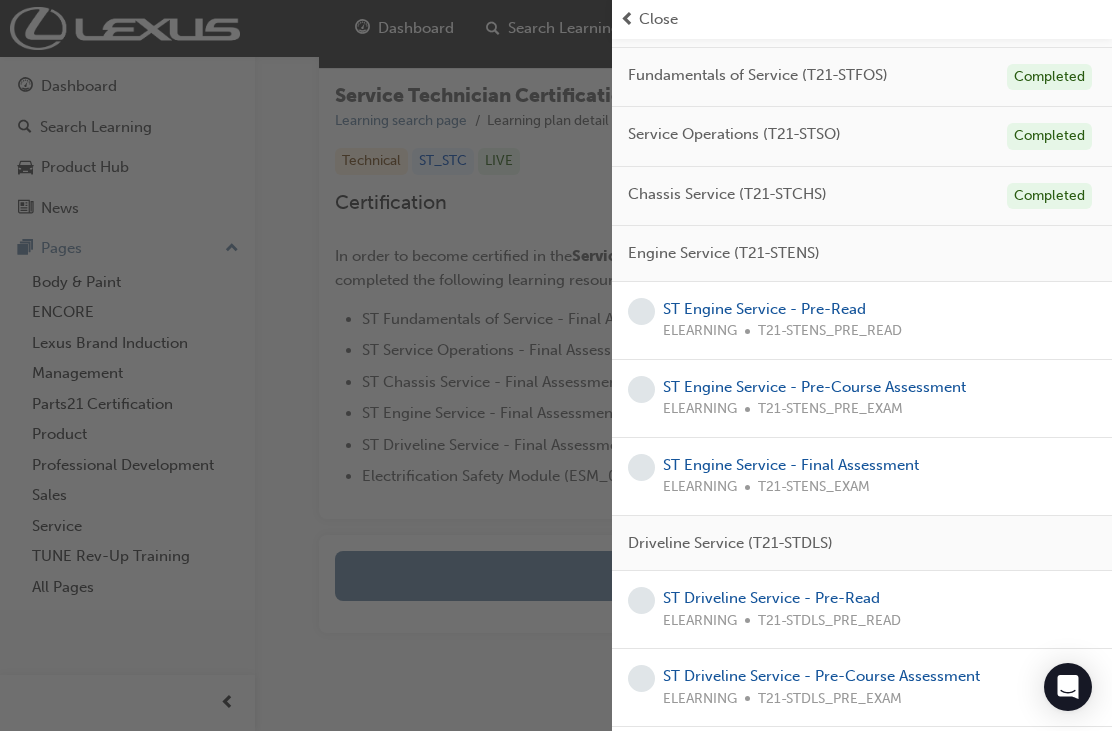 click on "ST Engine Service - Pre-Read" at bounding box center [764, 309] 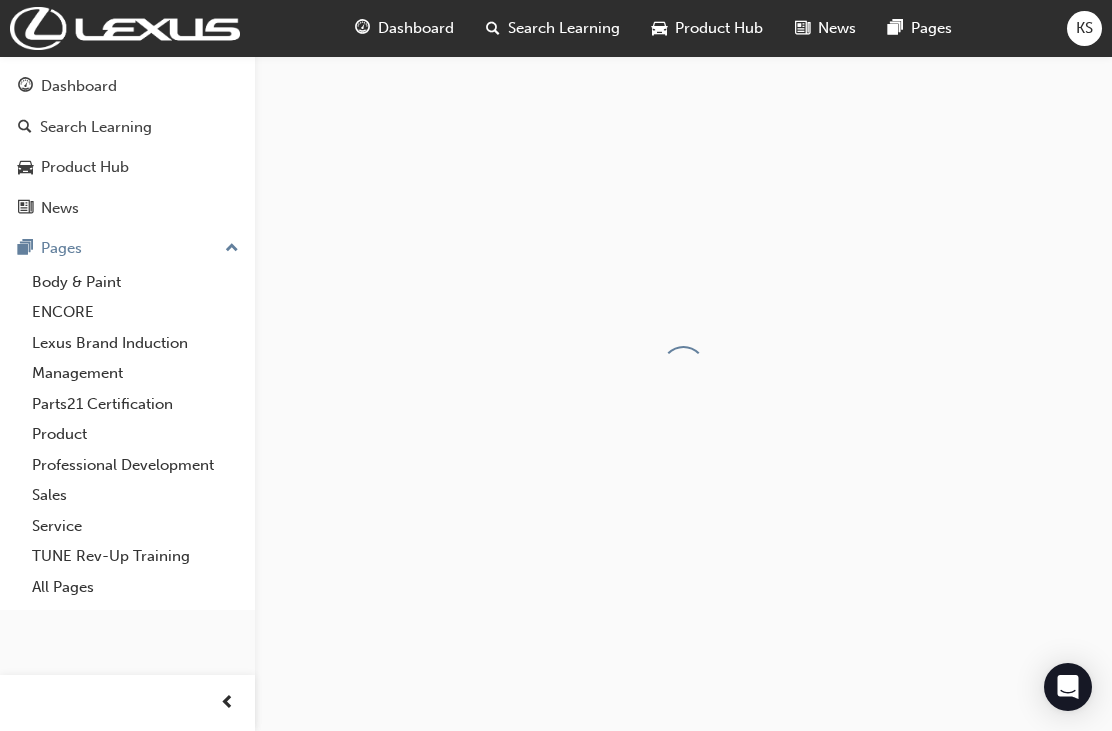 scroll, scrollTop: 0, scrollLeft: 0, axis: both 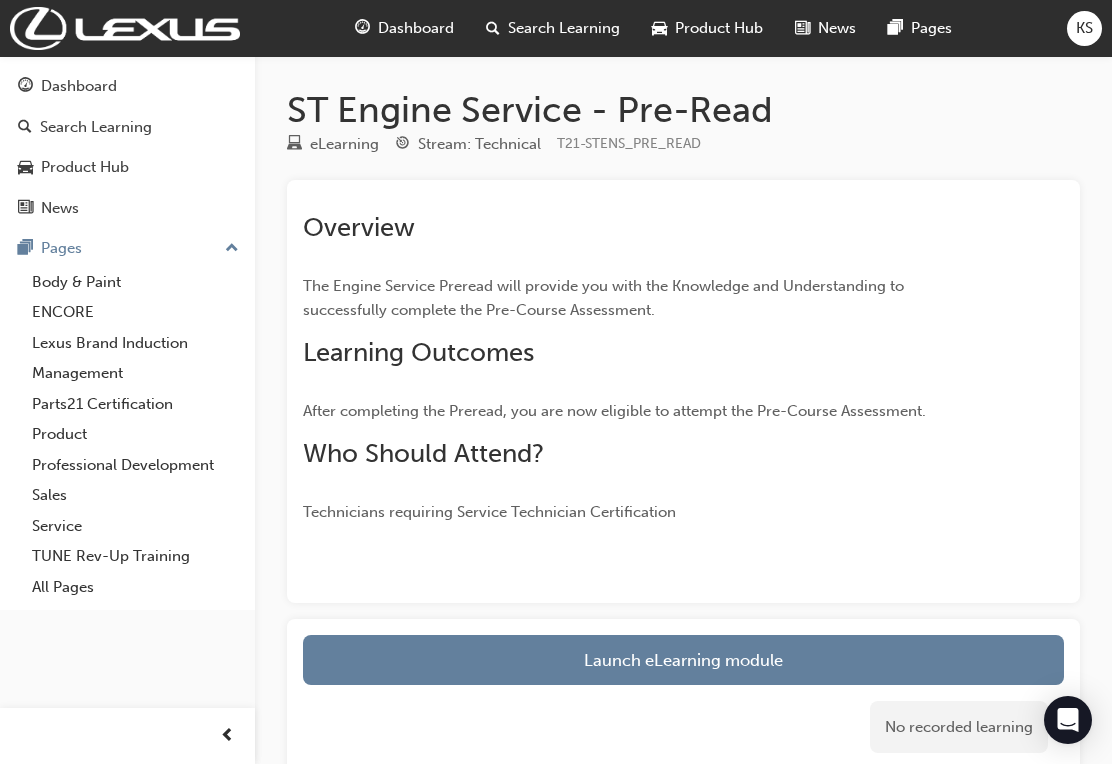 click on "Launch eLearning module" at bounding box center (683, 660) 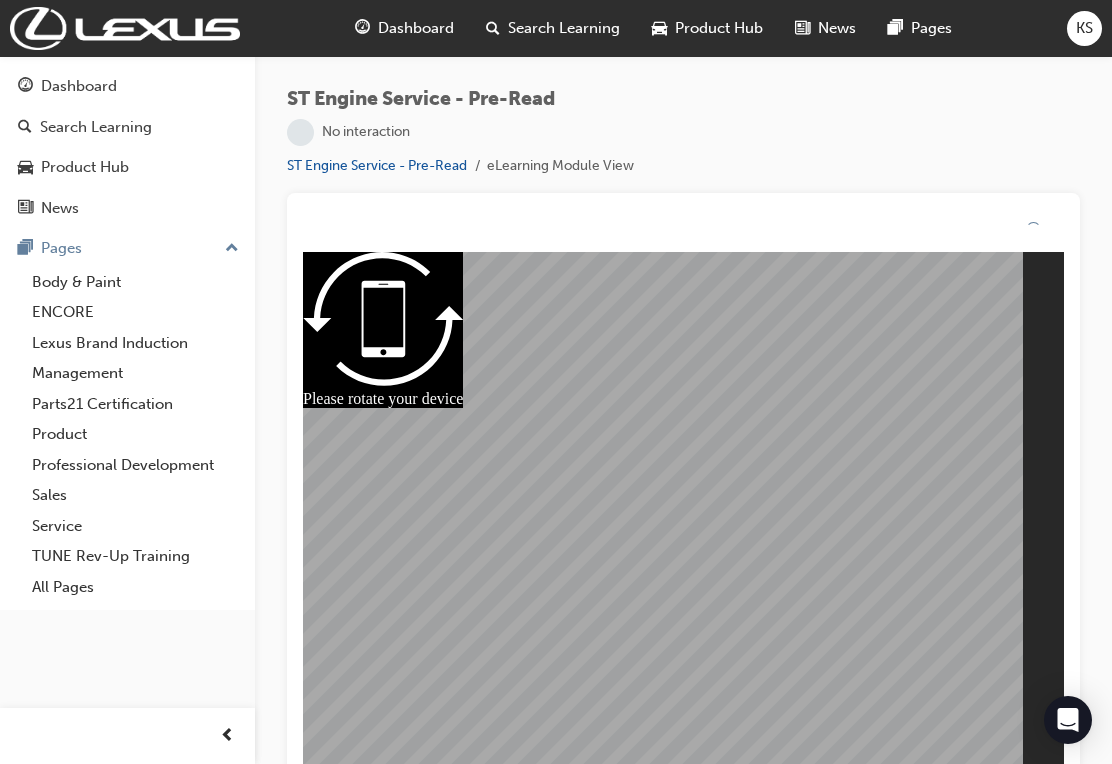 scroll, scrollTop: 0, scrollLeft: 0, axis: both 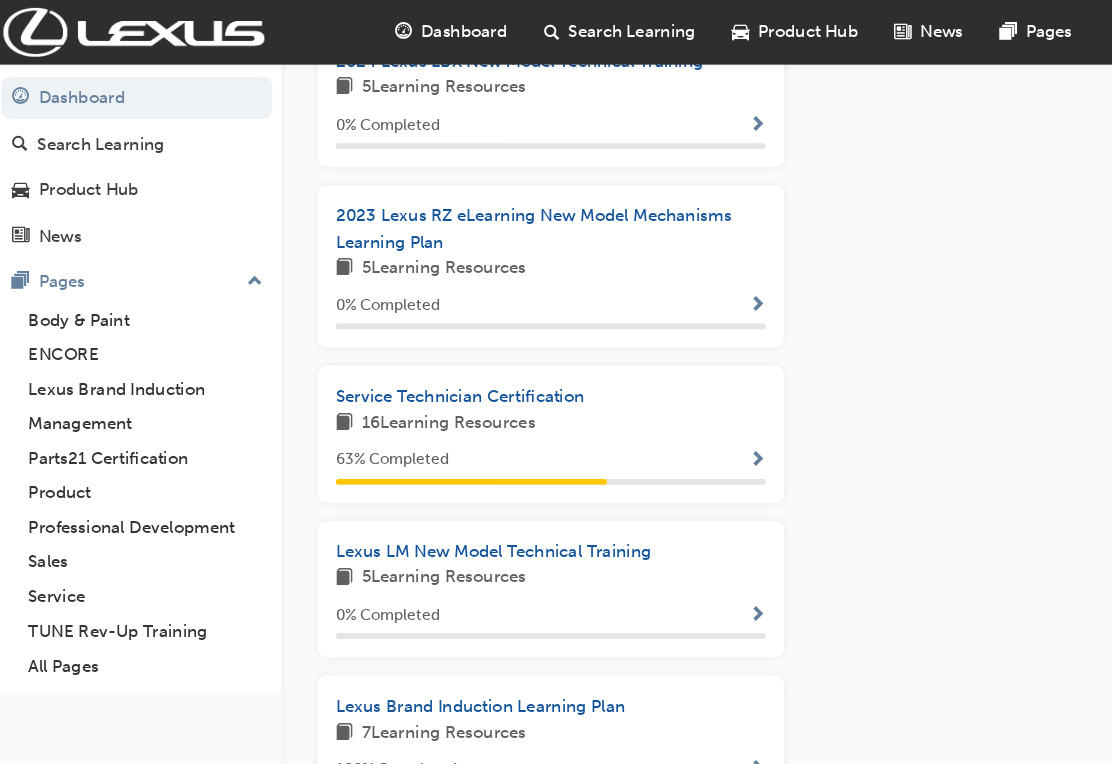 click on "Service Technician Certification" at bounding box center [412, 349] 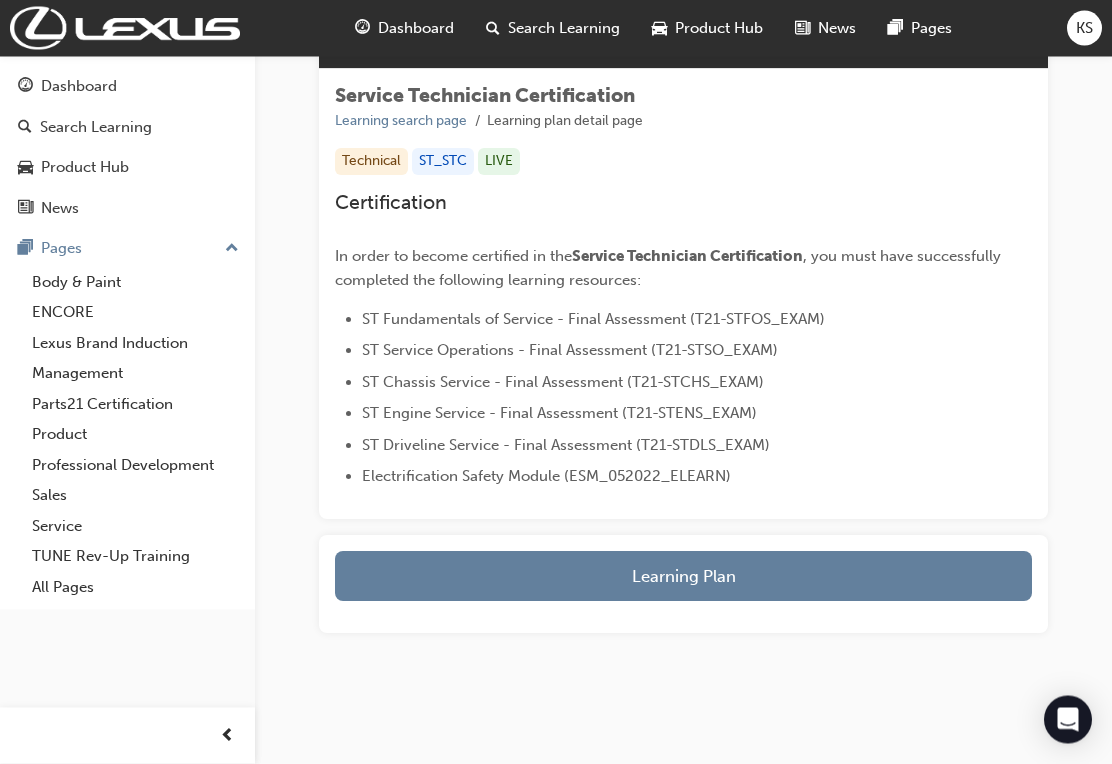 scroll, scrollTop: 285, scrollLeft: 0, axis: vertical 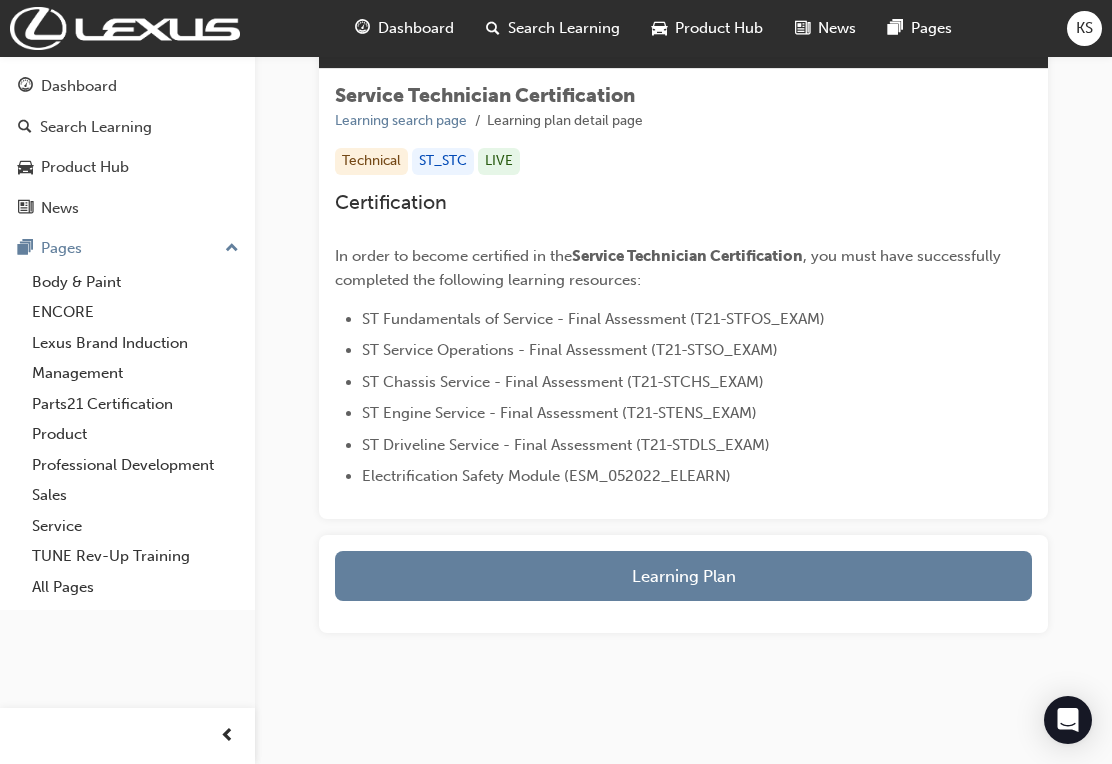 click on "Learning Plan" at bounding box center [683, 576] 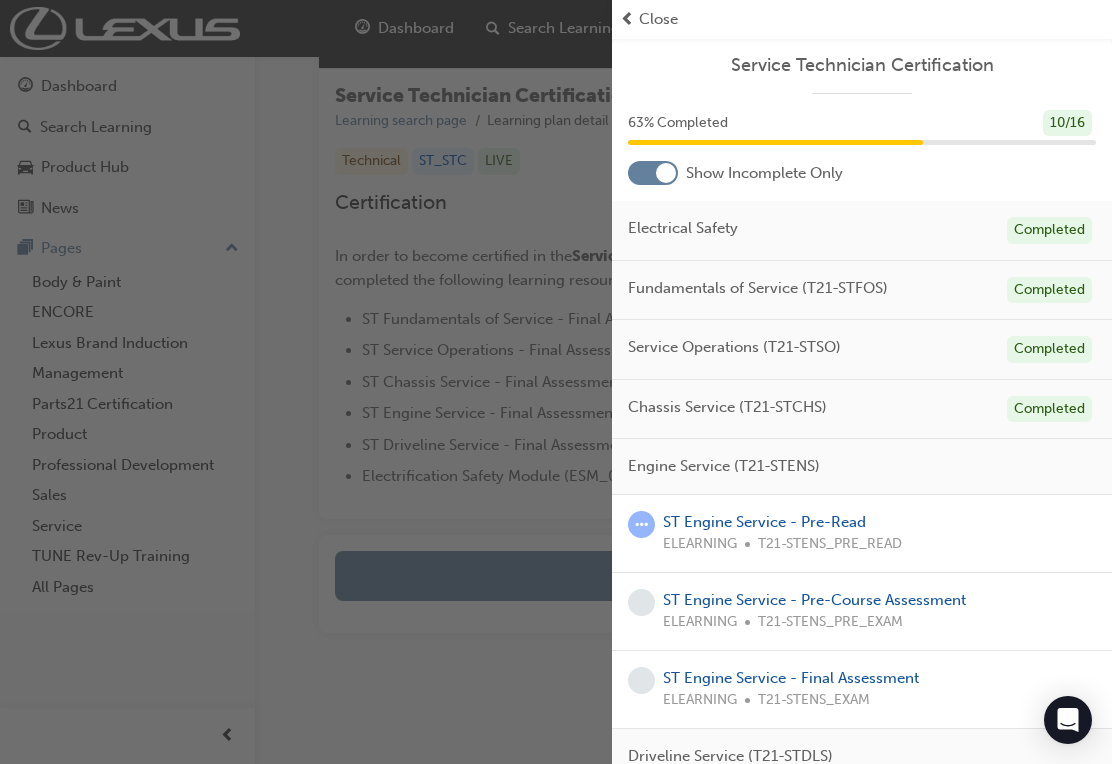 click on "ST Engine Service - Pre-Read" at bounding box center (764, 522) 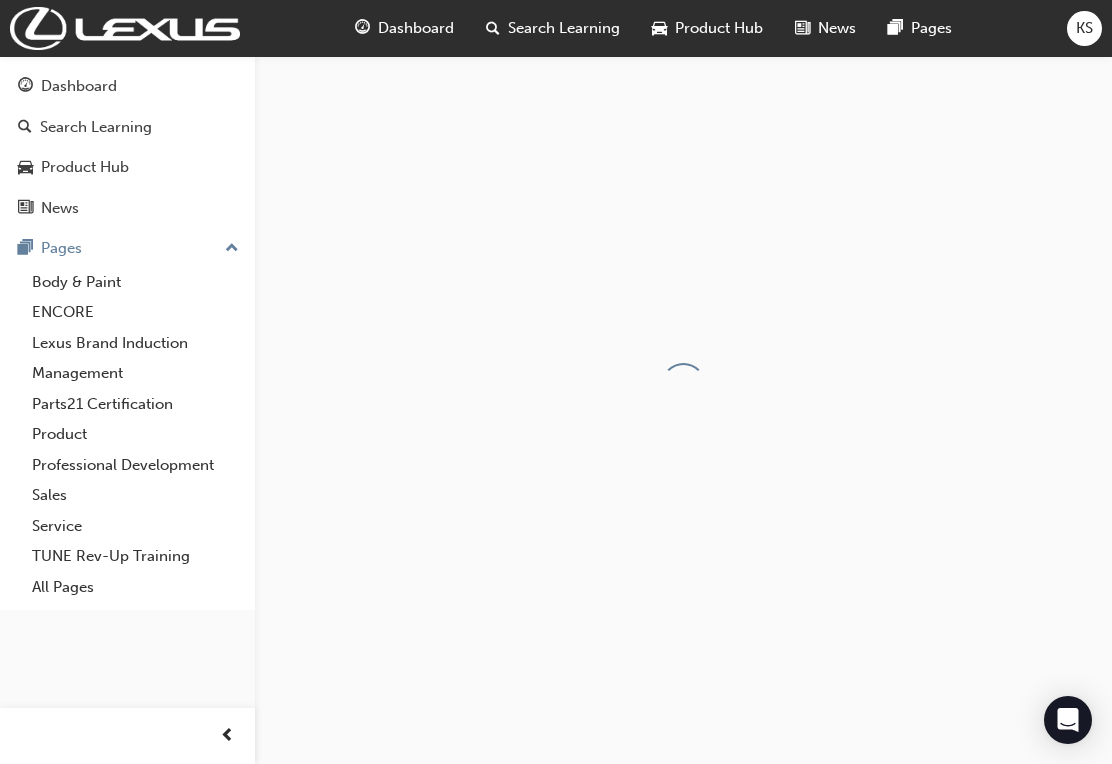 scroll, scrollTop: 0, scrollLeft: 0, axis: both 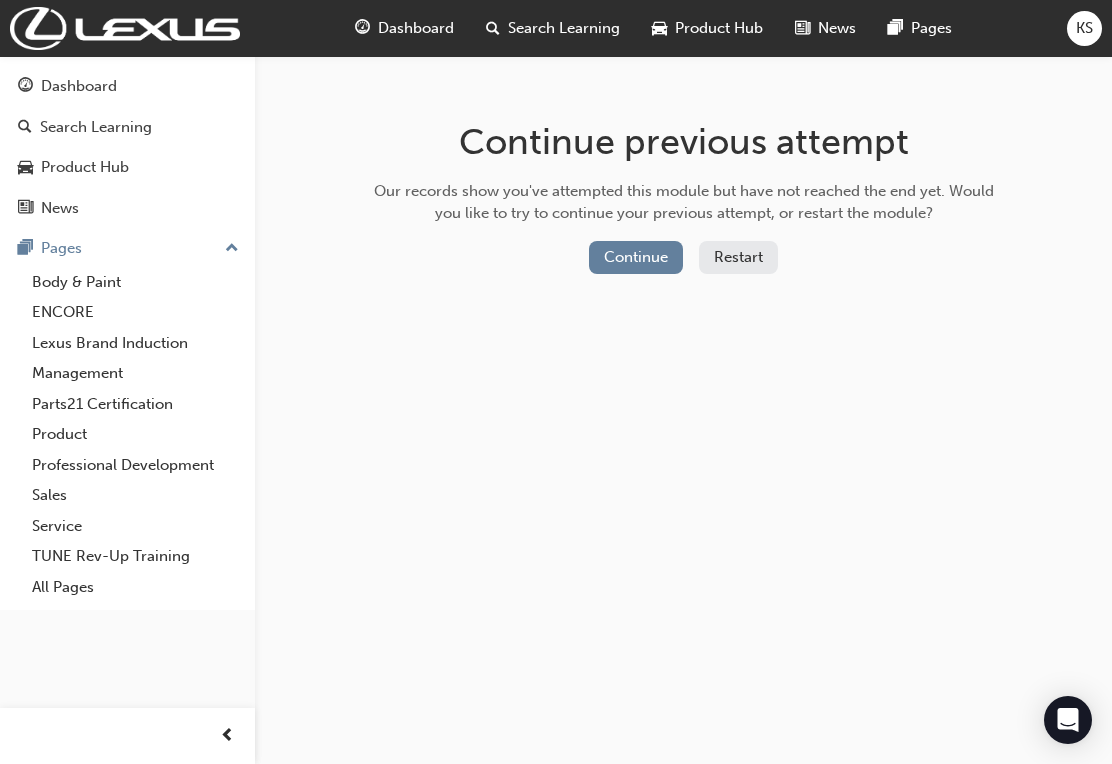 click on "Continue" at bounding box center [636, 257] 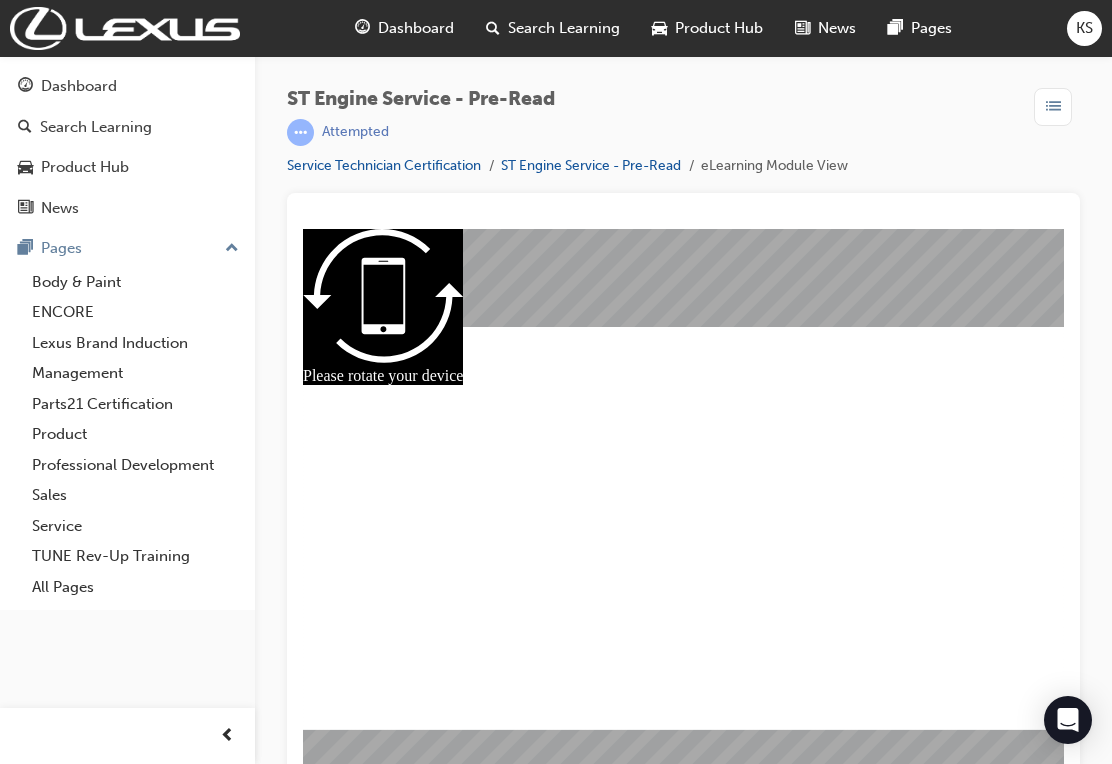 scroll, scrollTop: 26, scrollLeft: 0, axis: vertical 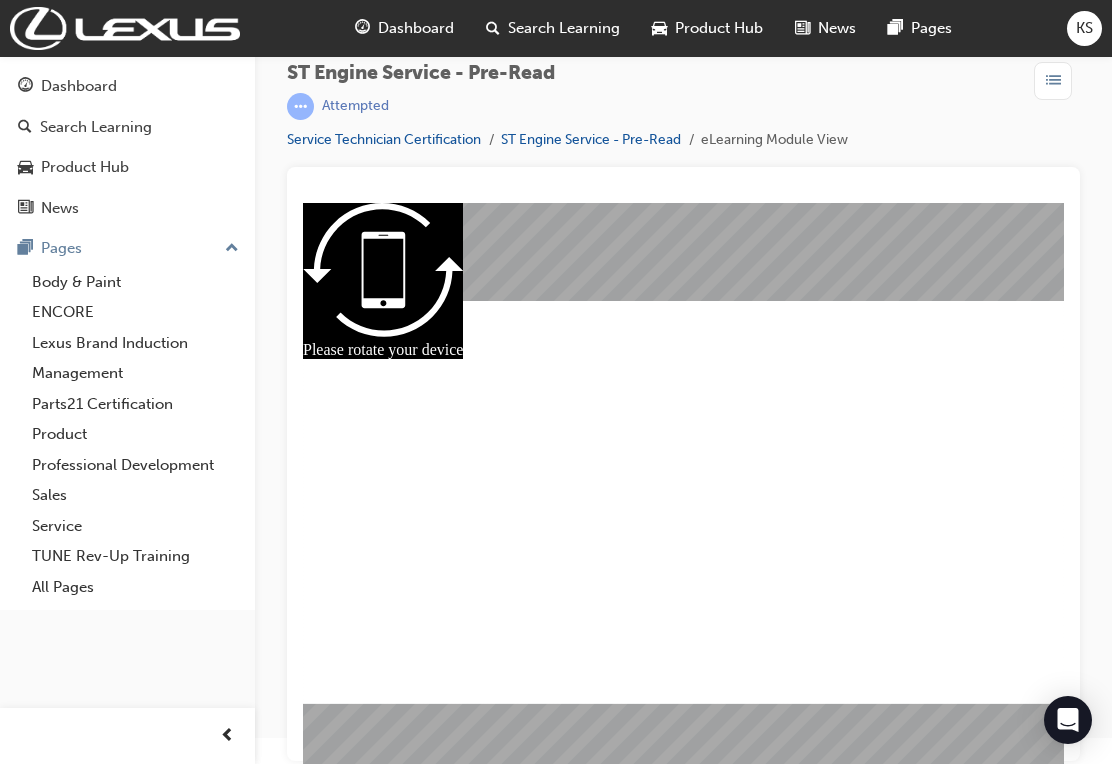 click on "ST Engine Service - Pre-Read" at bounding box center (591, 139) 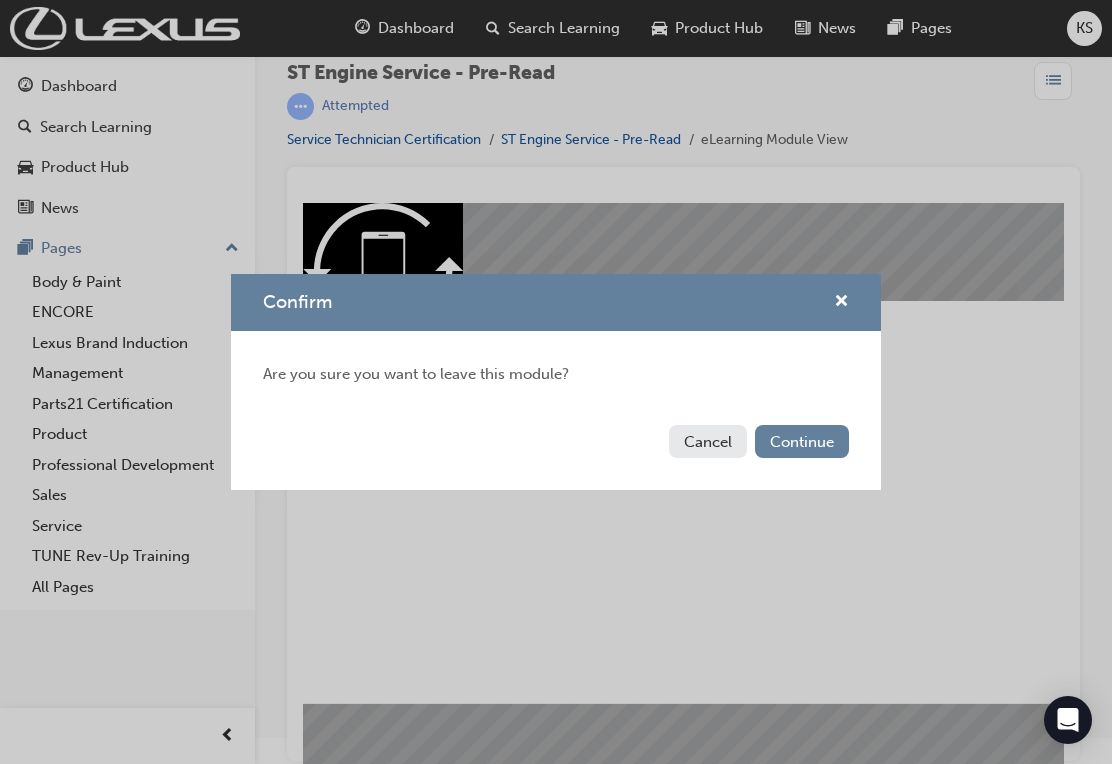 click on "Continue" at bounding box center (802, 441) 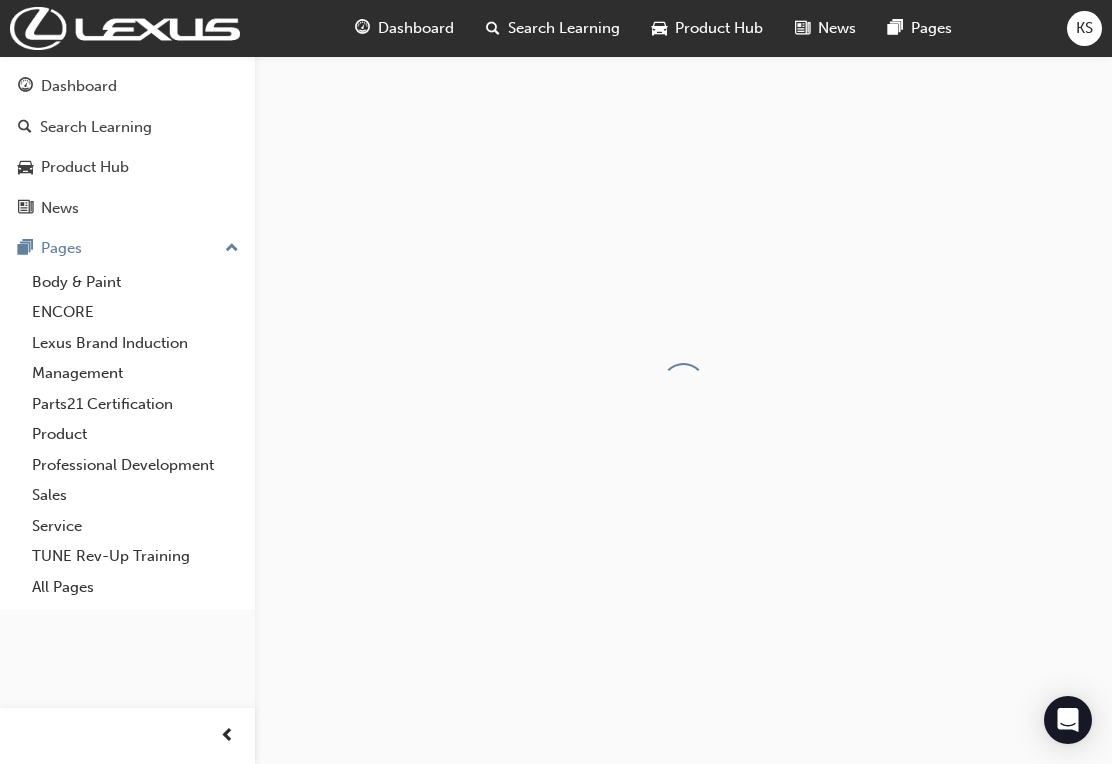 scroll, scrollTop: 0, scrollLeft: 0, axis: both 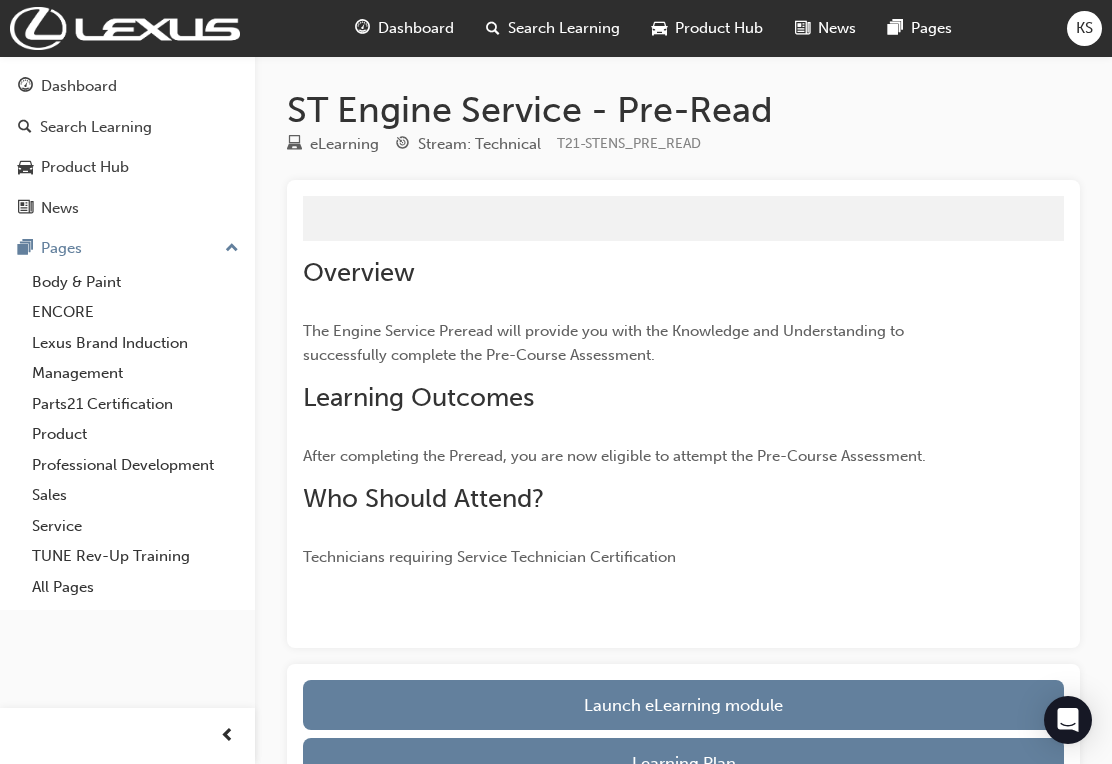 click on "Launch eLearning module" at bounding box center [683, 705] 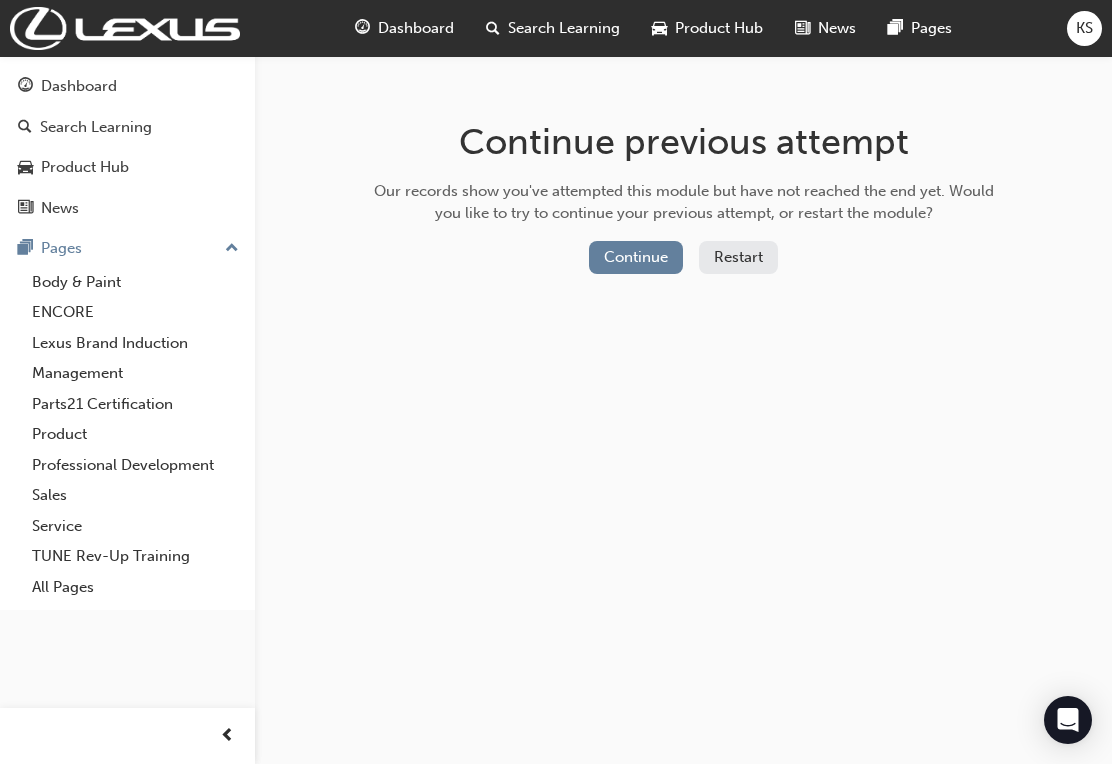 click on "Continue previous attempt Our records show you've attempted this module but have not reached the end yet. Would you like to try to continue your previous attempt, or restart the module? Continue Restart" at bounding box center (684, 201) 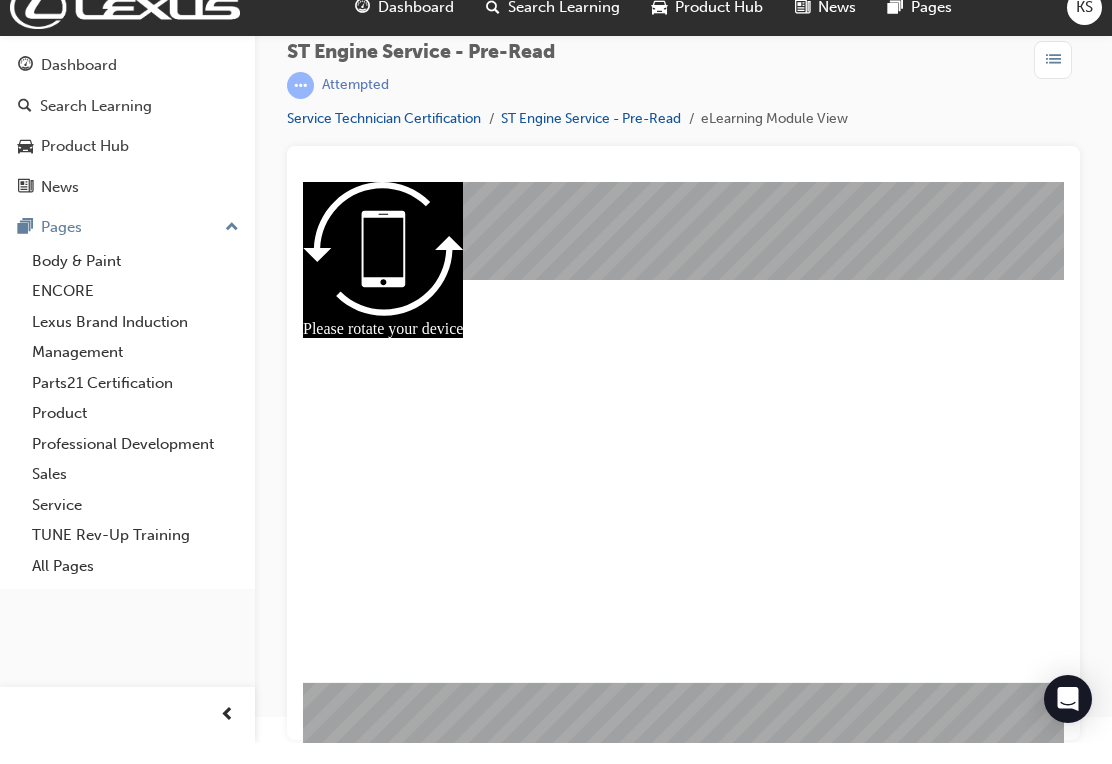 scroll, scrollTop: 0, scrollLeft: 0, axis: both 